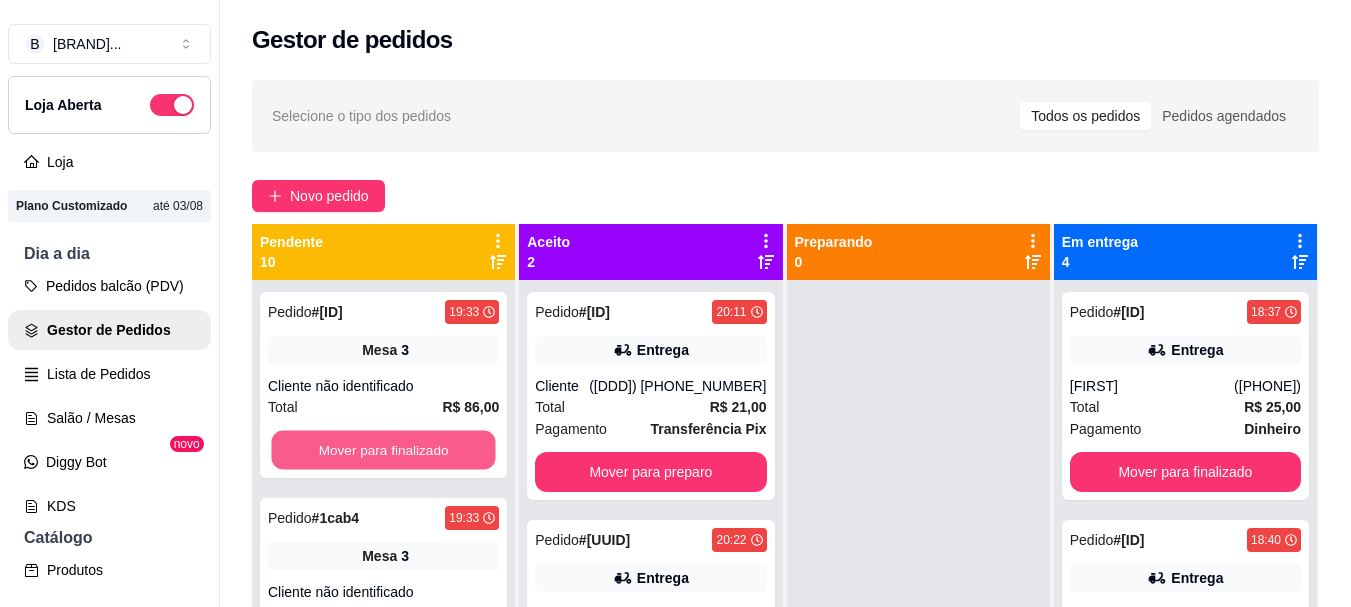 click on "Mover para finalizado" at bounding box center [383, 450] 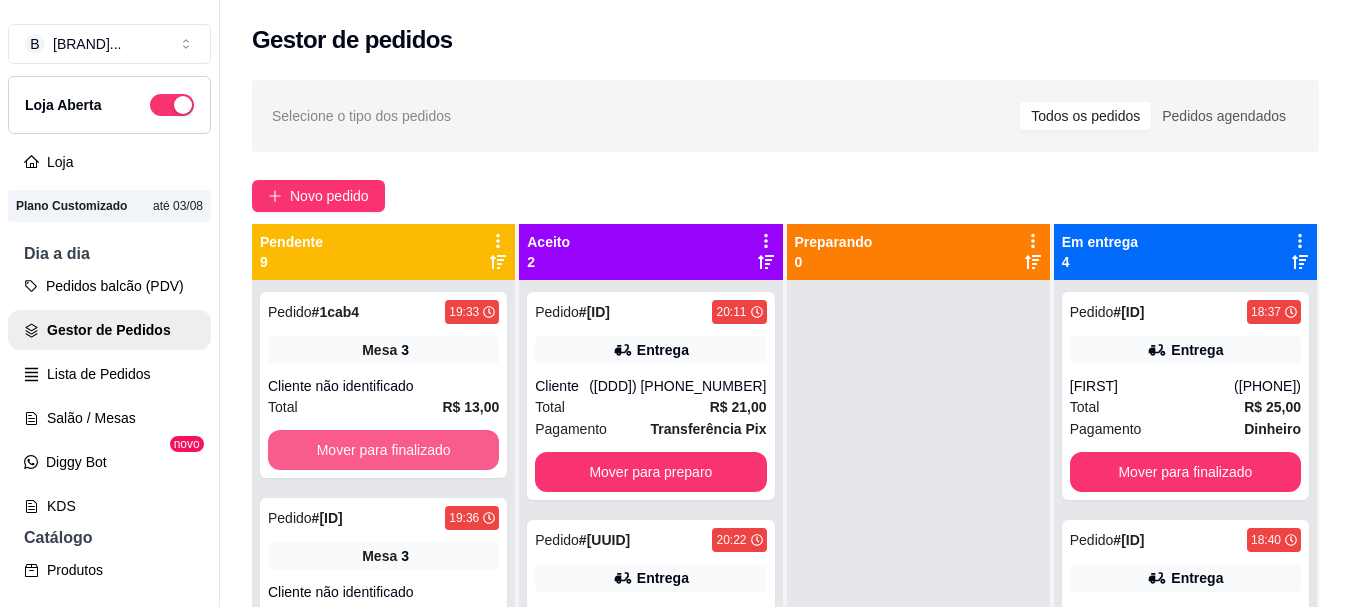 click on "Mover para finalizado" at bounding box center (383, 450) 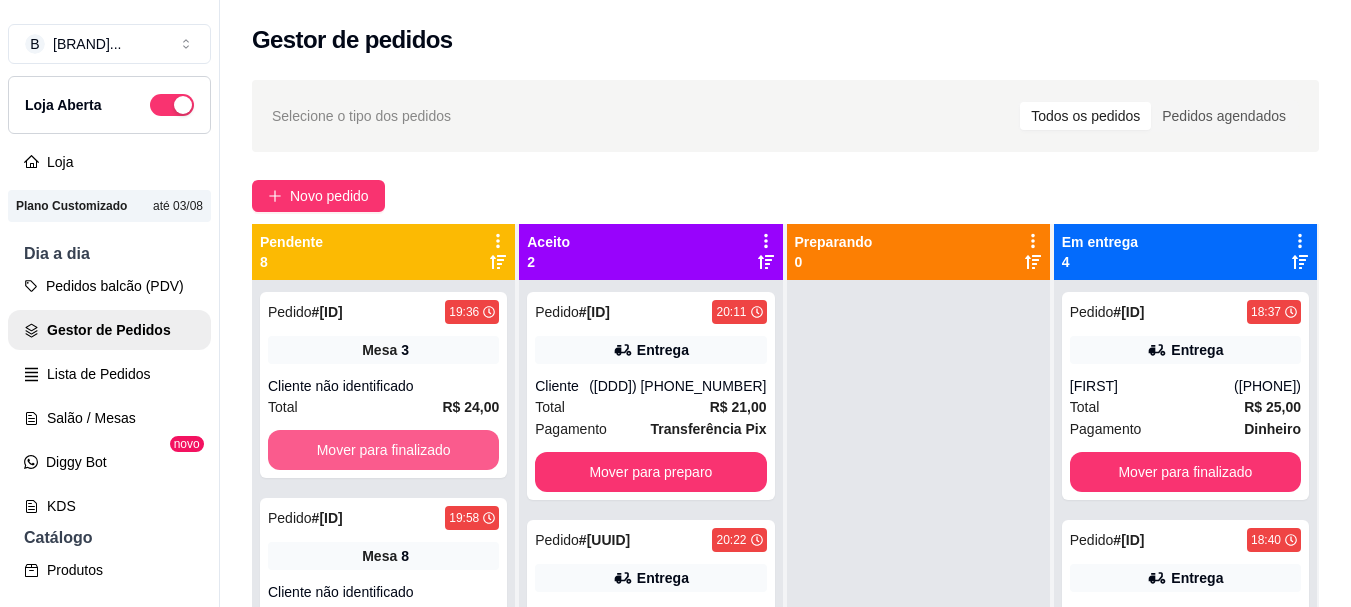 click on "Mover para finalizado" at bounding box center (383, 450) 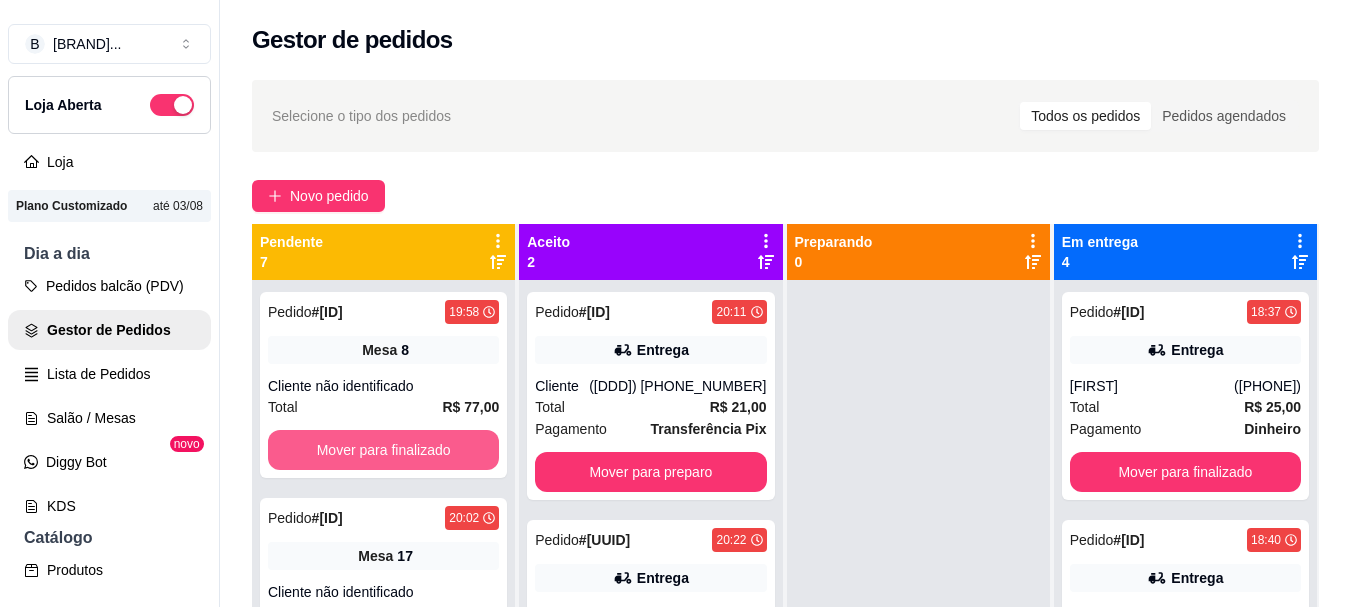 click on "Mover para finalizado" at bounding box center [383, 450] 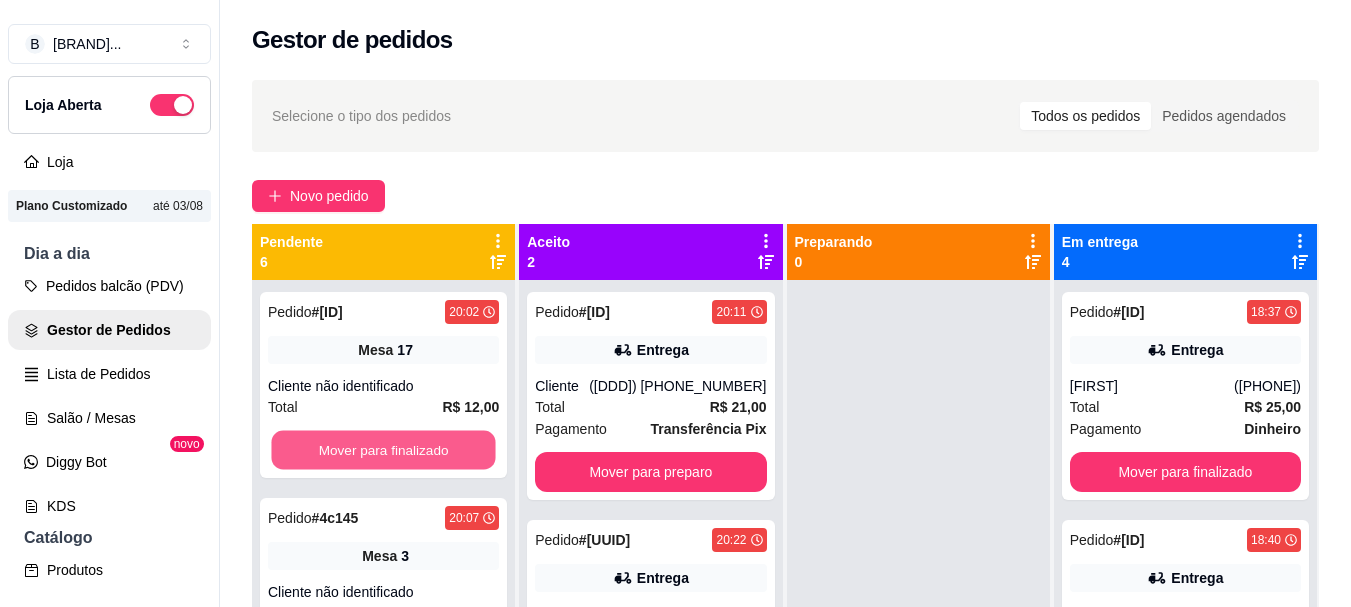 click on "Mover para finalizado" at bounding box center [383, 450] 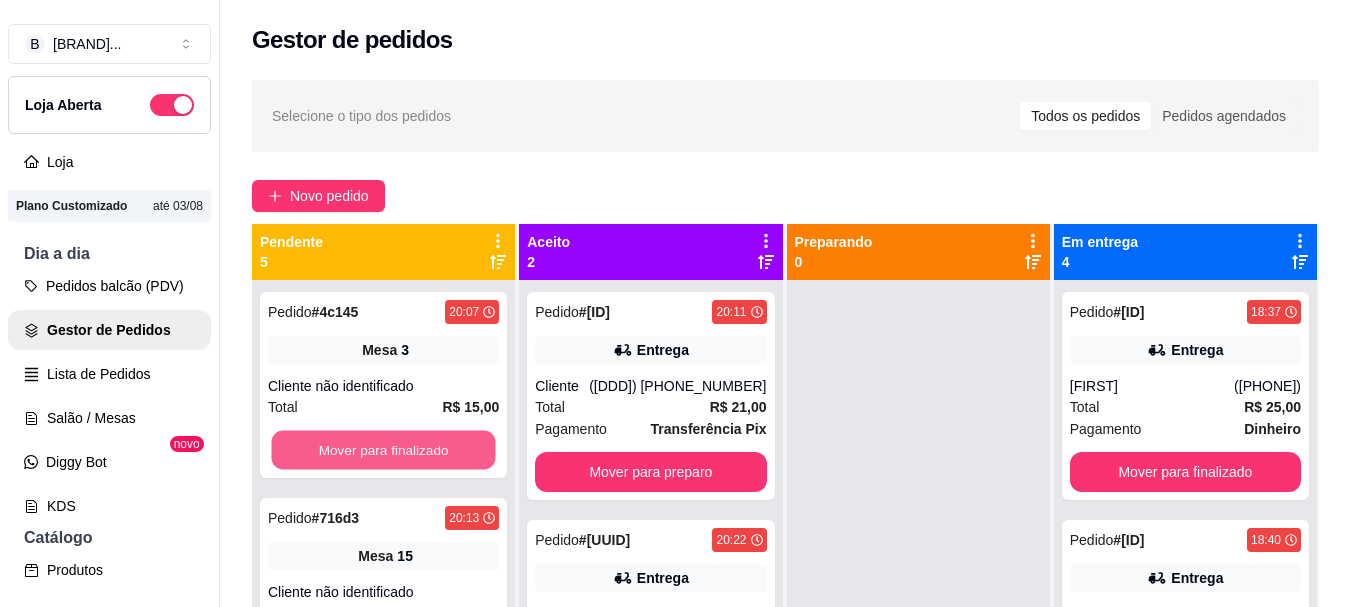 click on "Mover para finalizado" at bounding box center (383, 450) 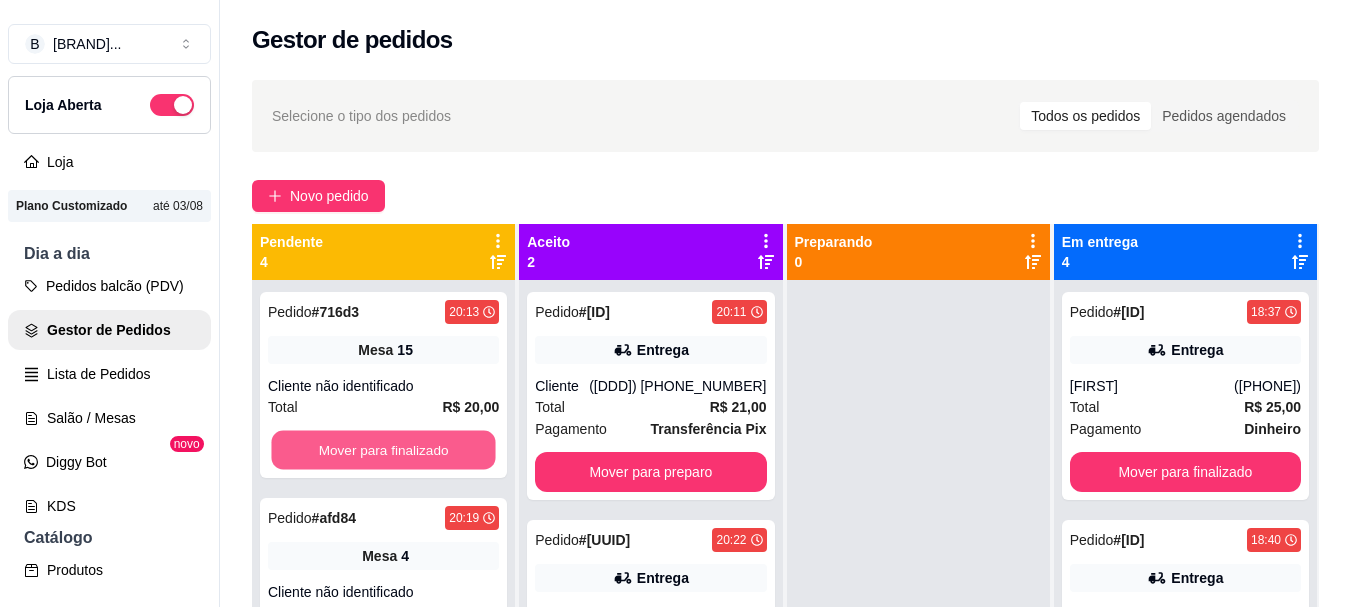 click on "Mover para finalizado" at bounding box center (383, 450) 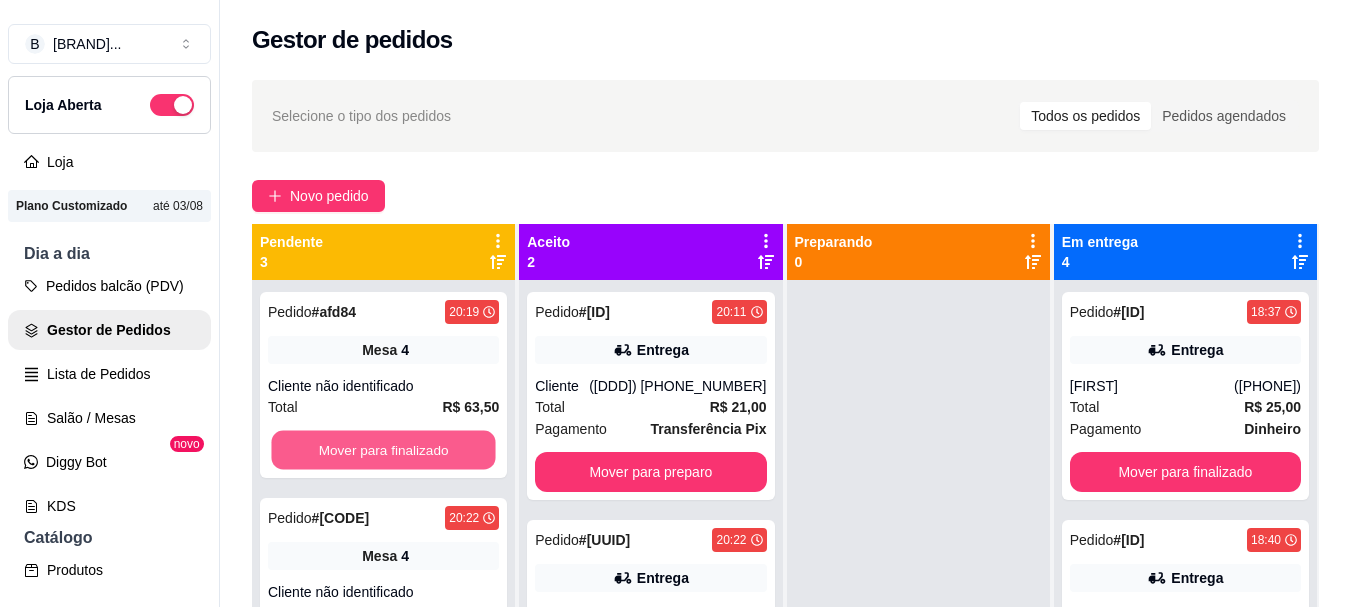 click on "Mover para finalizado" at bounding box center [383, 450] 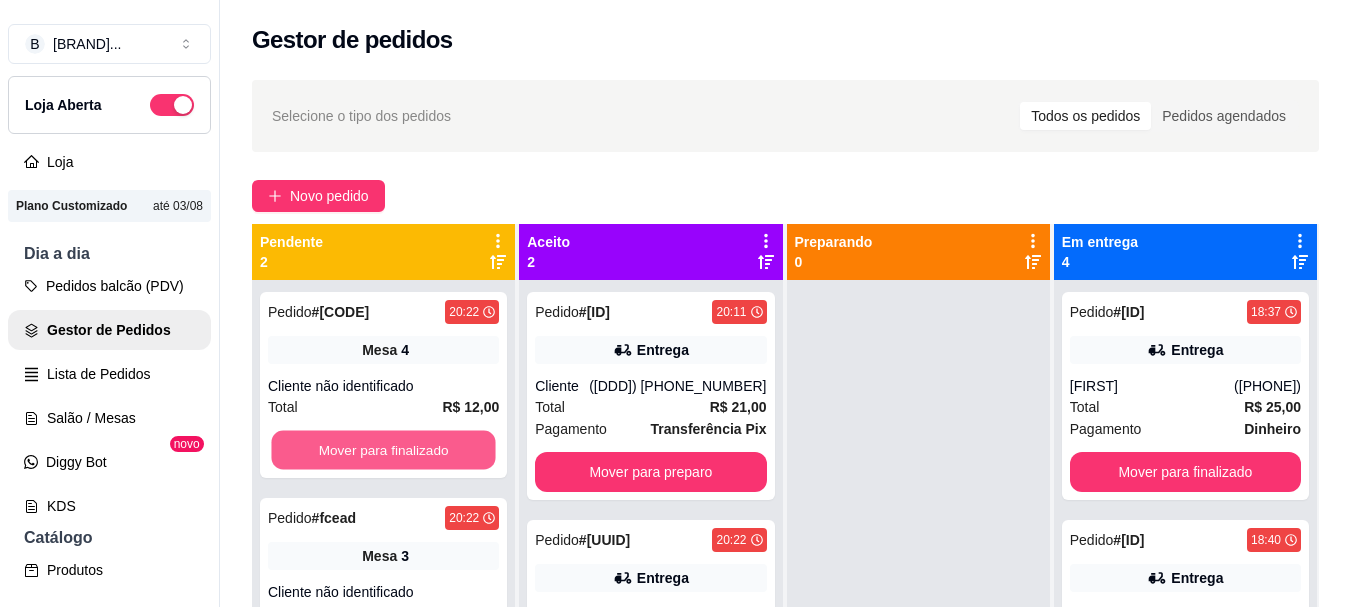 click on "Mover para finalizado" at bounding box center [383, 450] 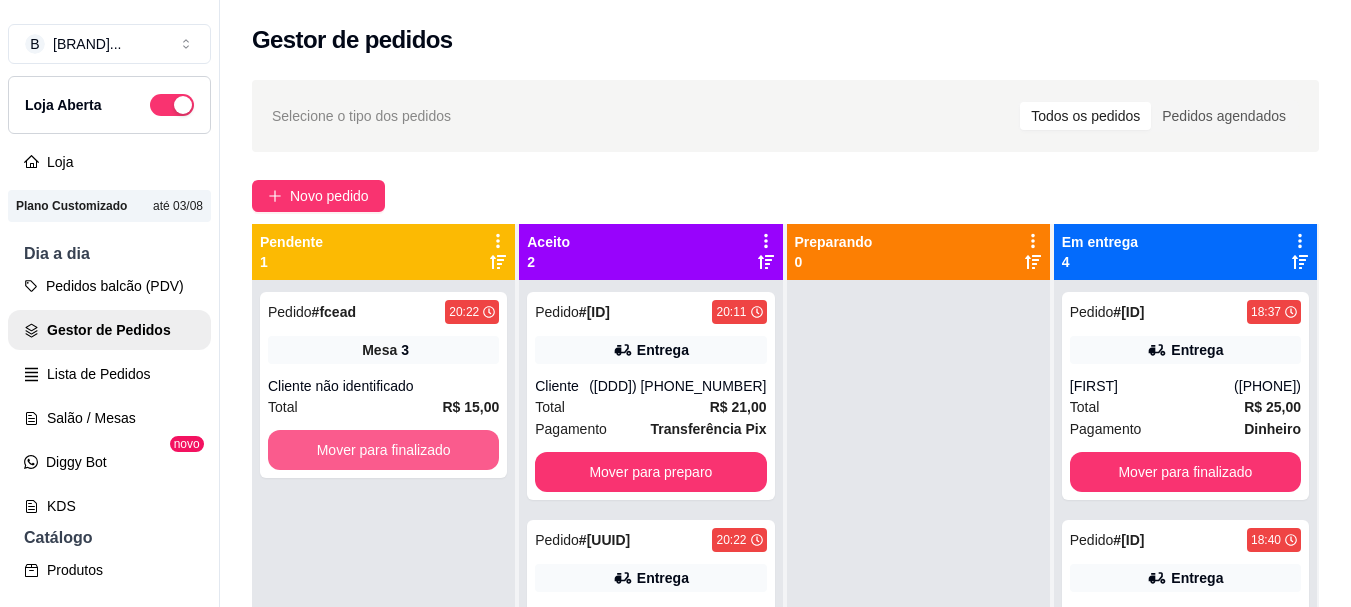 click on "Mover para finalizado" at bounding box center [383, 450] 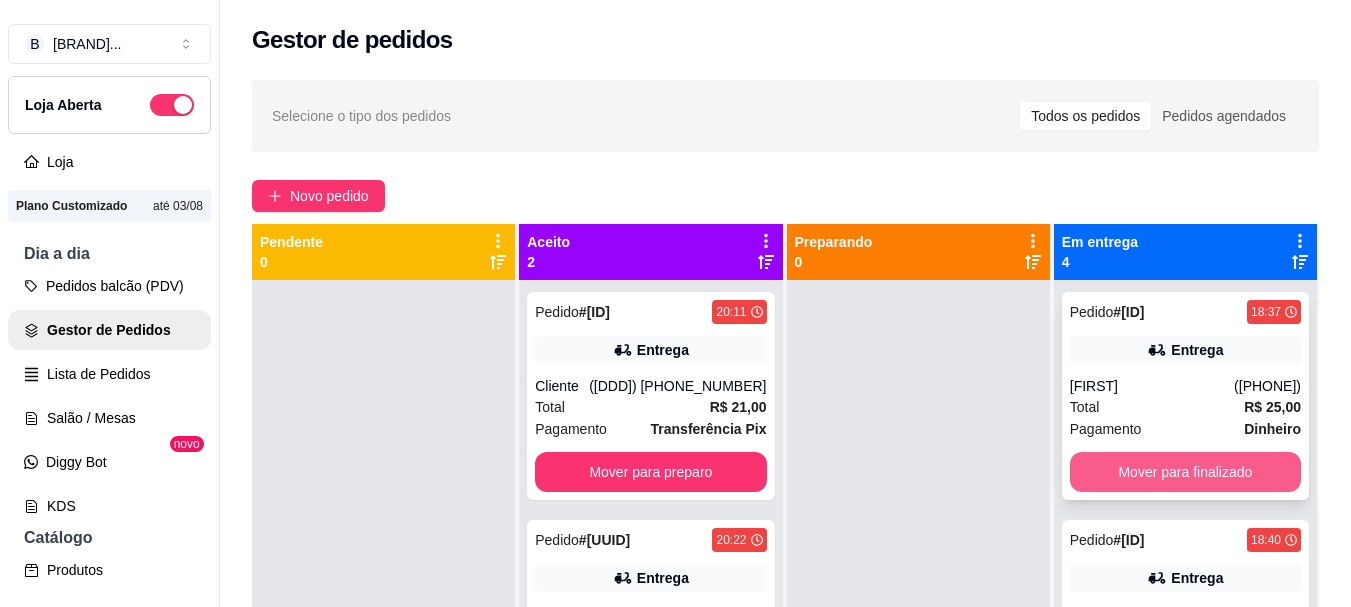 click on "Mover para finalizado" at bounding box center (1185, 472) 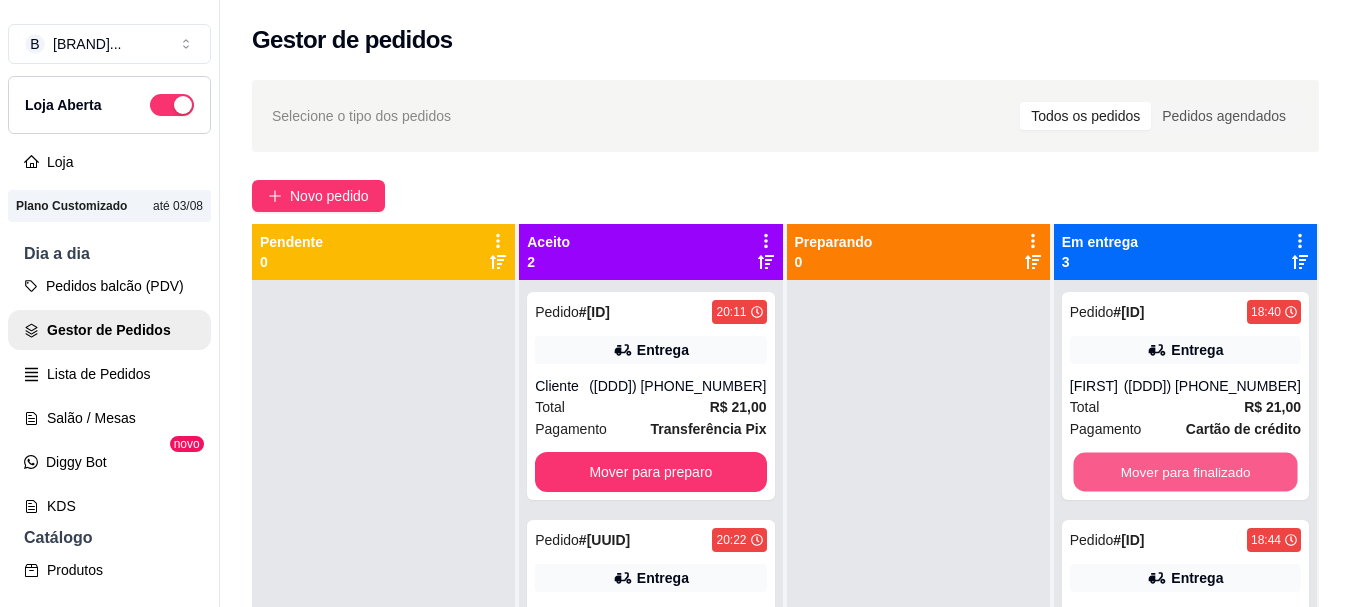click on "Mover para finalizado" at bounding box center (1185, 472) 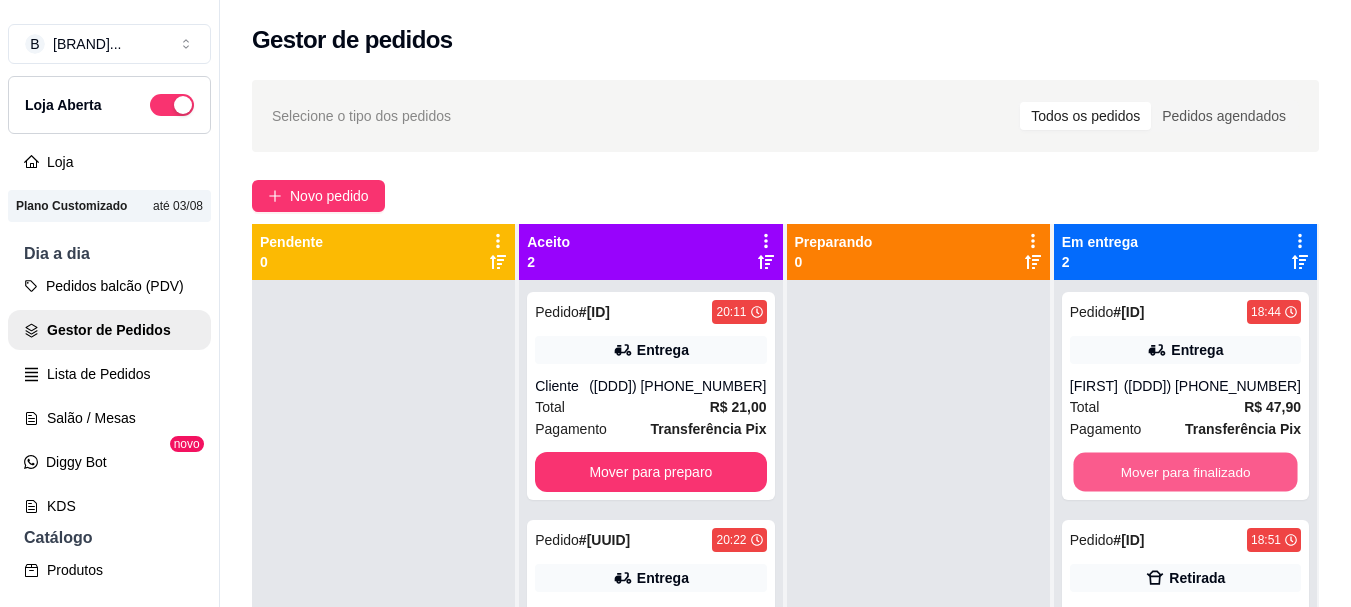 click on "Mover para finalizado" at bounding box center (1185, 472) 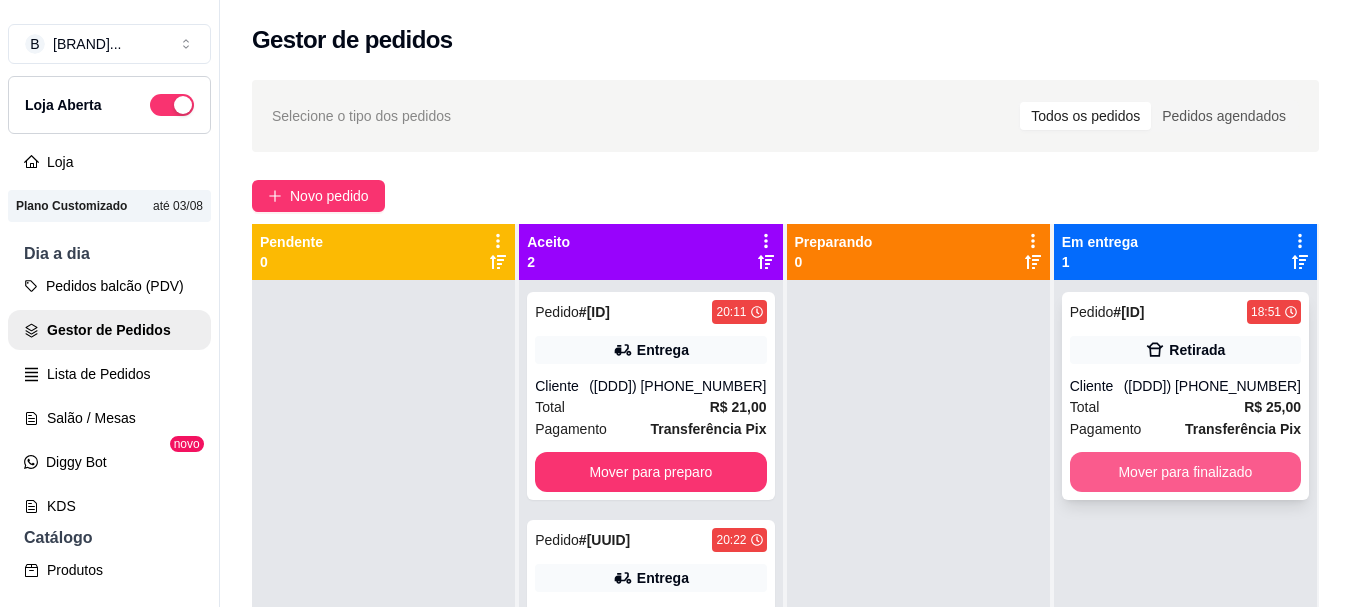 click on "Mover para finalizado" at bounding box center (1185, 472) 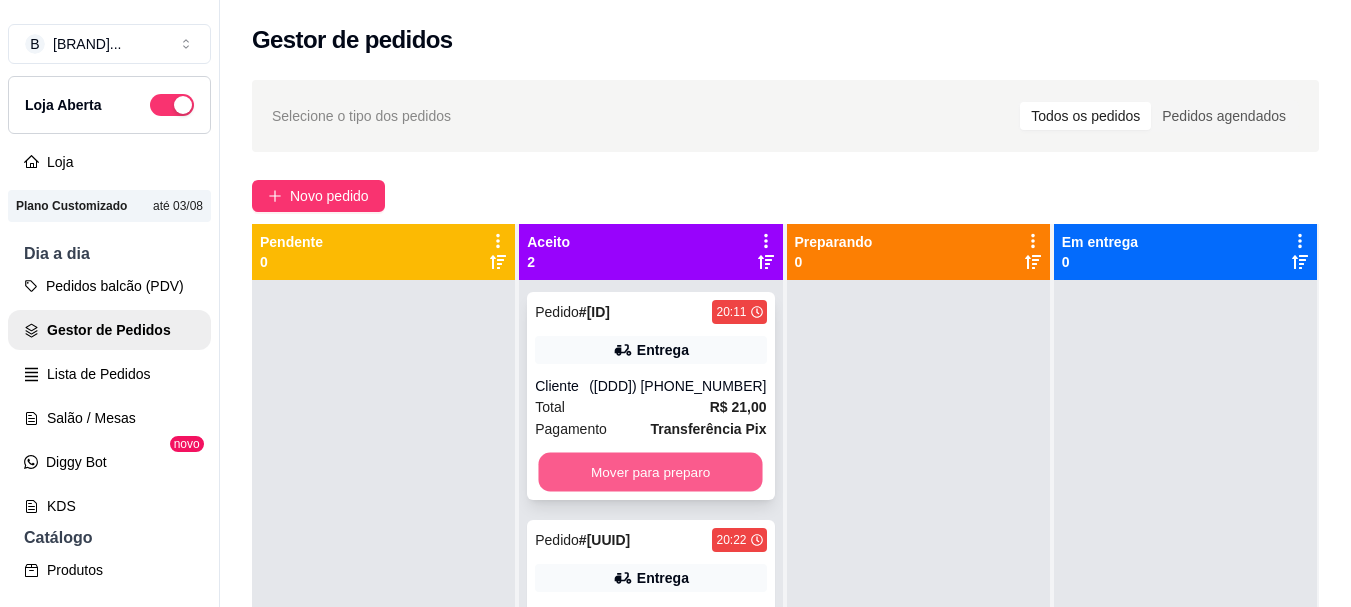 click on "Mover para preparo" at bounding box center [651, 472] 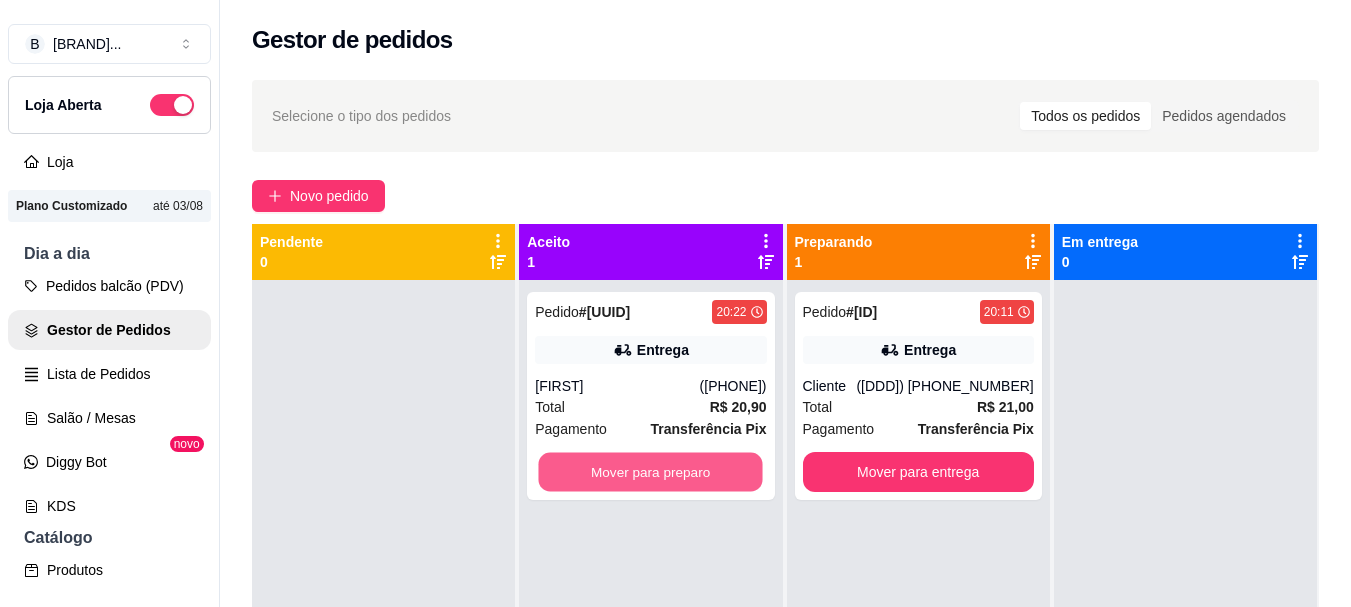 click on "Mover para preparo" at bounding box center (651, 472) 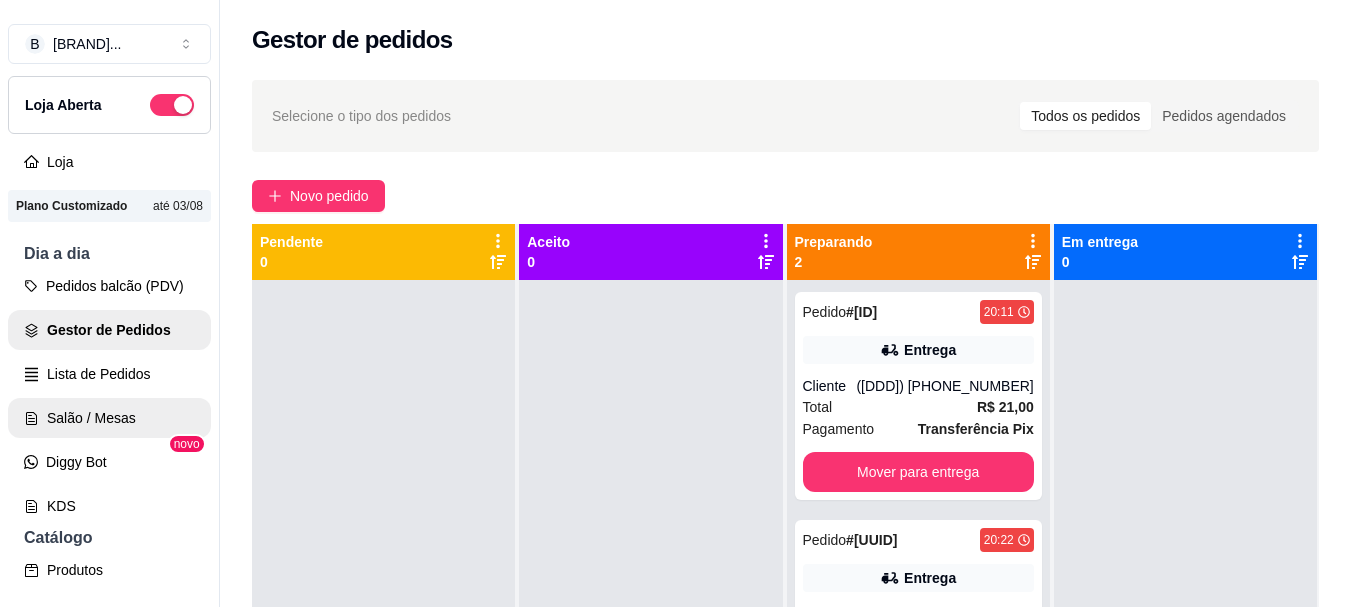 click on "Salão / Mesas" at bounding box center [109, 418] 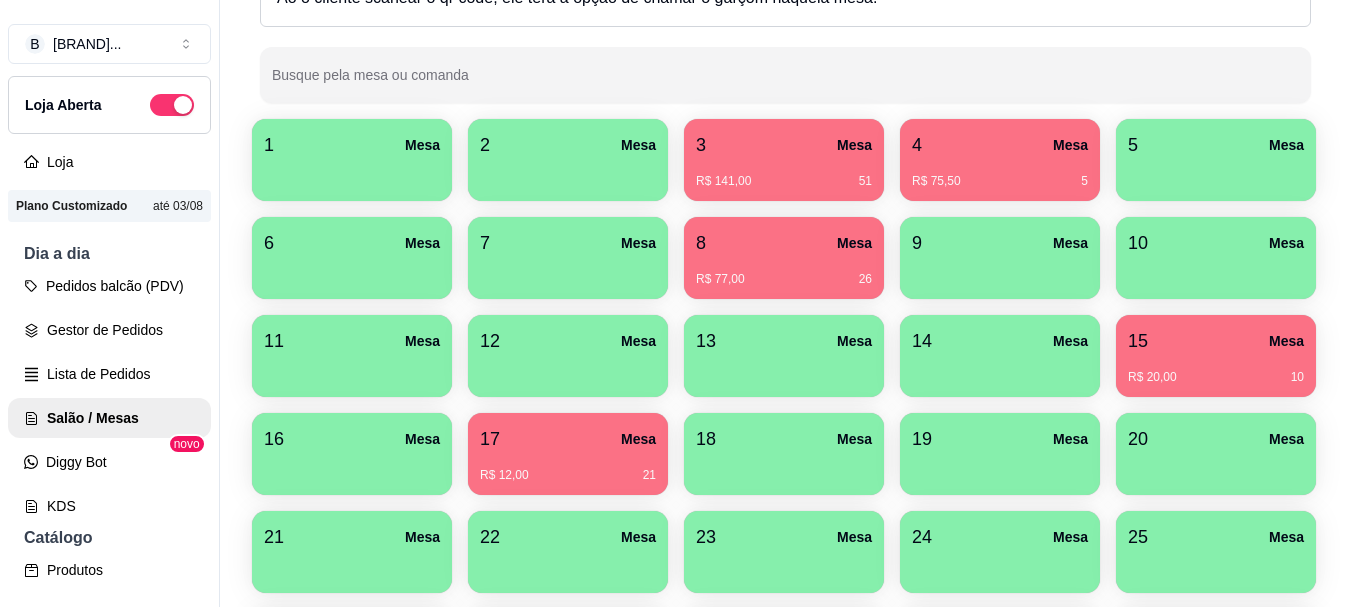 scroll, scrollTop: 256, scrollLeft: 0, axis: vertical 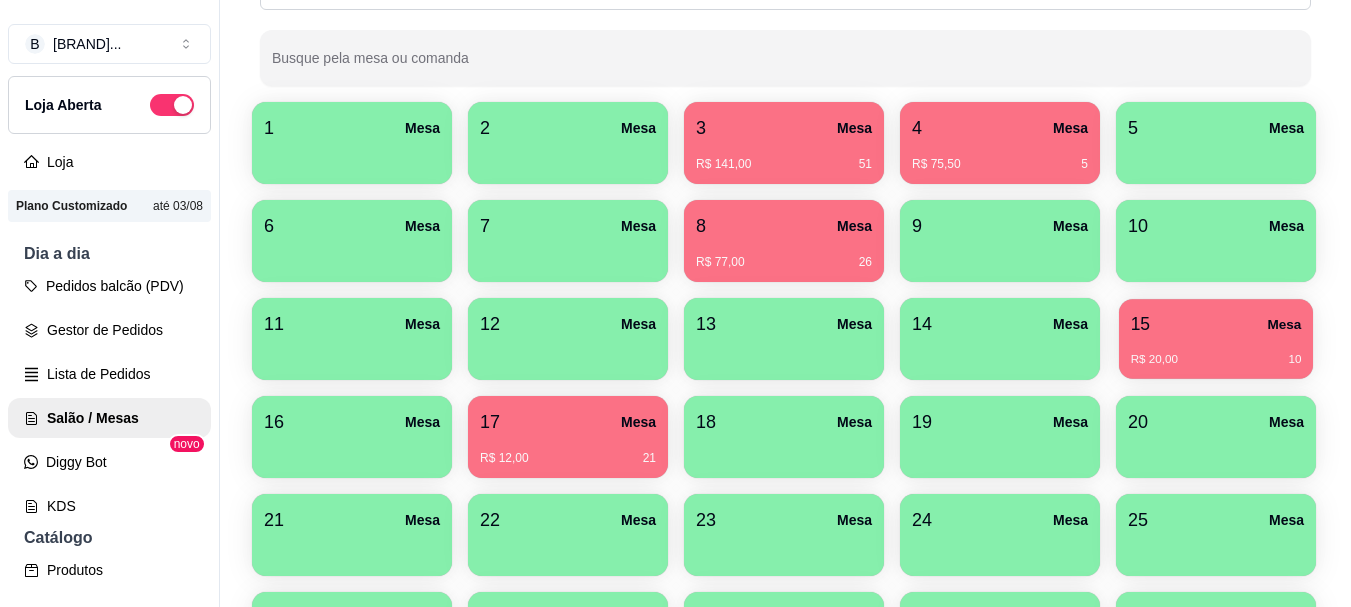 click on "15 Mesa" at bounding box center (1216, 324) 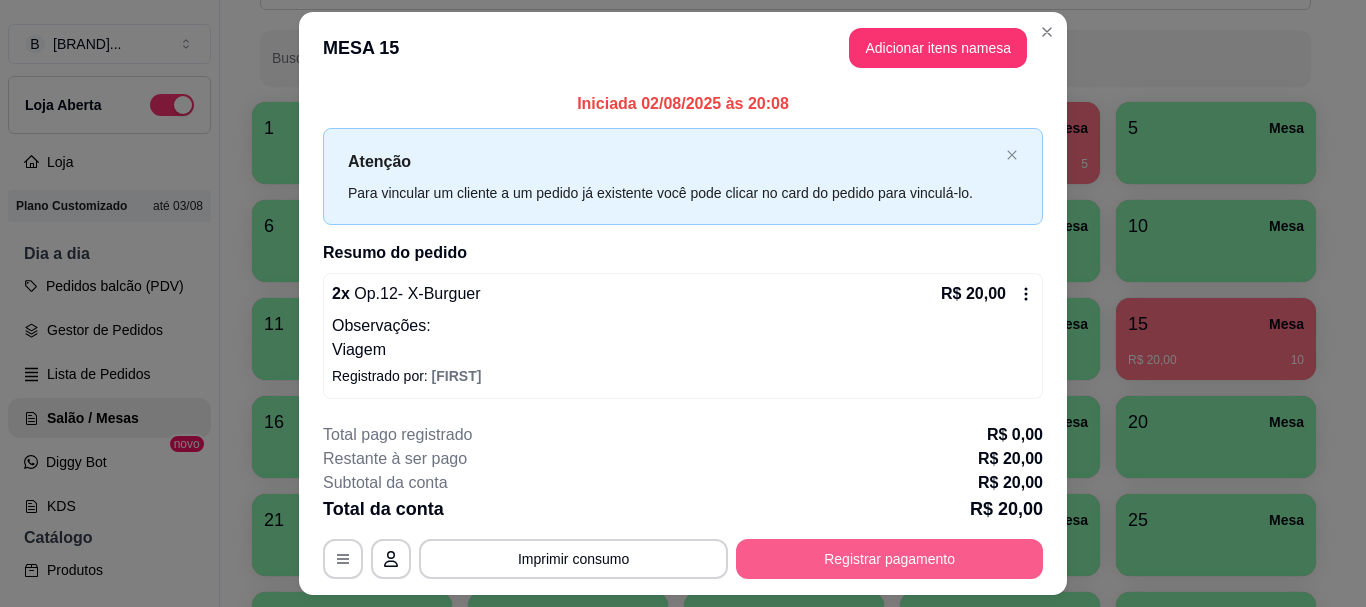 click on "Registrar pagamento" at bounding box center [889, 559] 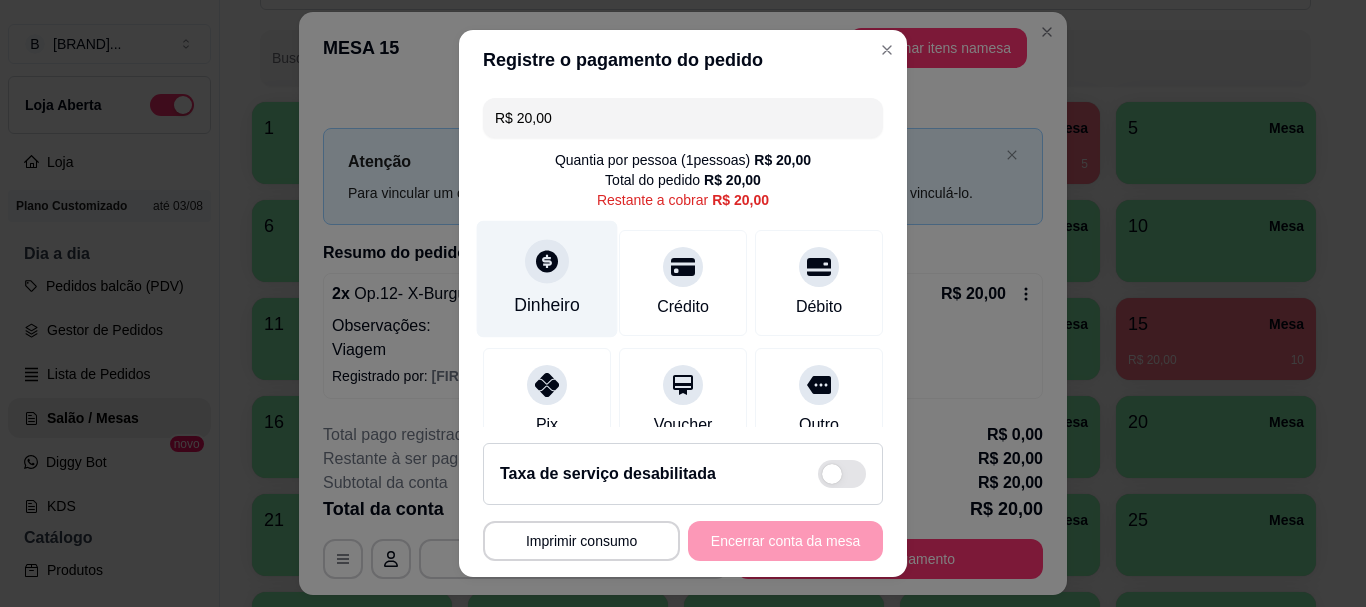 click on "Dinheiro" at bounding box center (547, 279) 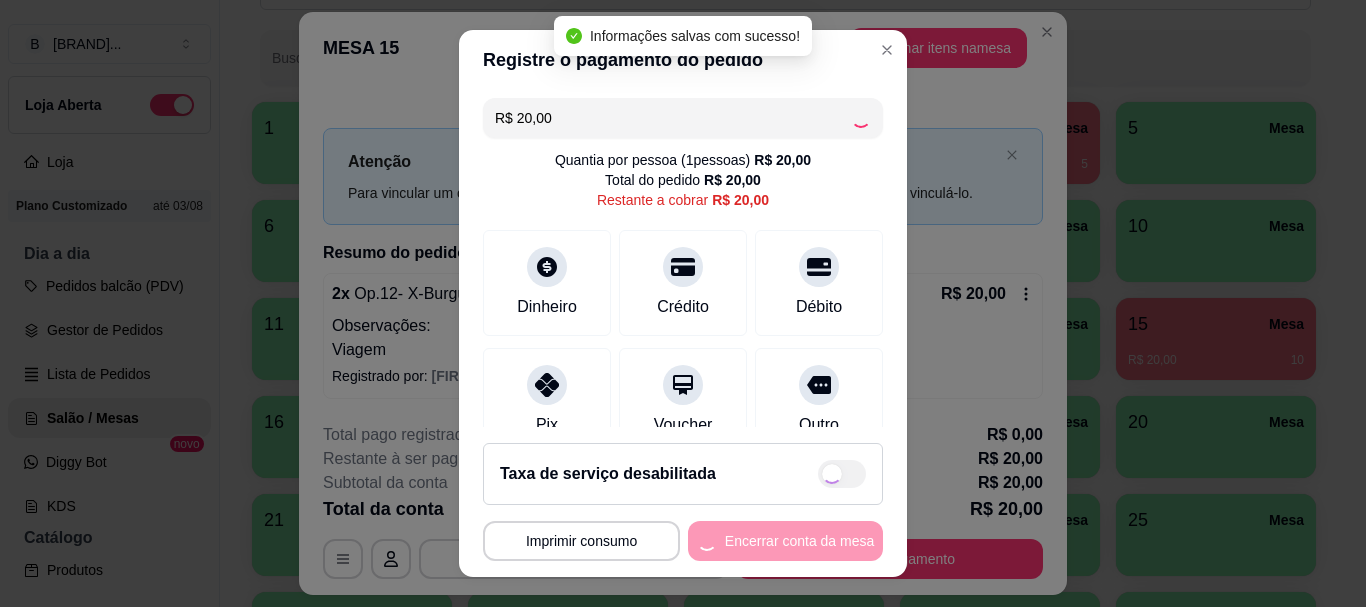 type on "R$ 0,00" 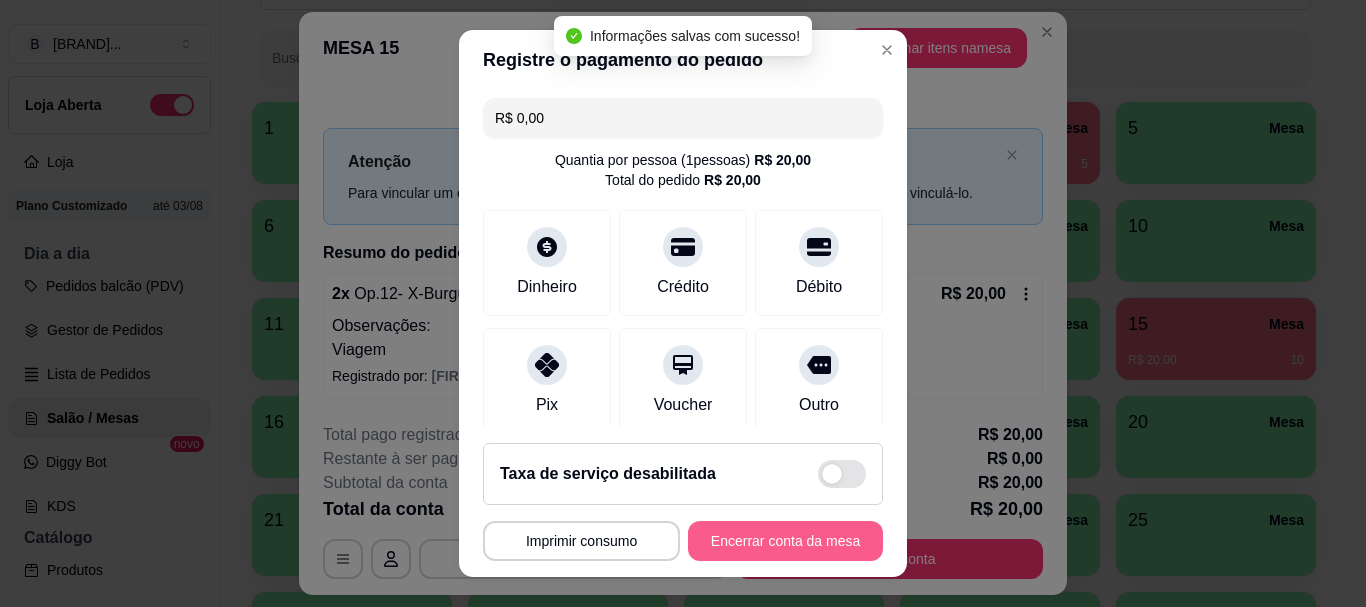 click on "Encerrar conta da mesa" at bounding box center [785, 541] 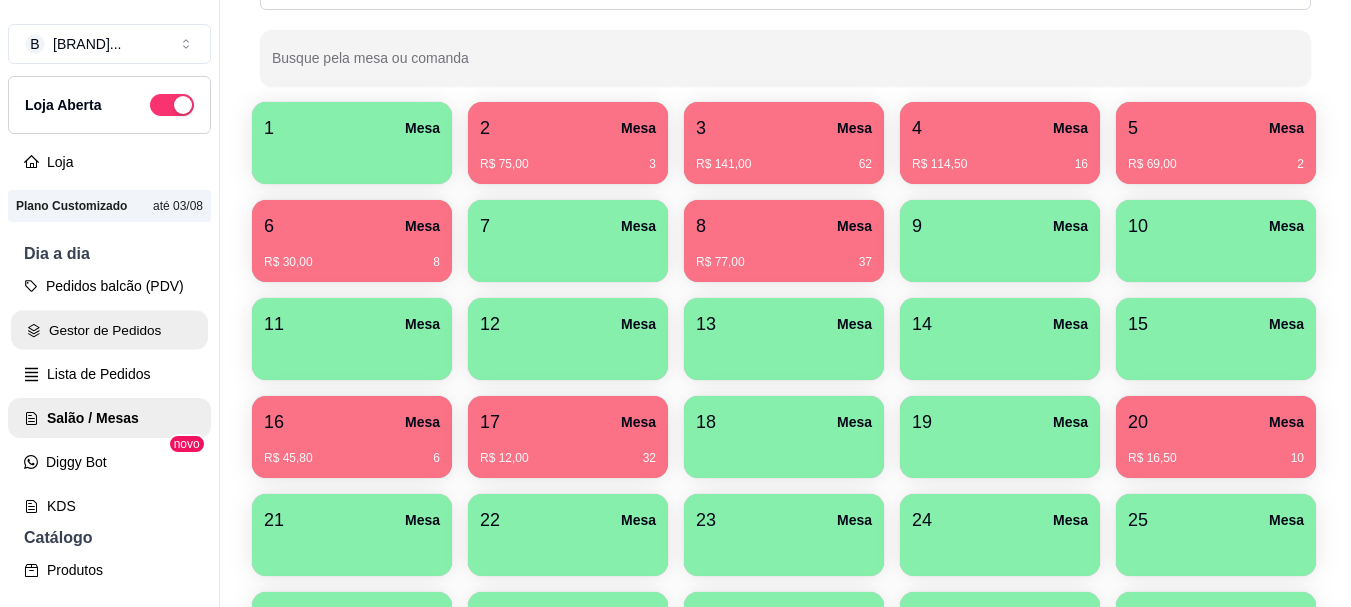 click on "Gestor de Pedidos" at bounding box center [109, 330] 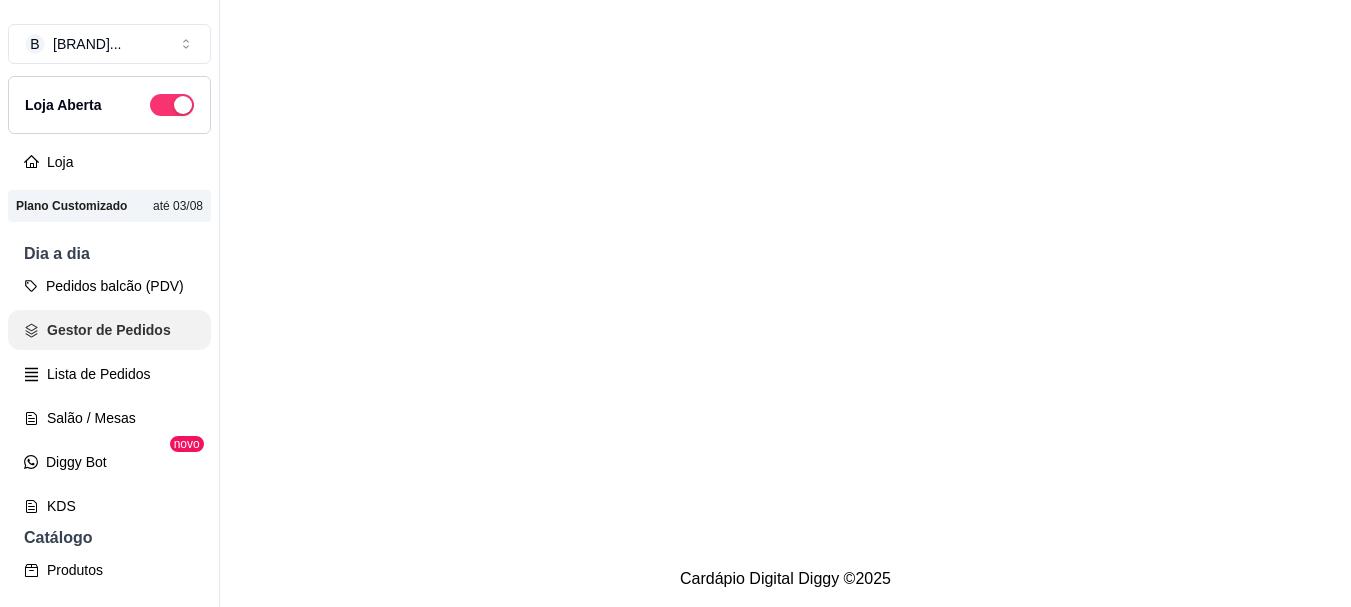 scroll, scrollTop: 0, scrollLeft: 0, axis: both 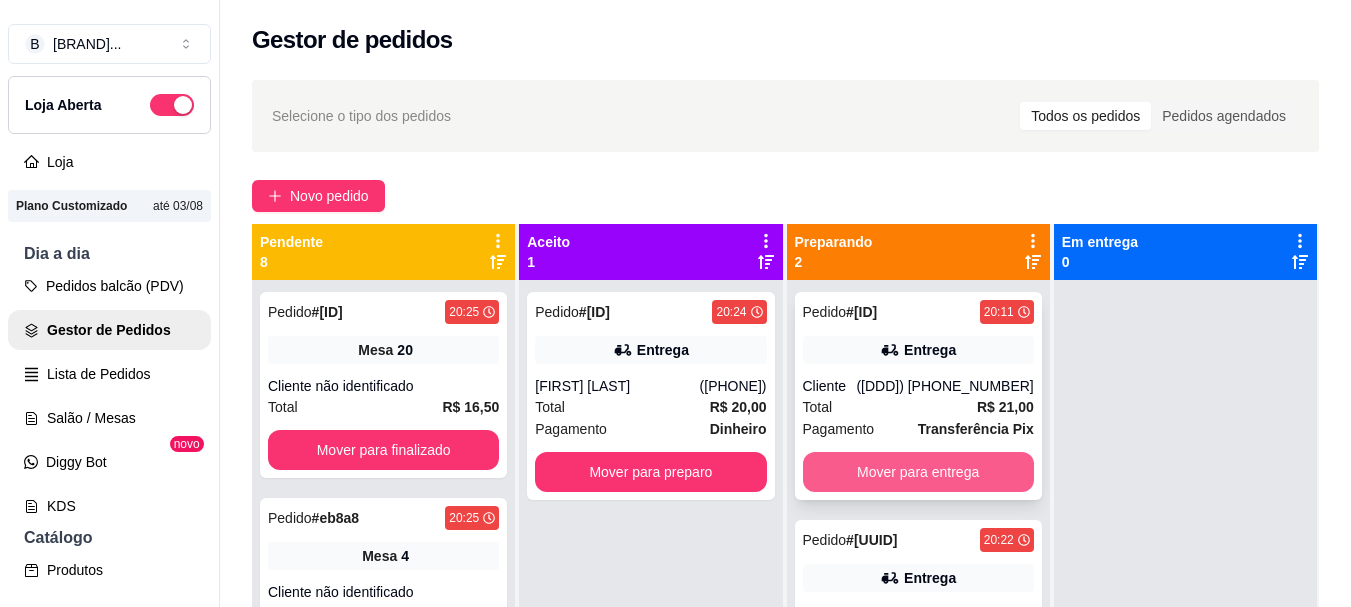 click on "Mover para entrega" at bounding box center (918, 472) 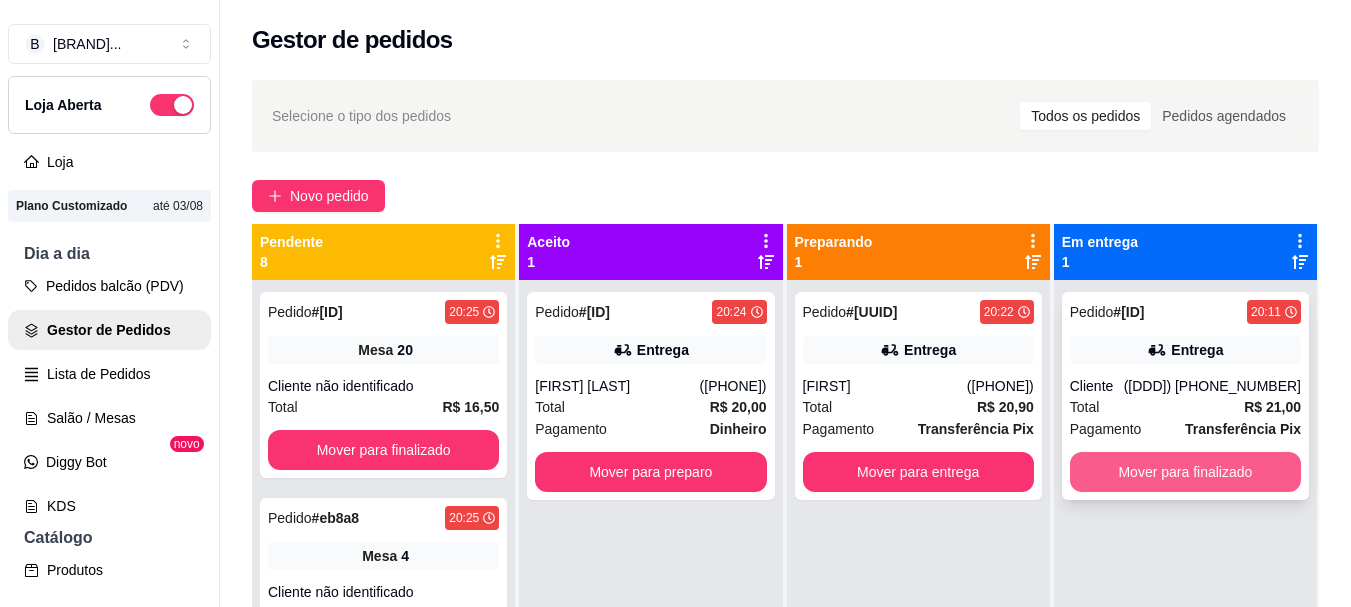 click on "Mover para finalizado" at bounding box center (1185, 472) 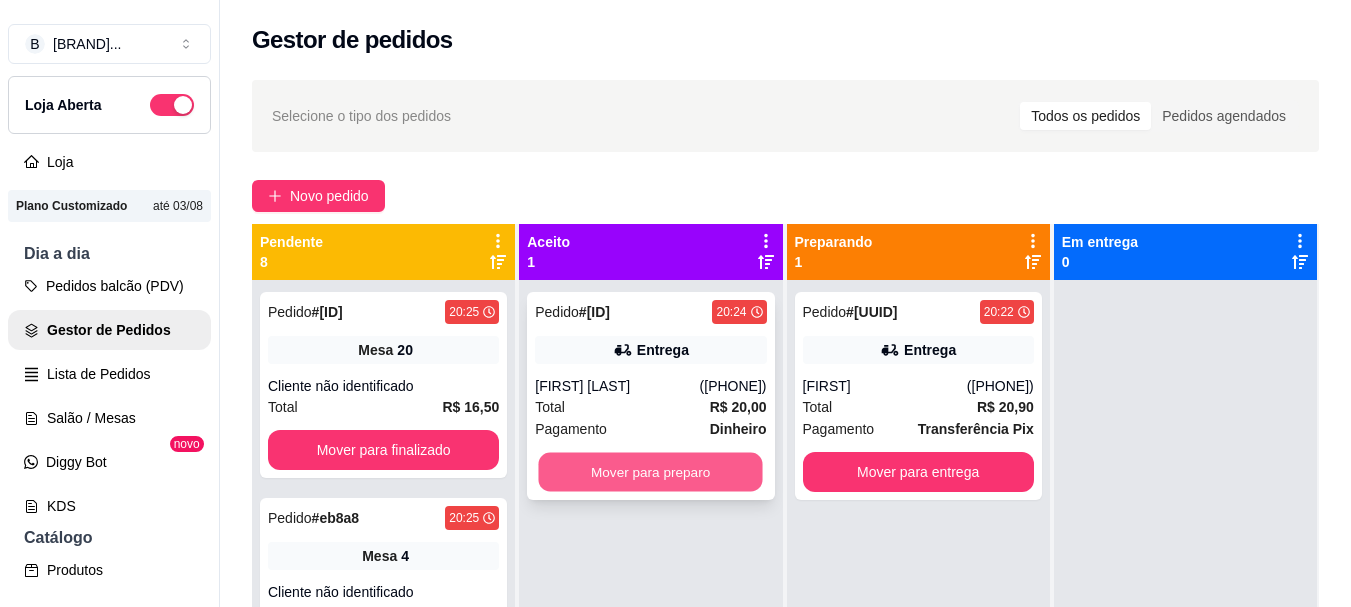 click on "Mover para preparo" at bounding box center [651, 472] 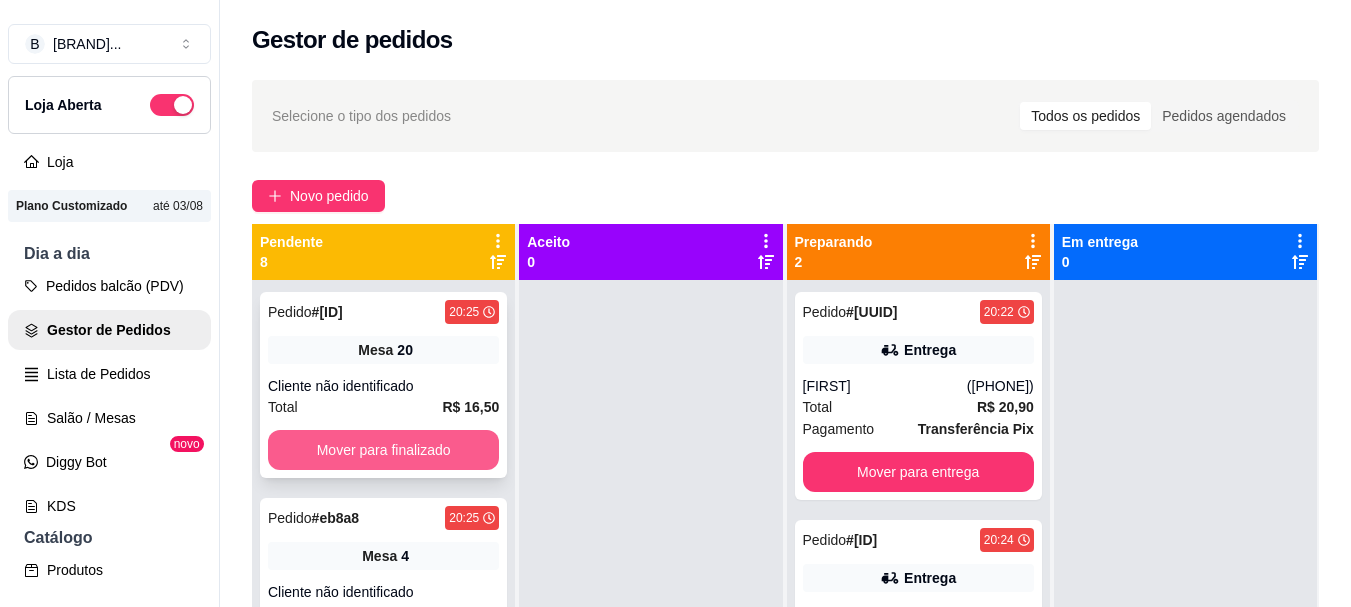 click on "Mover para finalizado" at bounding box center (383, 450) 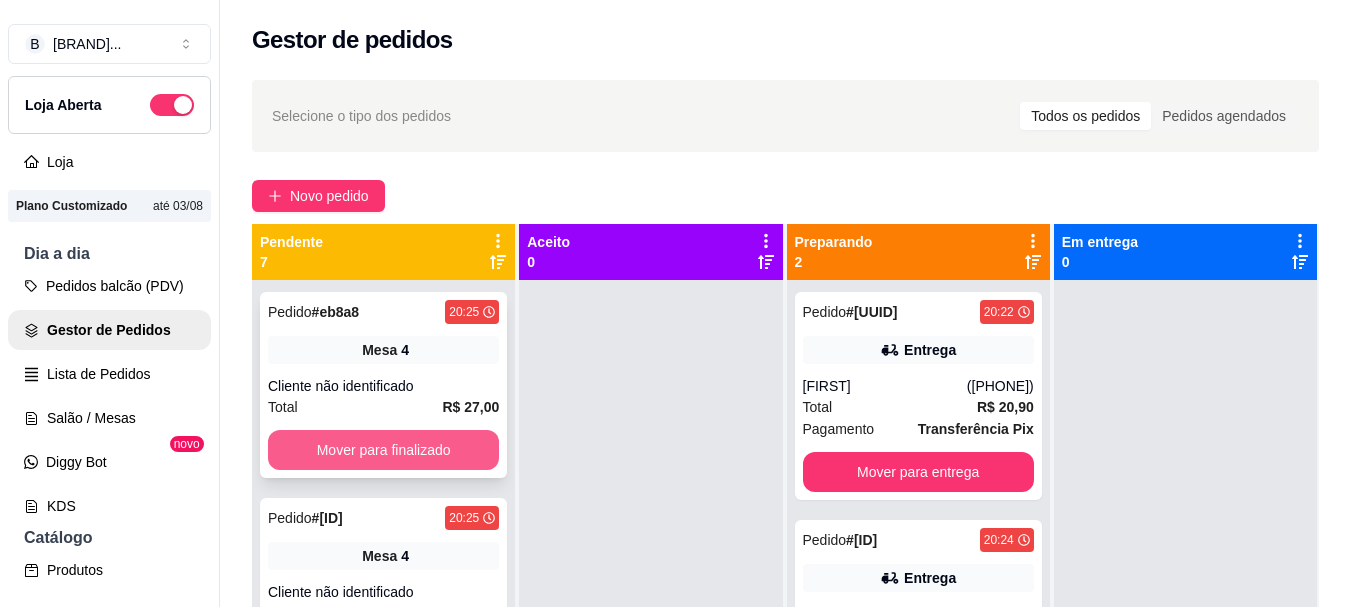 click on "Mover para finalizado" at bounding box center [383, 450] 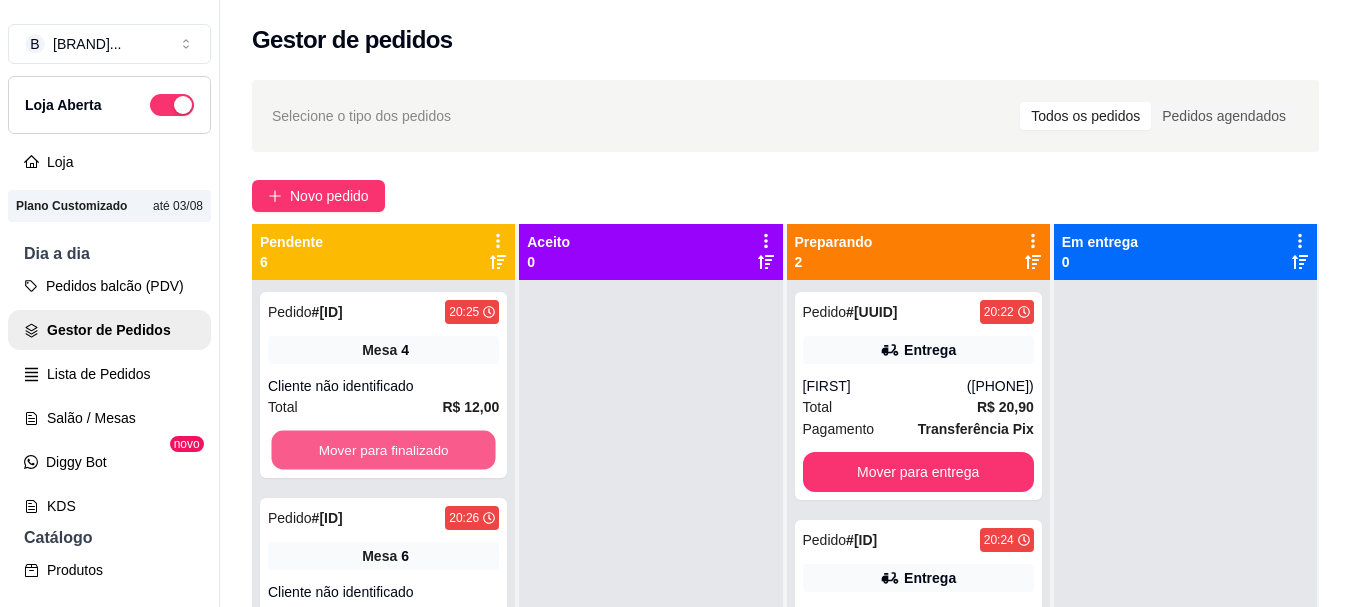 click on "Mover para finalizado" at bounding box center (383, 450) 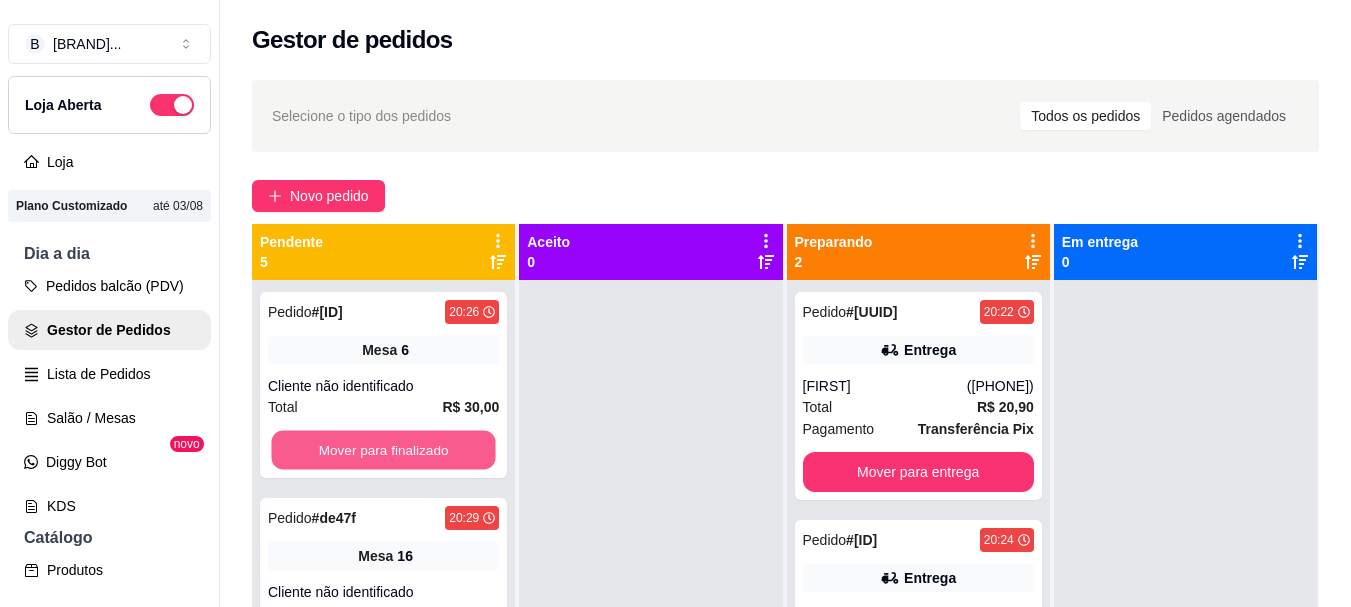 click on "Mover para finalizado" at bounding box center (383, 450) 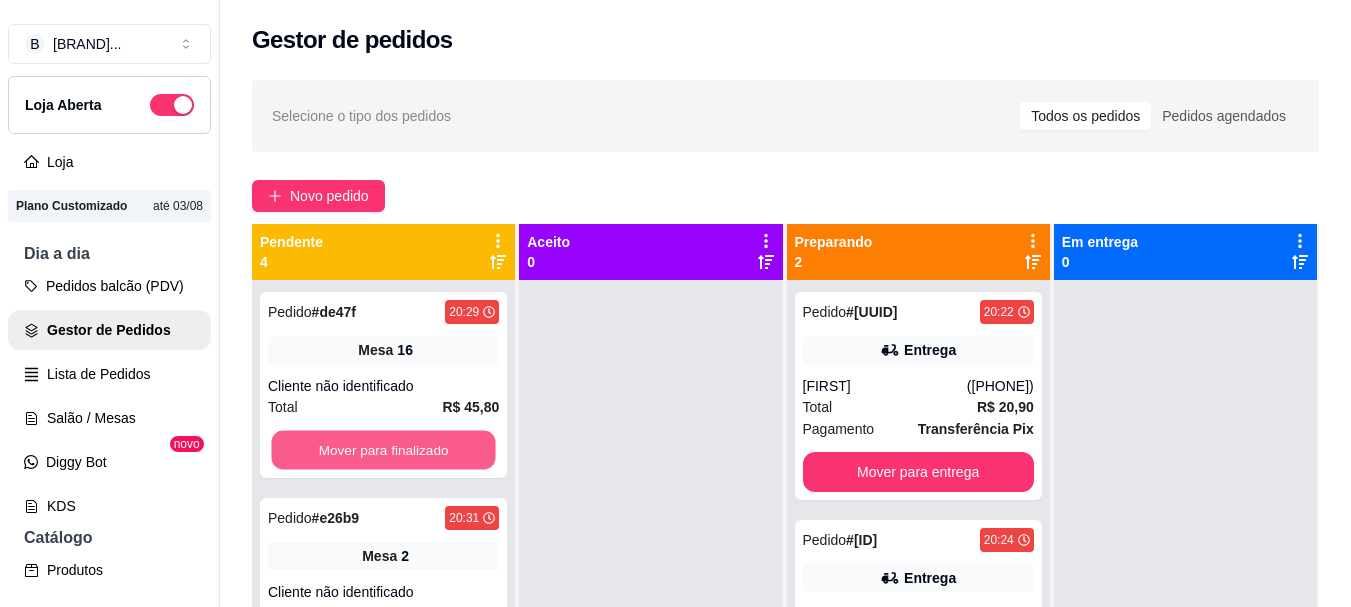 click on "Mover para finalizado" at bounding box center (383, 450) 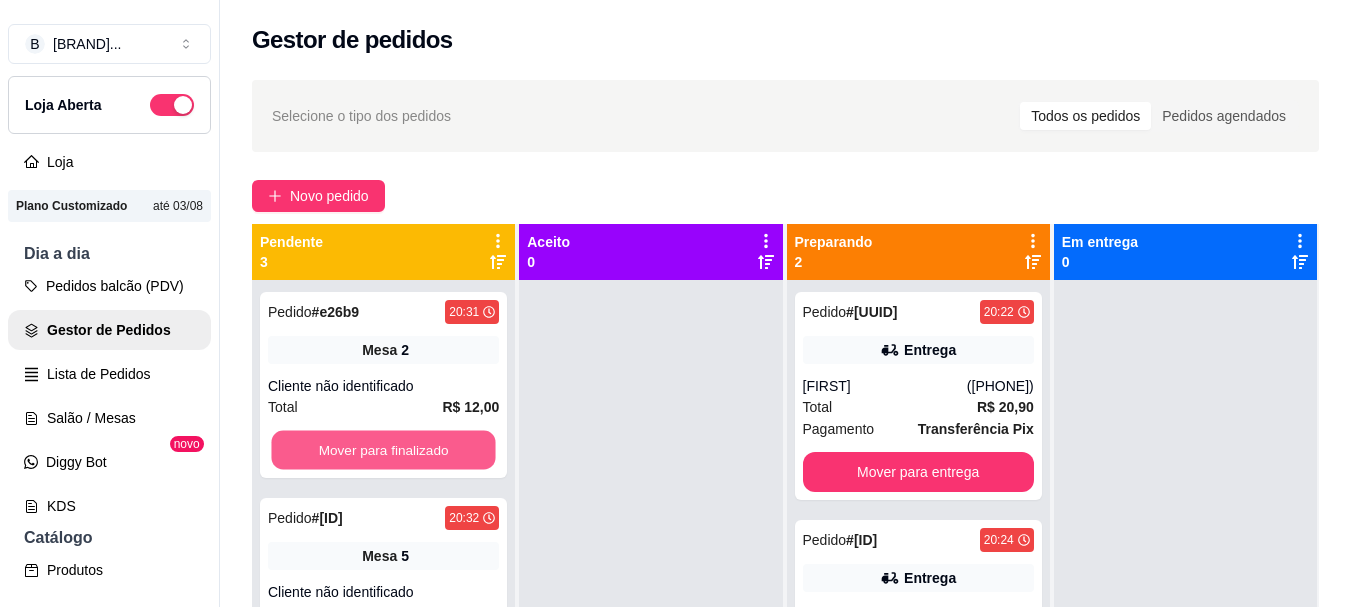click on "Mover para finalizado" at bounding box center [383, 450] 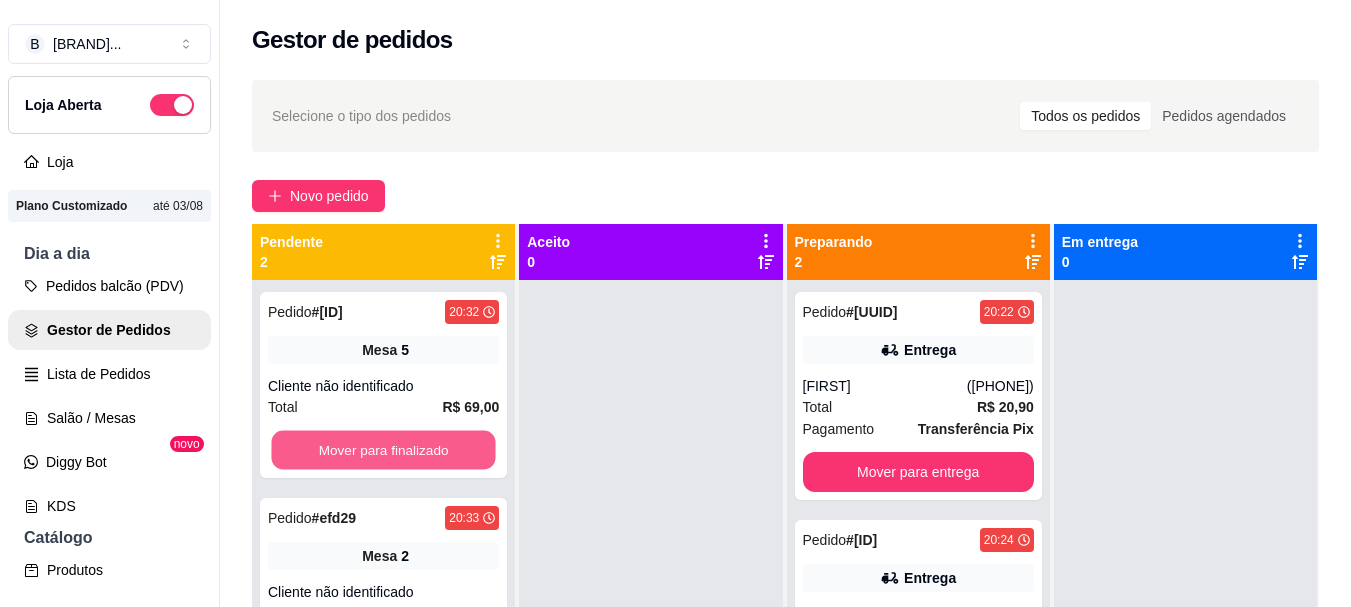 click on "Mover para finalizado" at bounding box center (383, 450) 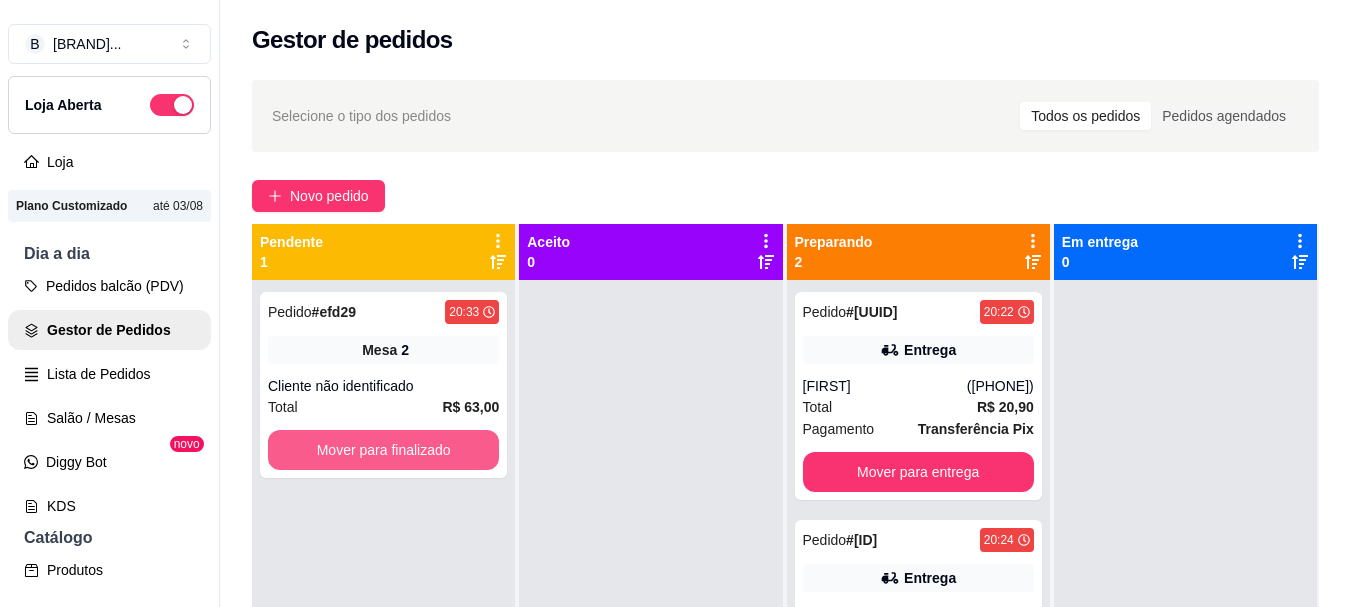 click on "Mover para finalizado" at bounding box center (383, 450) 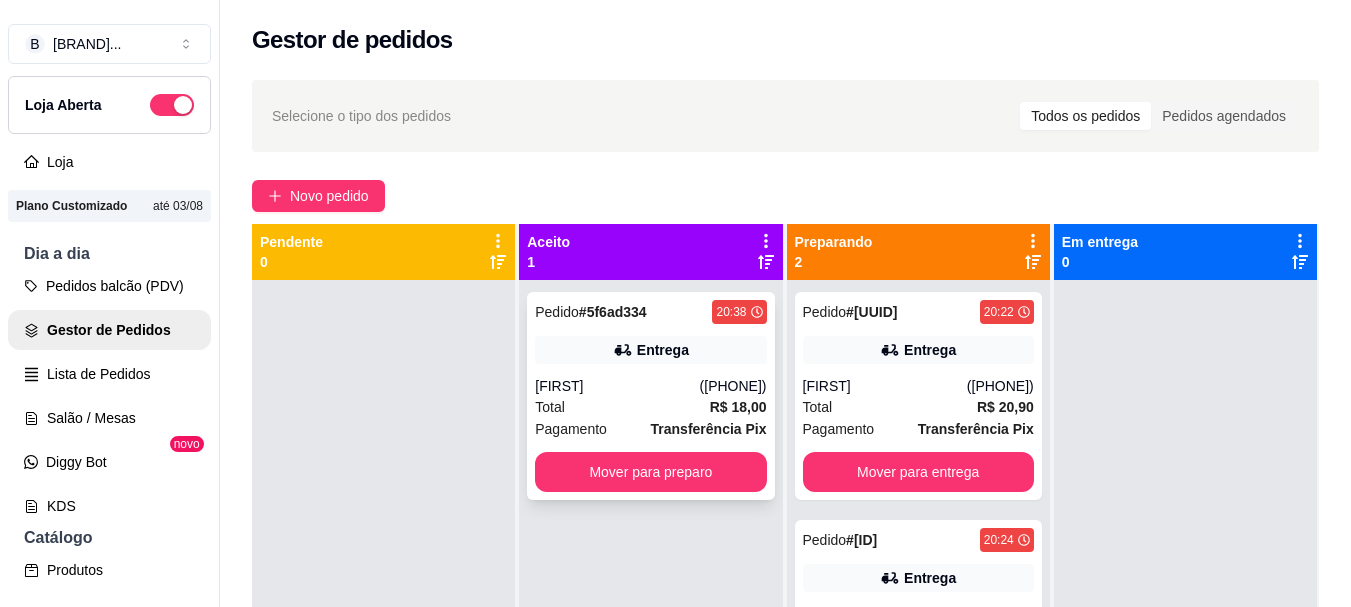 click on "([PHONE])" at bounding box center (733, 386) 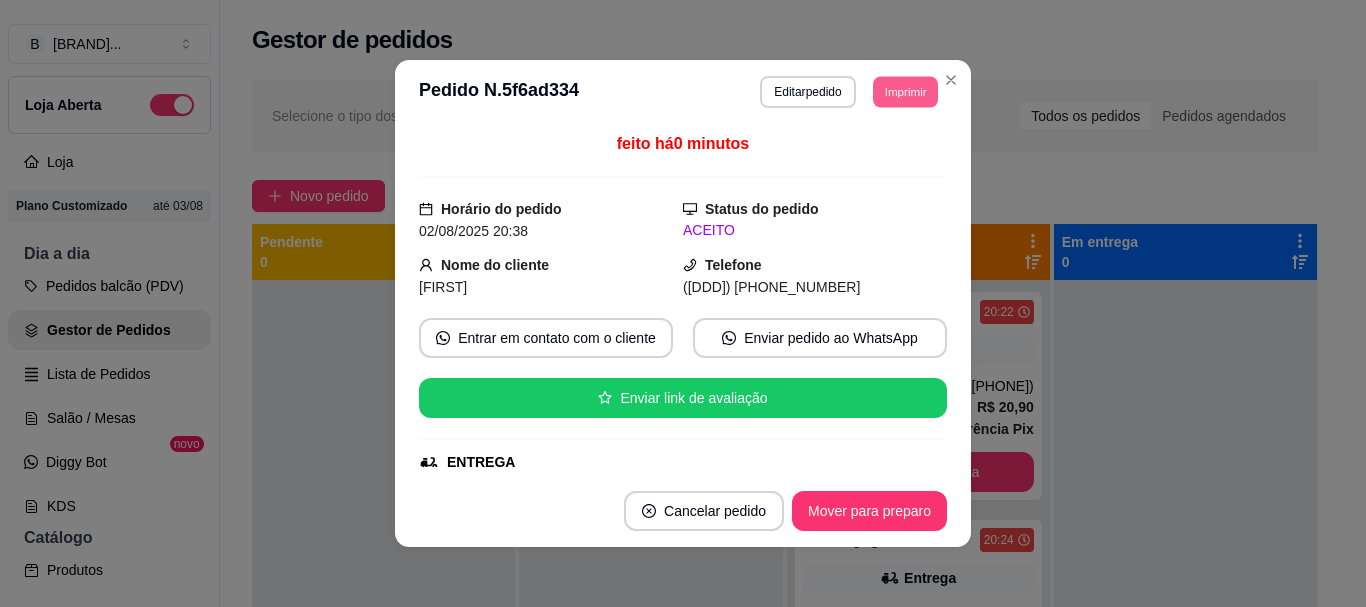 click on "Imprimir" at bounding box center [905, 91] 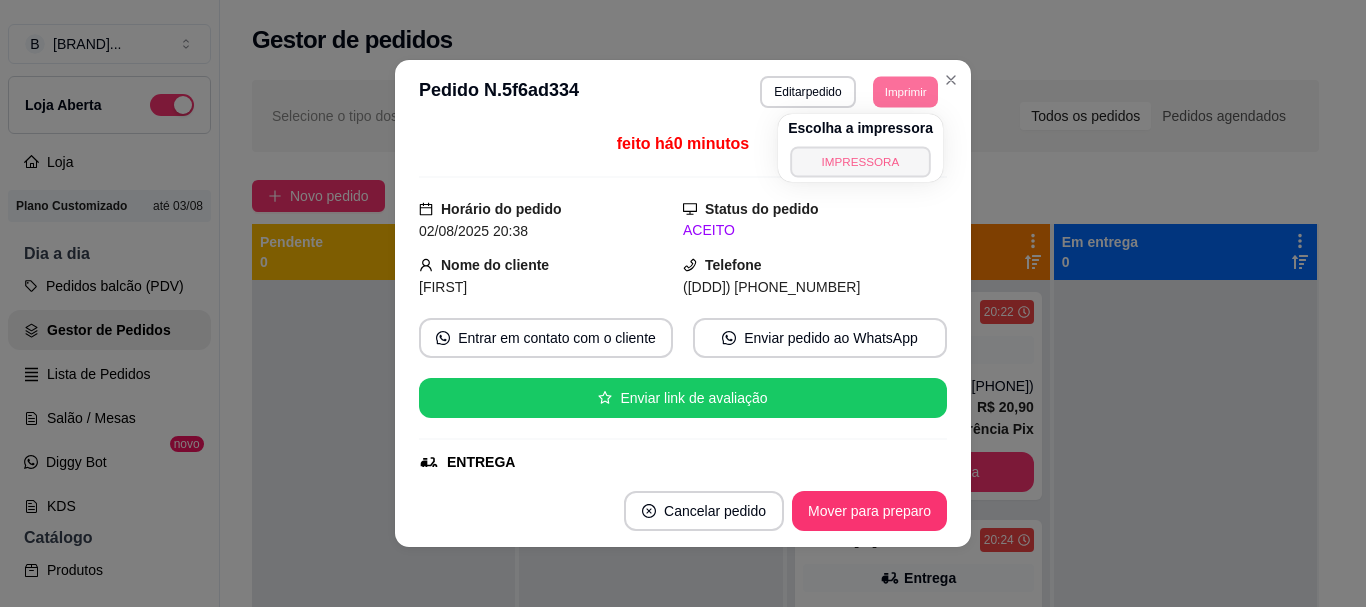 click on "IMPRESSORA" at bounding box center [860, 161] 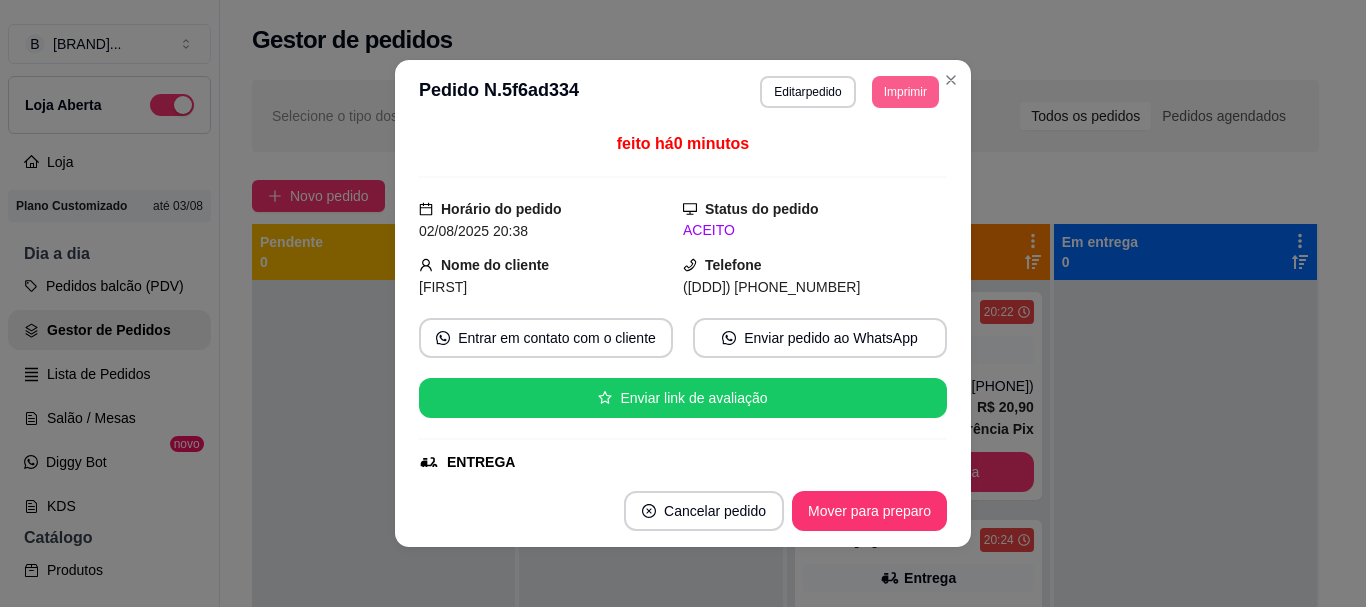 click on "Imprimir" at bounding box center [905, 92] 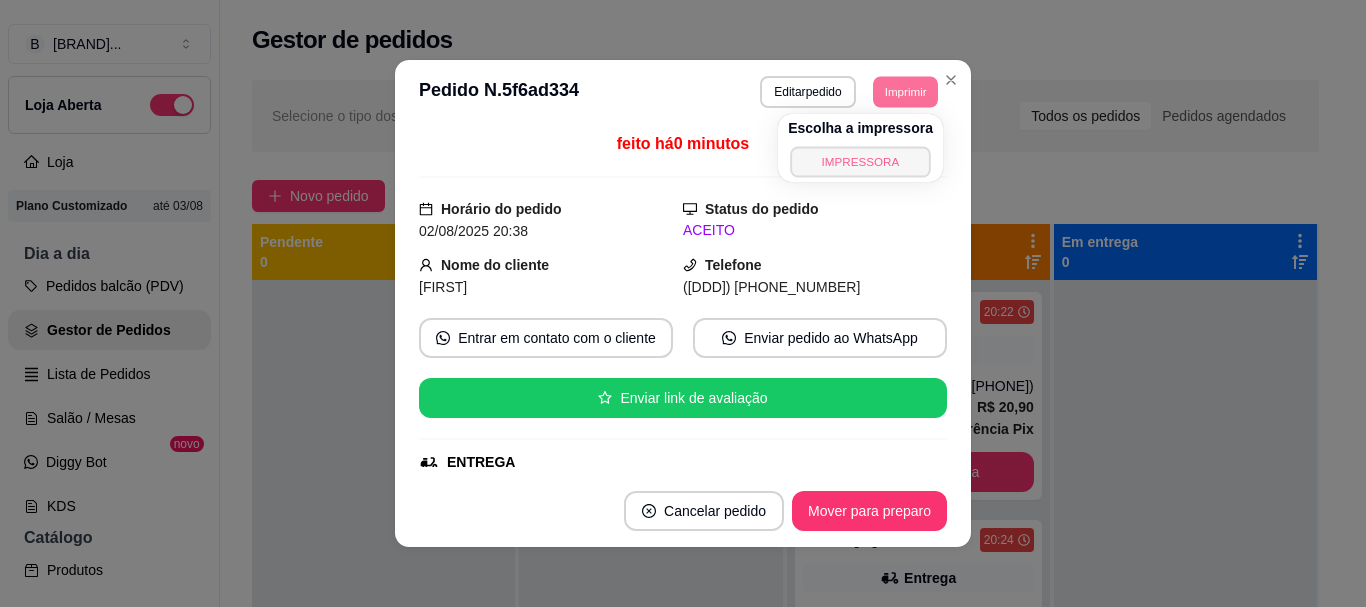 click on "IMPRESSORA" at bounding box center (860, 161) 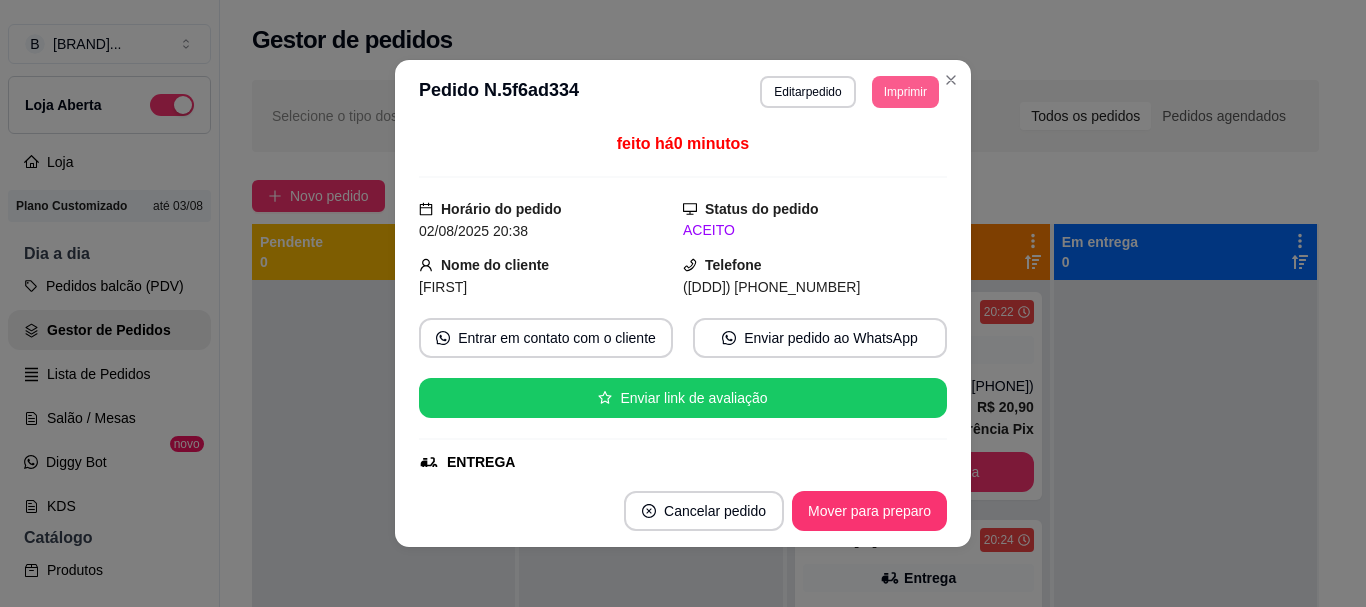 click on "Imprimir" at bounding box center (905, 92) 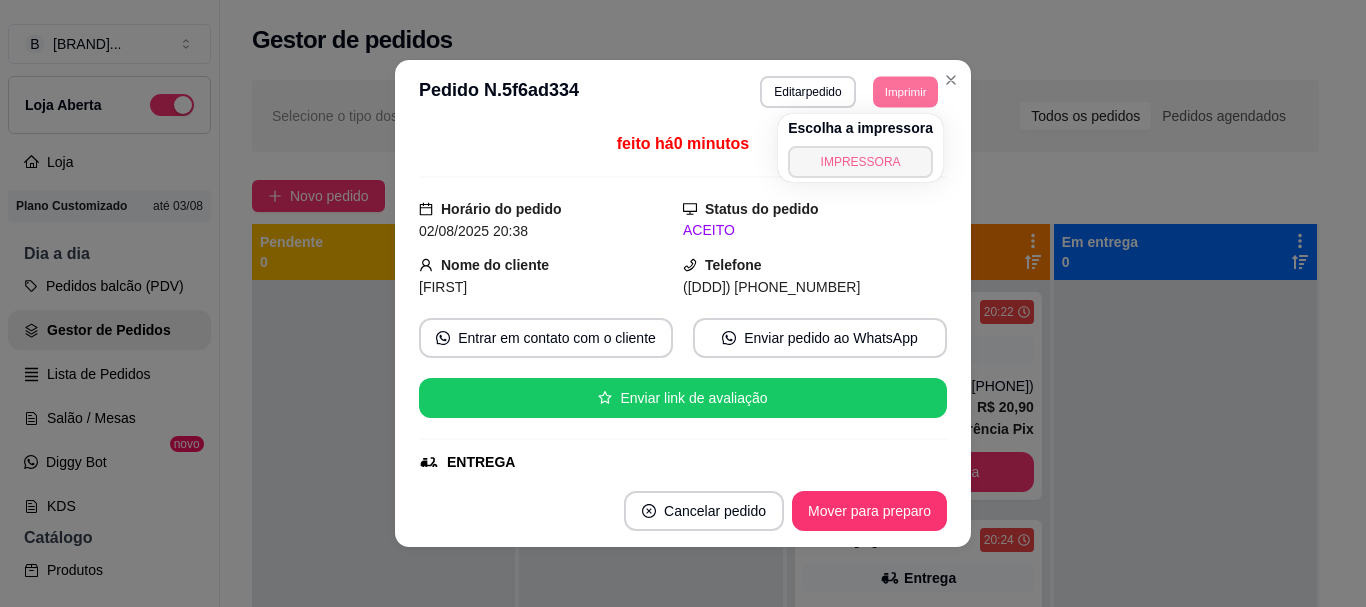 click on "IMPRESSORA" at bounding box center (860, 162) 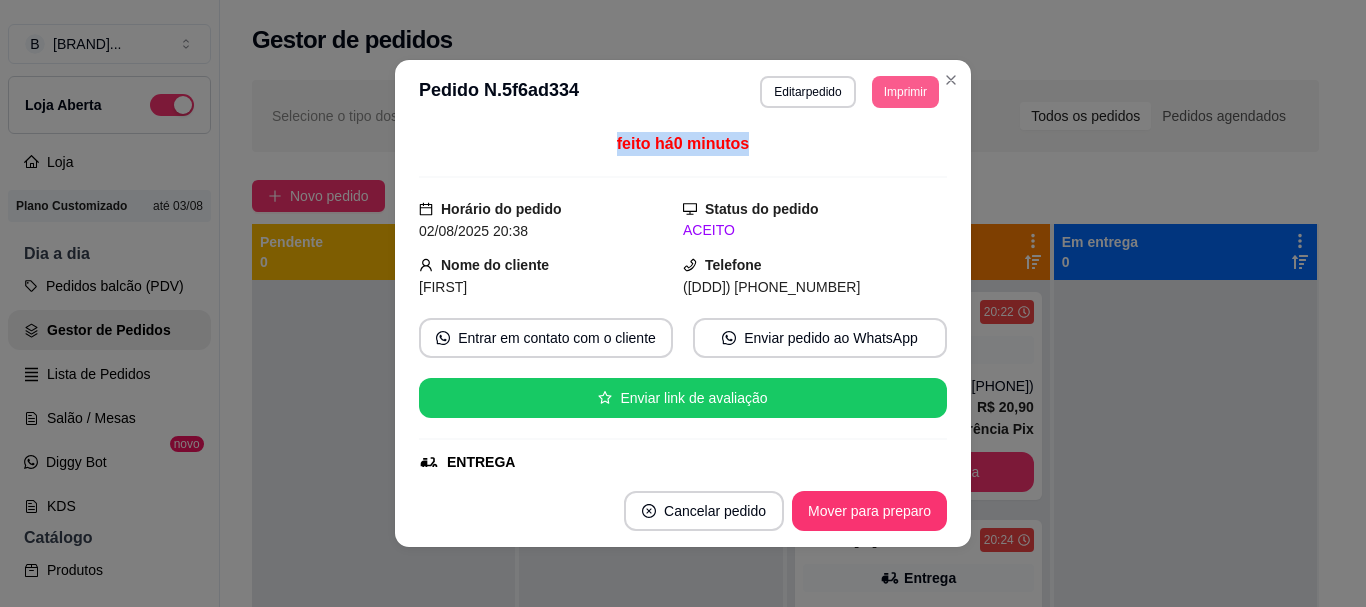 drag, startPoint x: 846, startPoint y: 166, endPoint x: 882, endPoint y: 94, distance: 80.49844 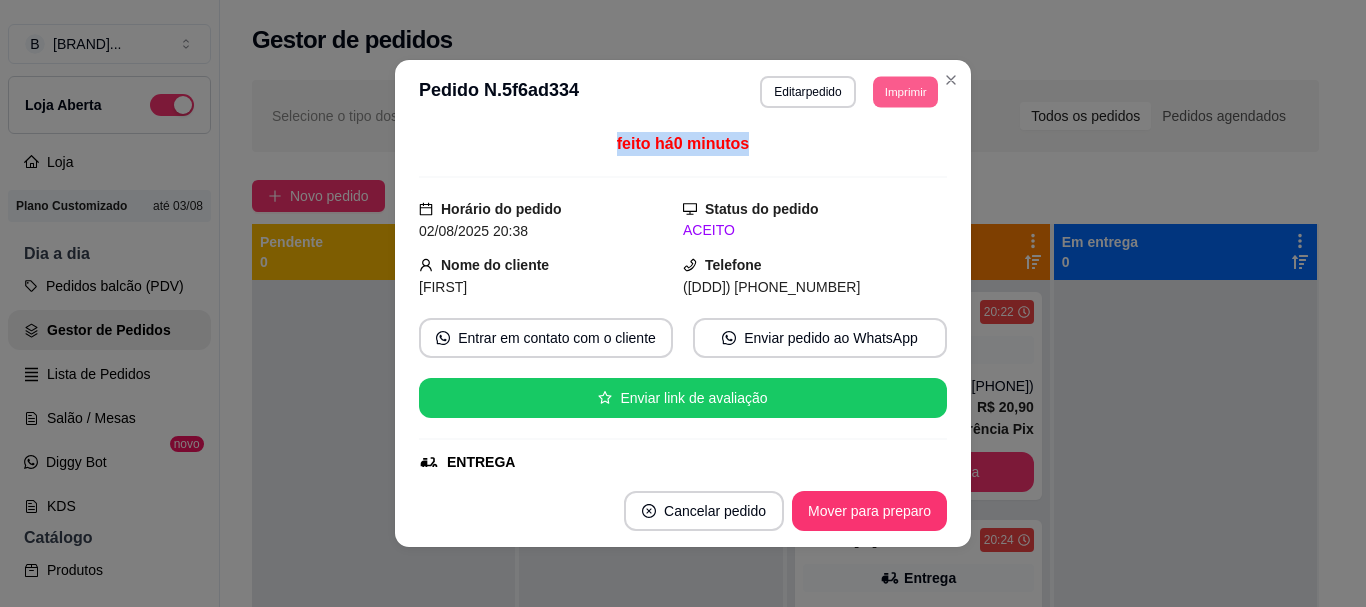 click on "Imprimir" at bounding box center [905, 91] 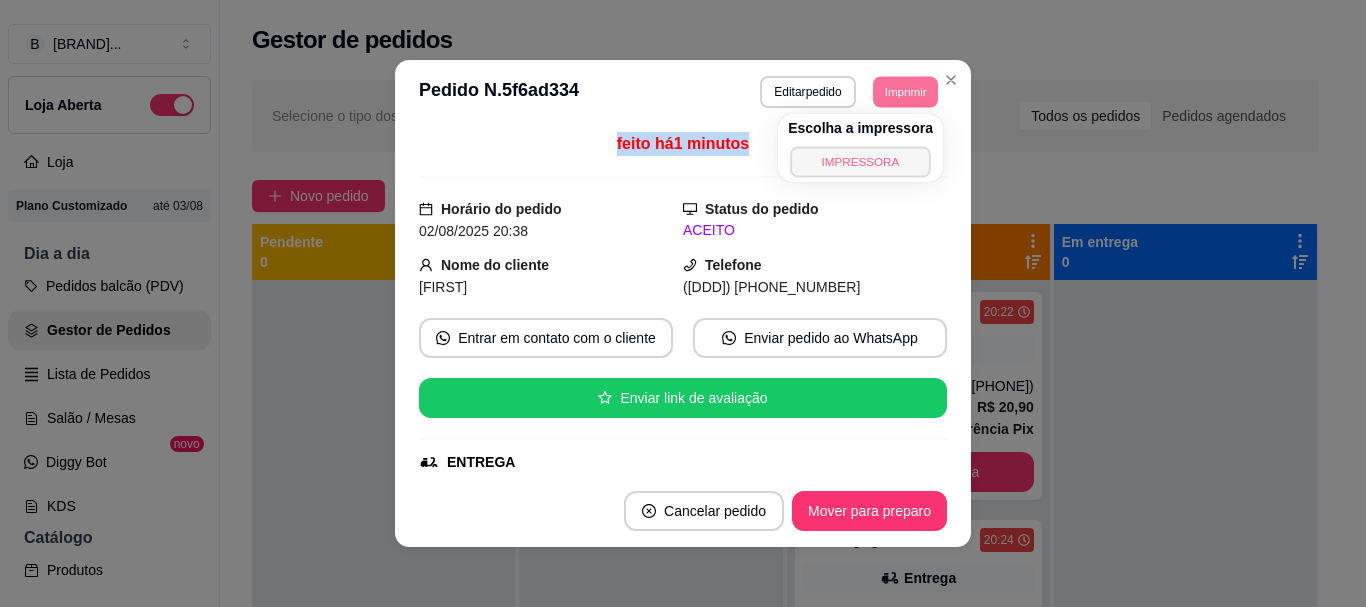 click on "IMPRESSORA" at bounding box center (860, 161) 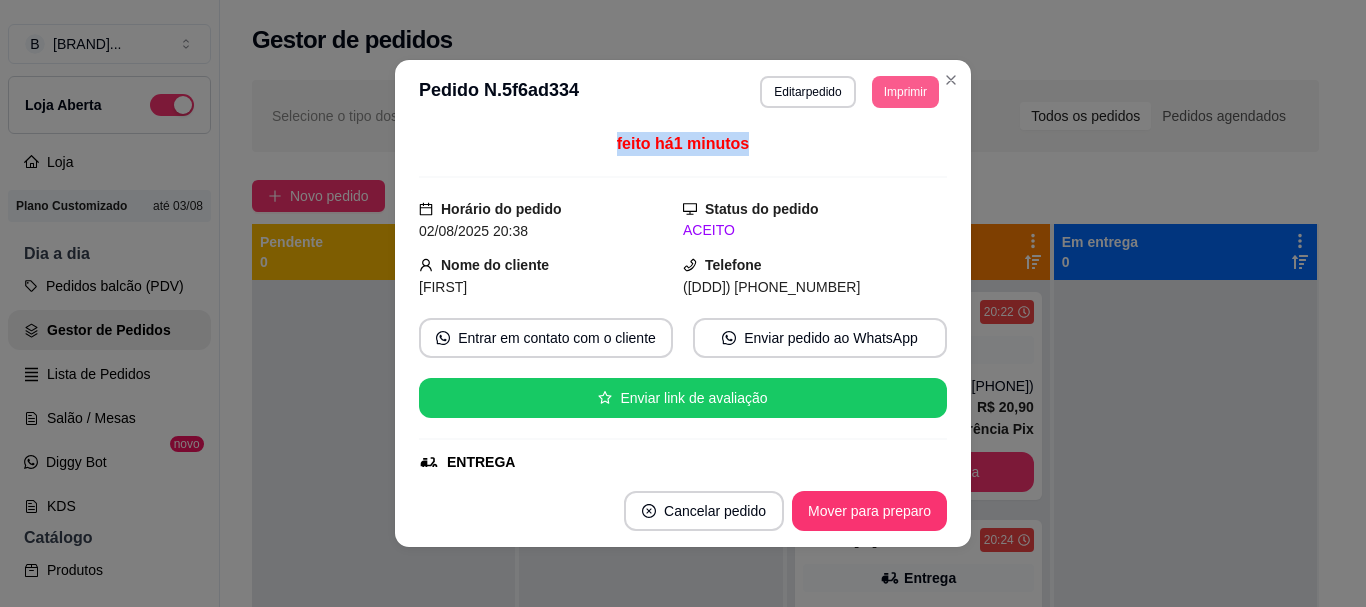 click on "Imprimir" at bounding box center (905, 92) 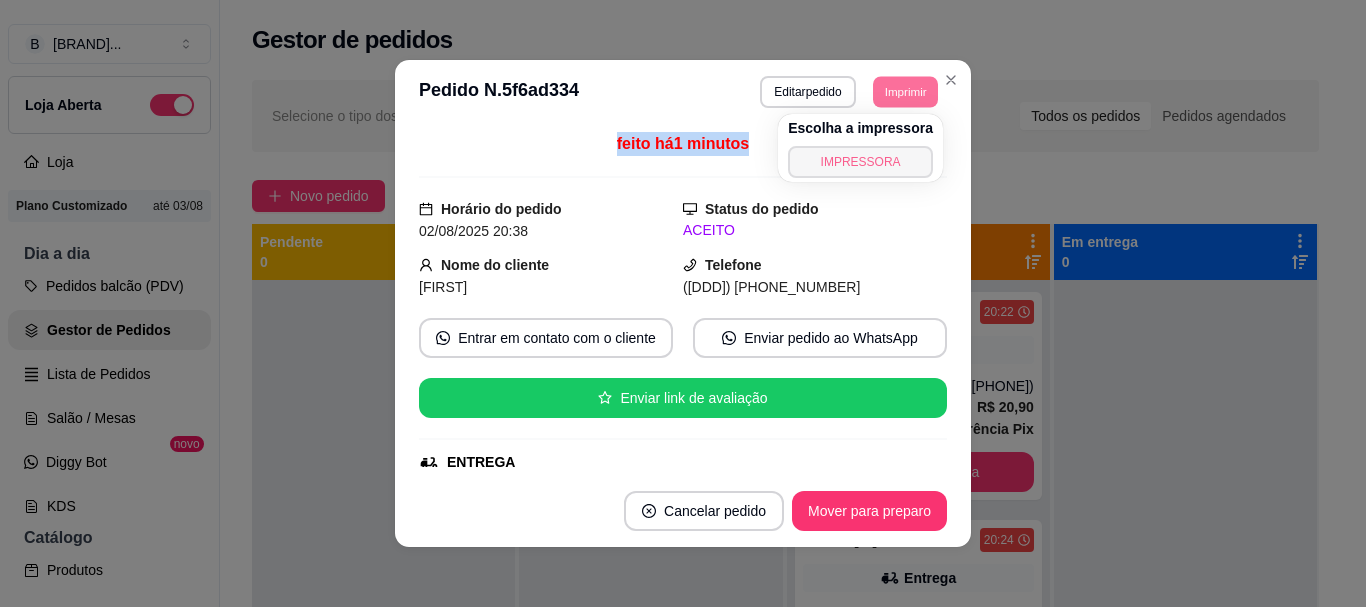 click on "IMPRESSORA" at bounding box center (860, 162) 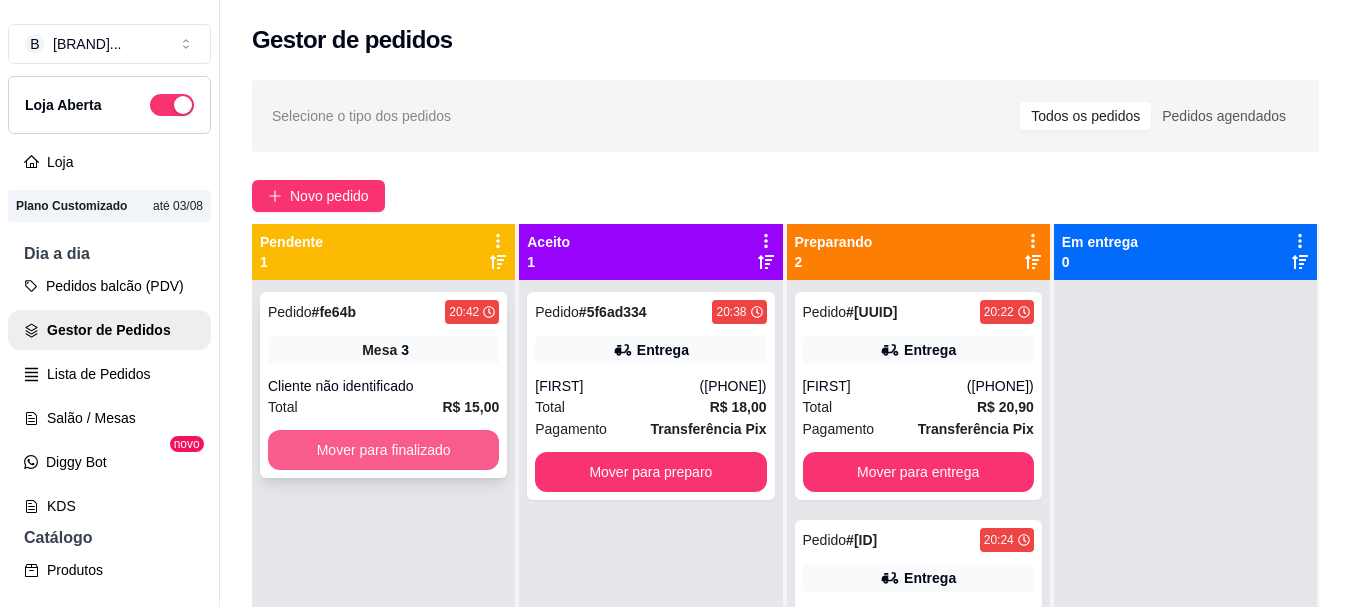 click on "Mover para finalizado" at bounding box center (383, 450) 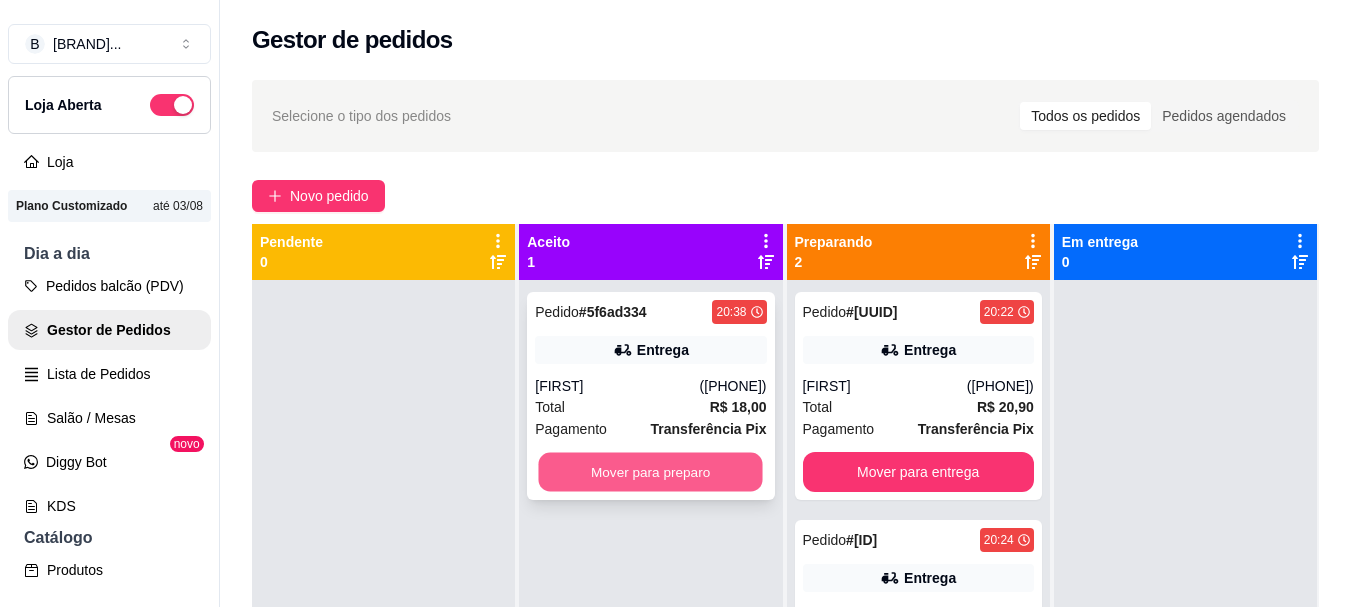 click on "Mover para preparo" at bounding box center (651, 472) 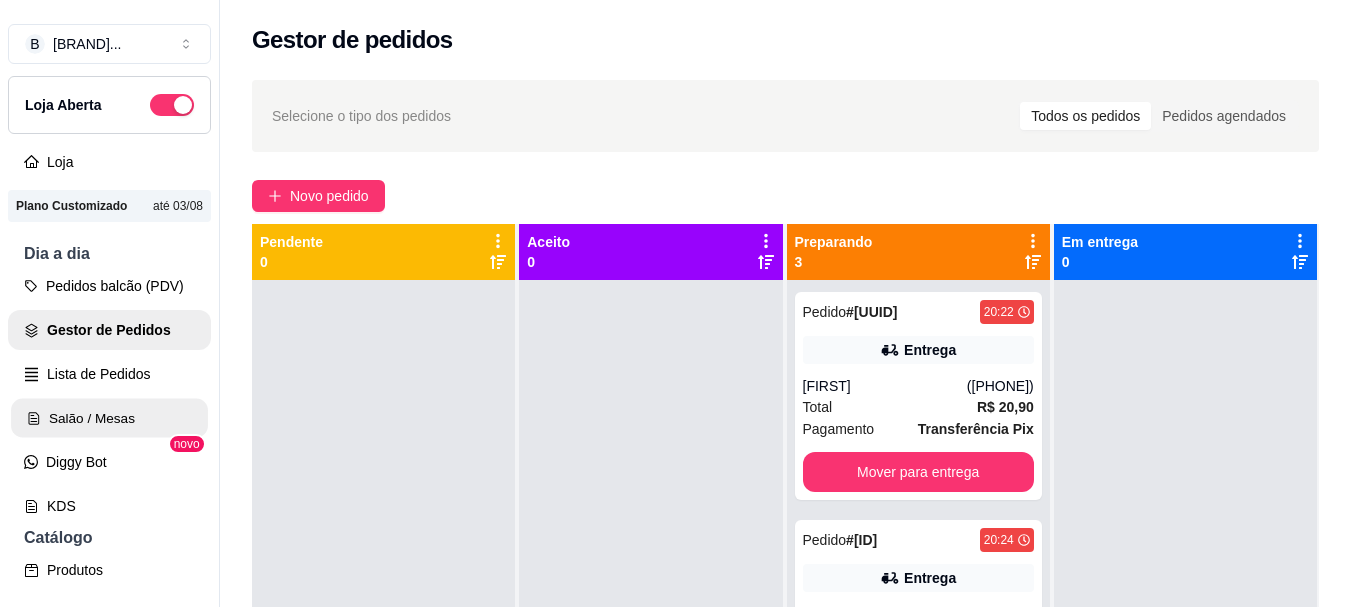 click on "Salão / Mesas" at bounding box center [109, 418] 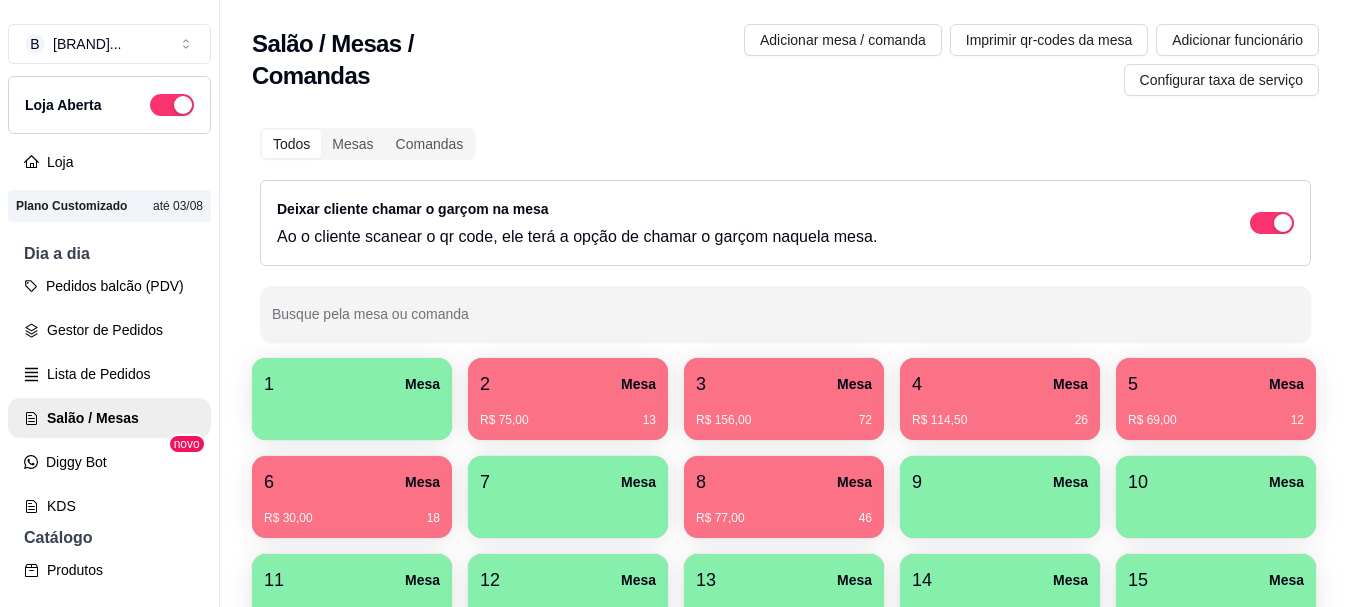 click on "3 Mesa" at bounding box center (784, 384) 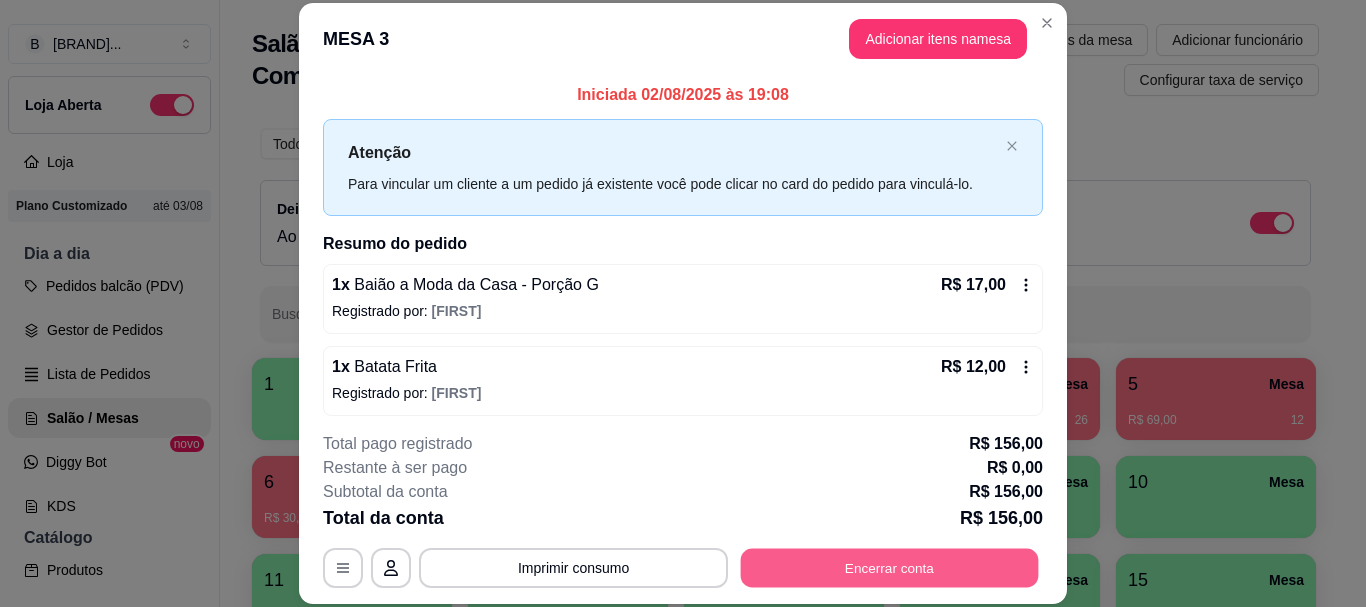click on "Encerrar conta" at bounding box center [890, 568] 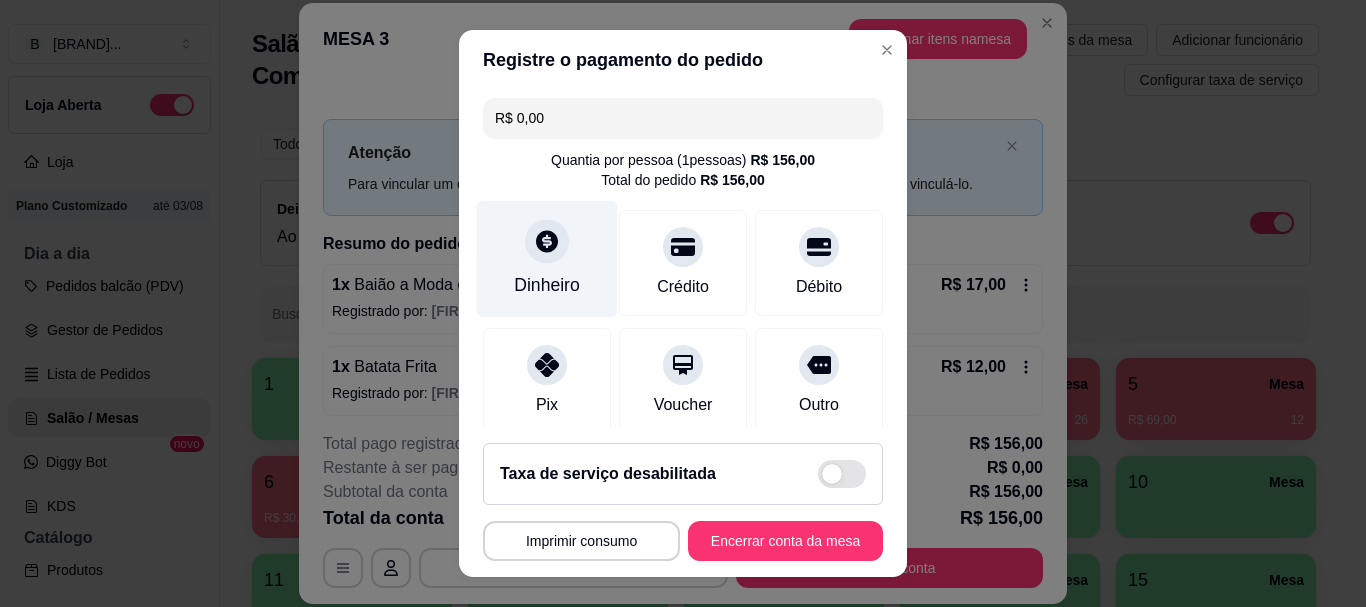 click 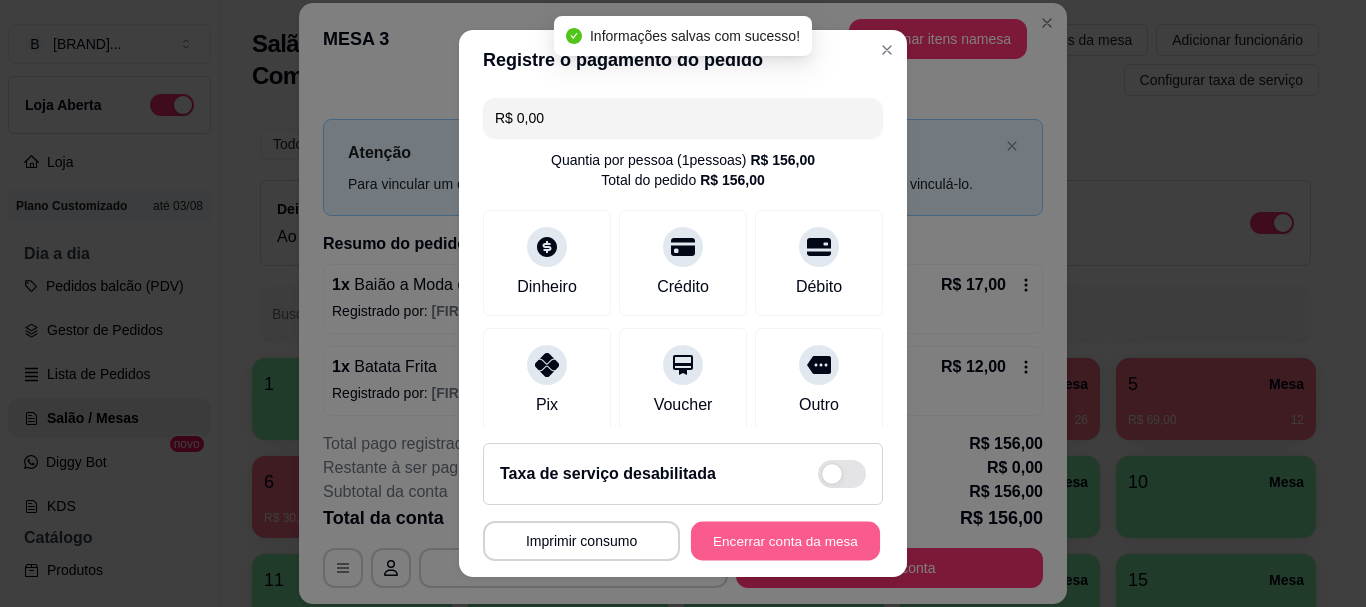 click on "Encerrar conta da mesa" at bounding box center [785, 540] 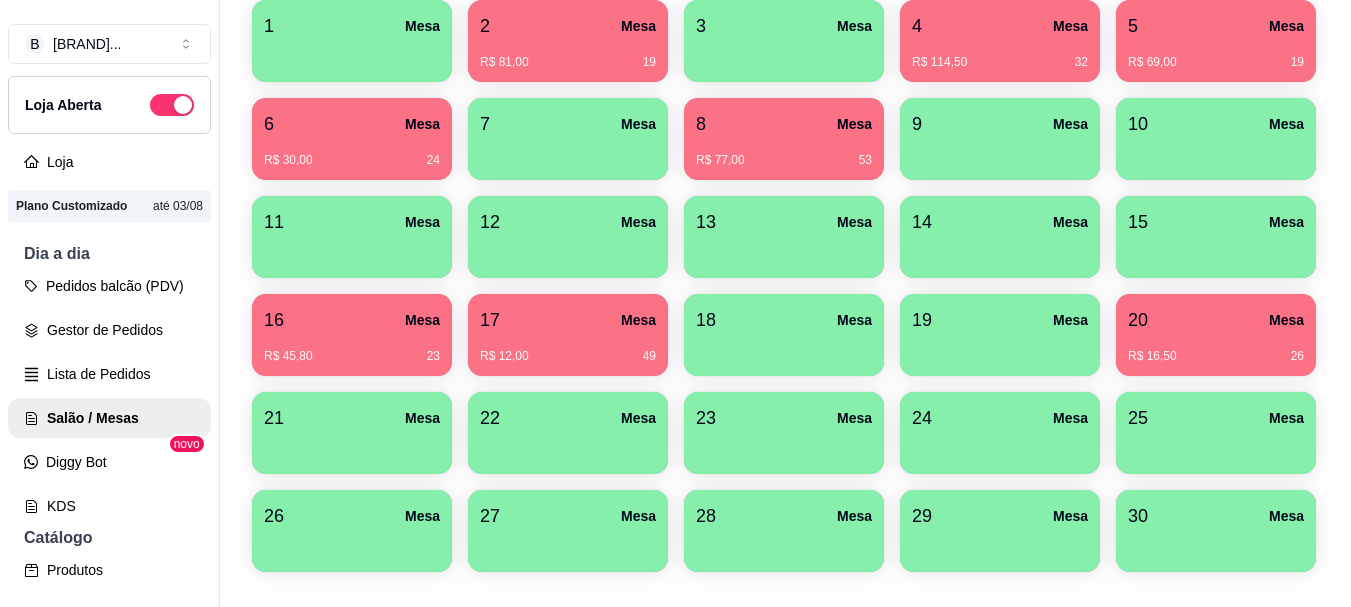 scroll, scrollTop: 395, scrollLeft: 0, axis: vertical 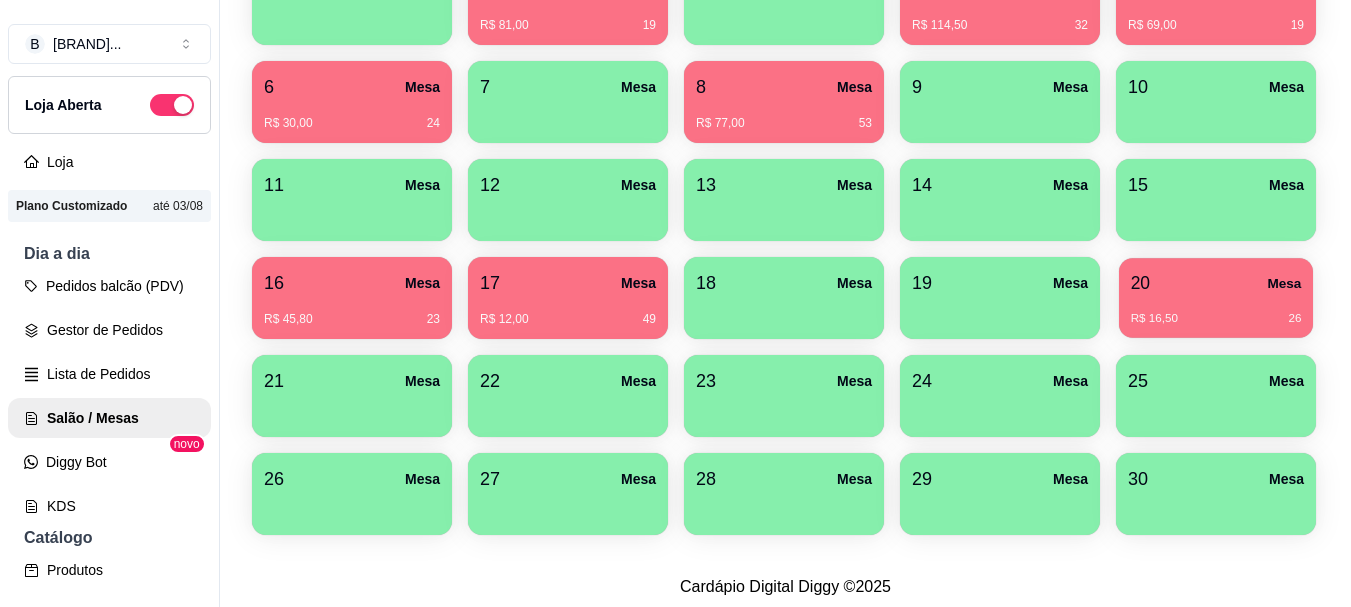 click on "R$ 16,50 26" at bounding box center [1216, 319] 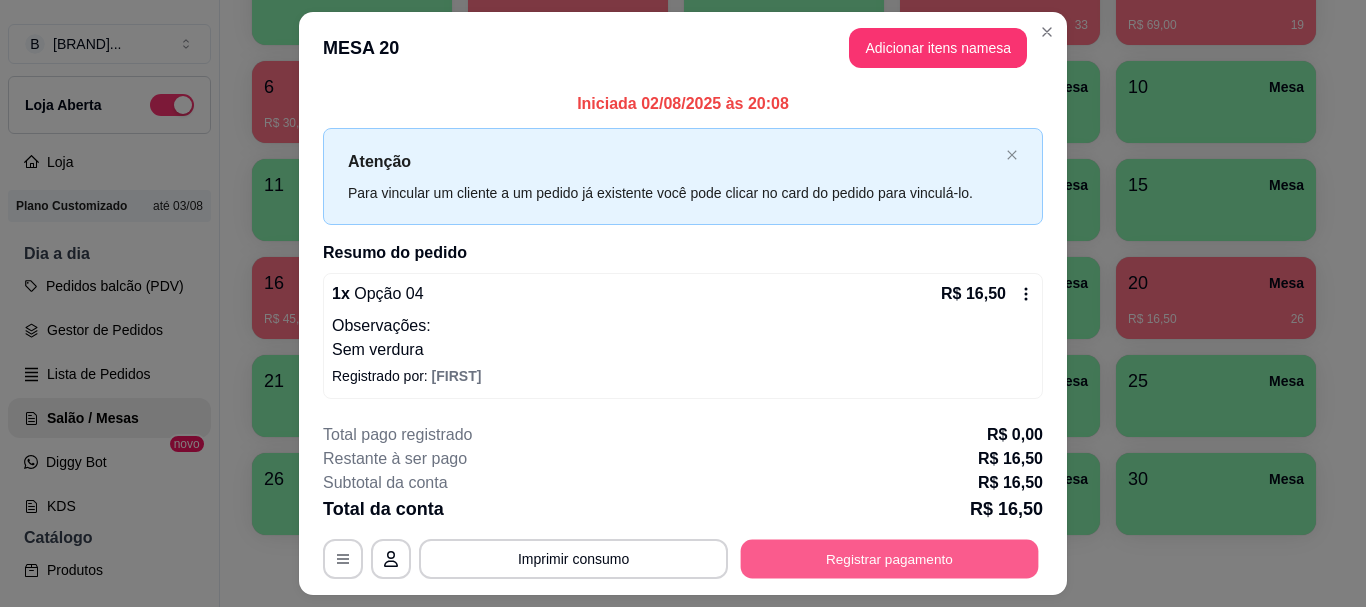 click on "Registrar pagamento" at bounding box center (890, 559) 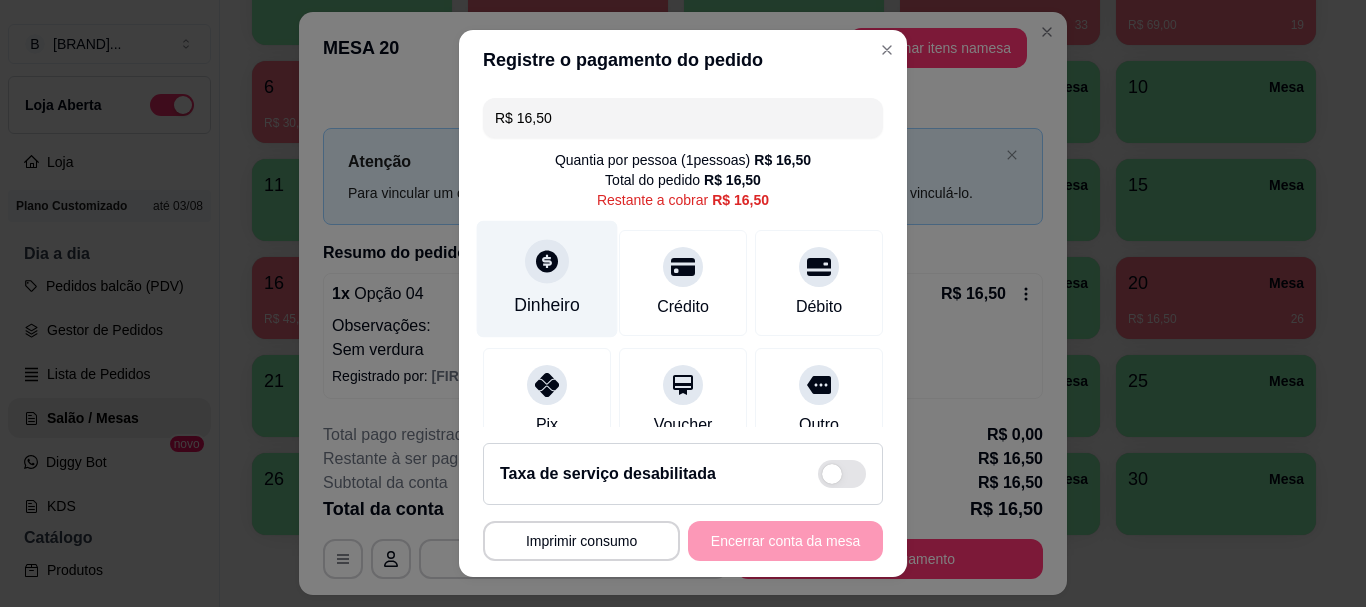 click at bounding box center (547, 262) 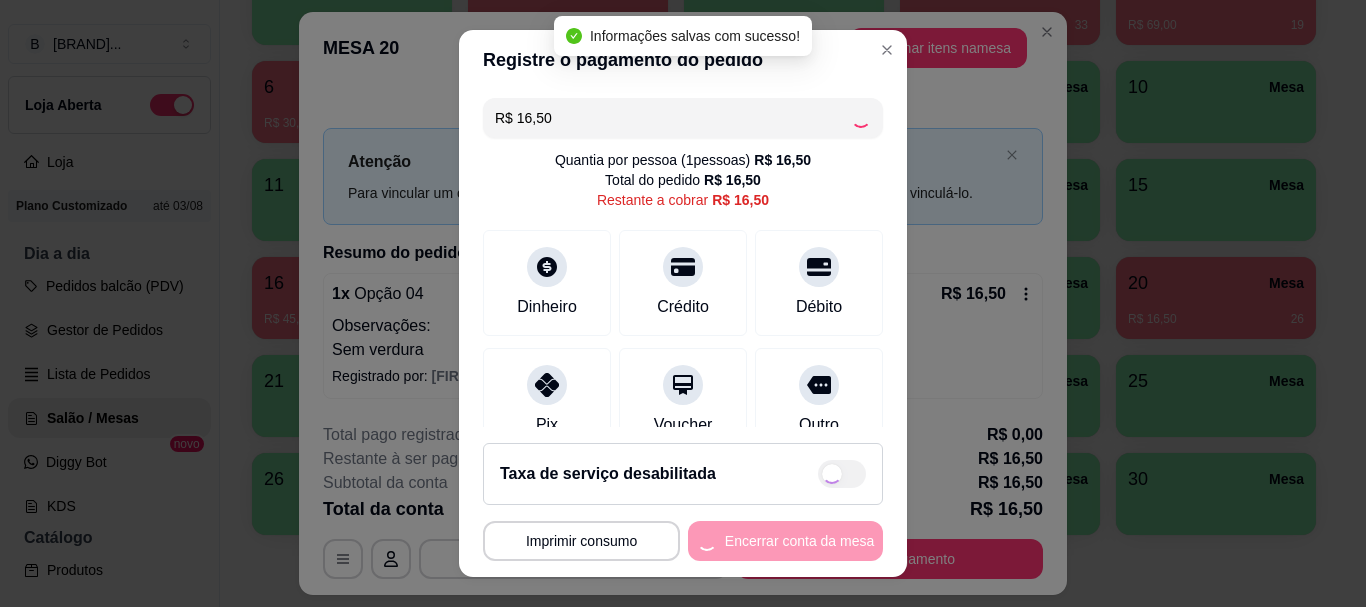 type on "R$ 0,00" 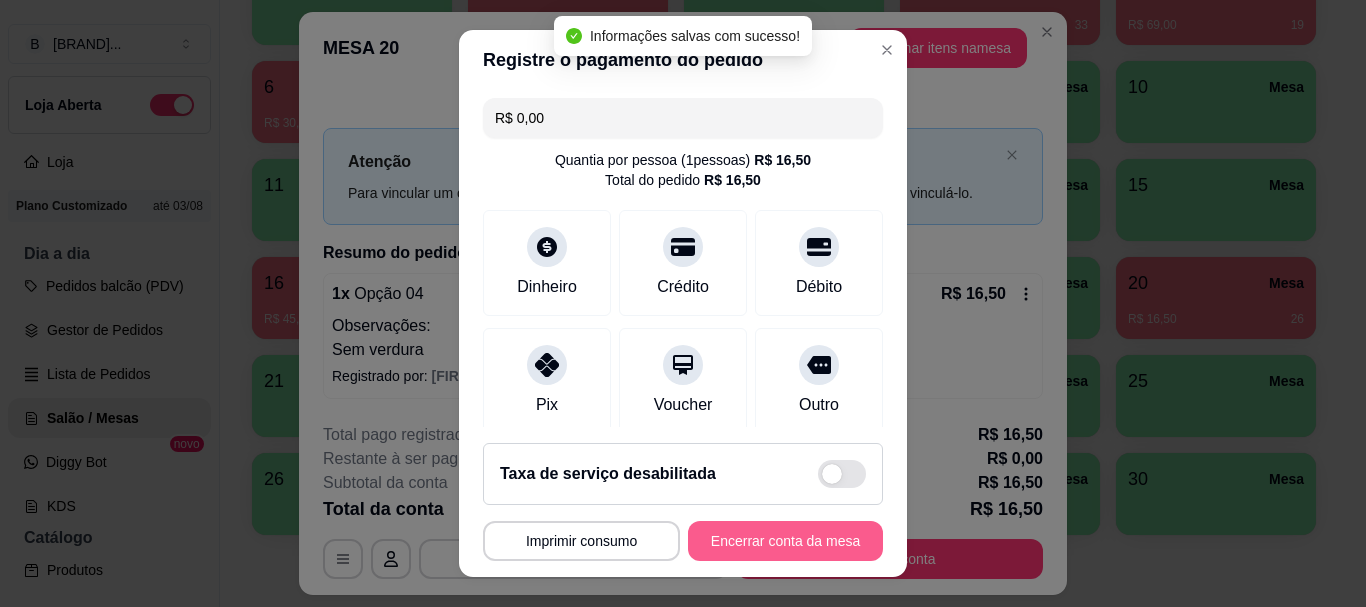 click on "Encerrar conta da mesa" at bounding box center [785, 541] 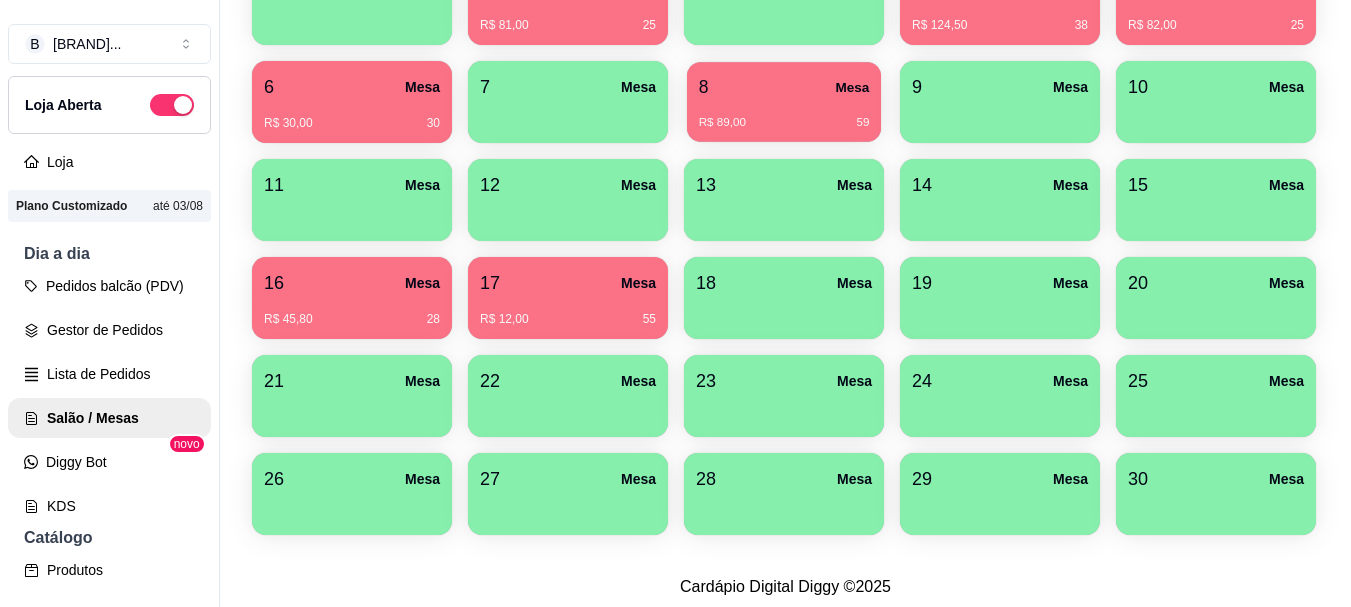 click on "R$ 89,00 [CODE]" at bounding box center [784, 115] 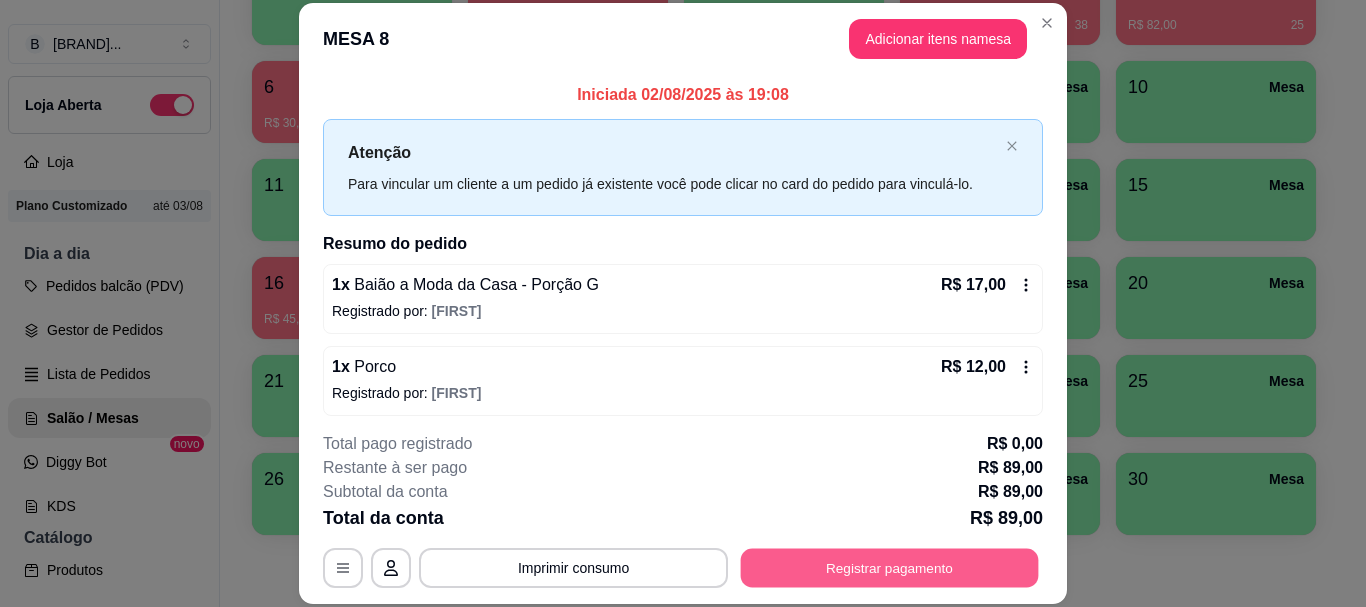 click on "Registrar pagamento" at bounding box center [890, 568] 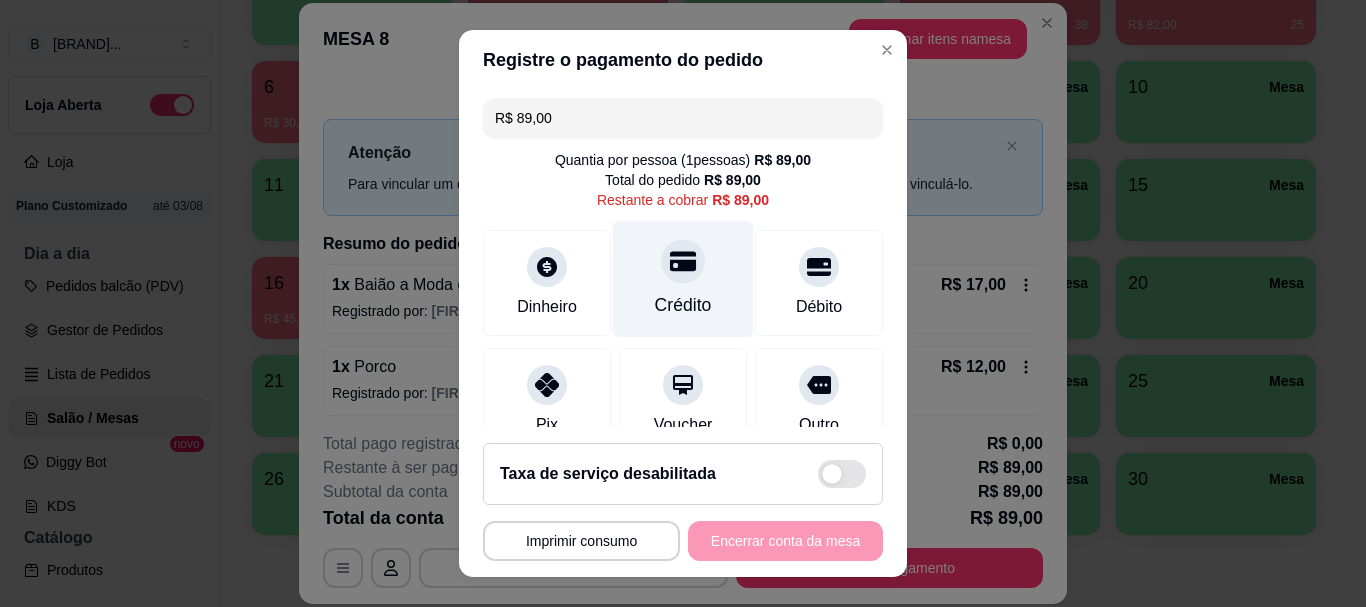 click on "Crédito" at bounding box center (683, 279) 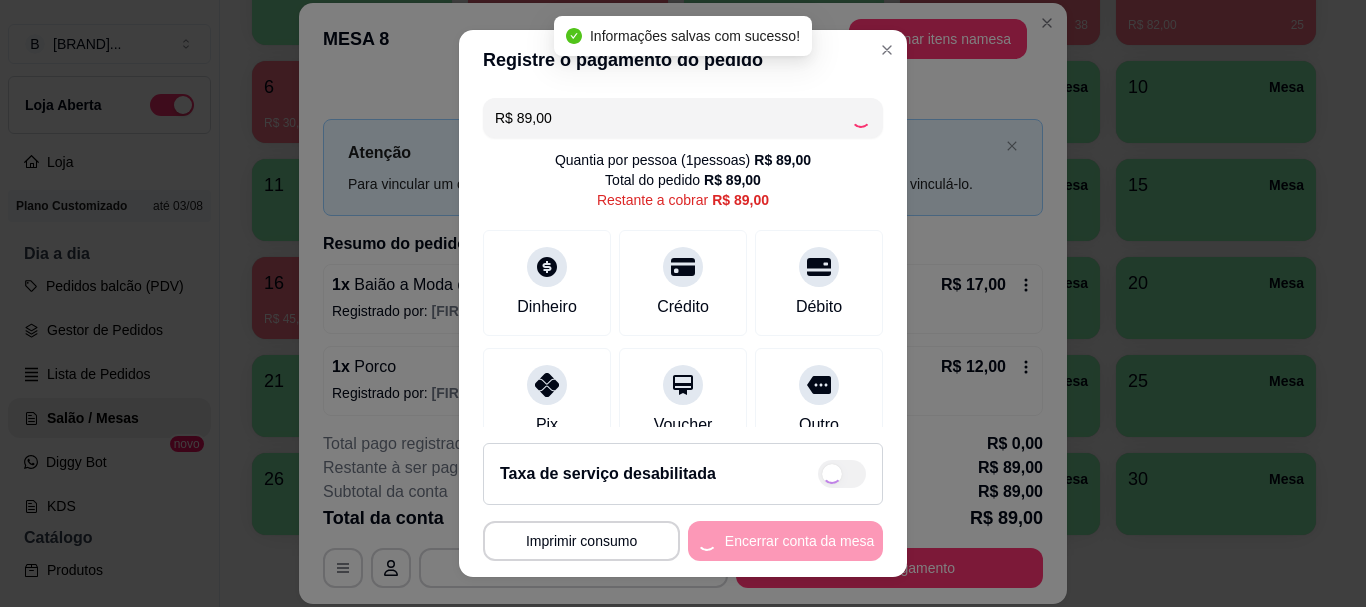 type on "R$ 0,00" 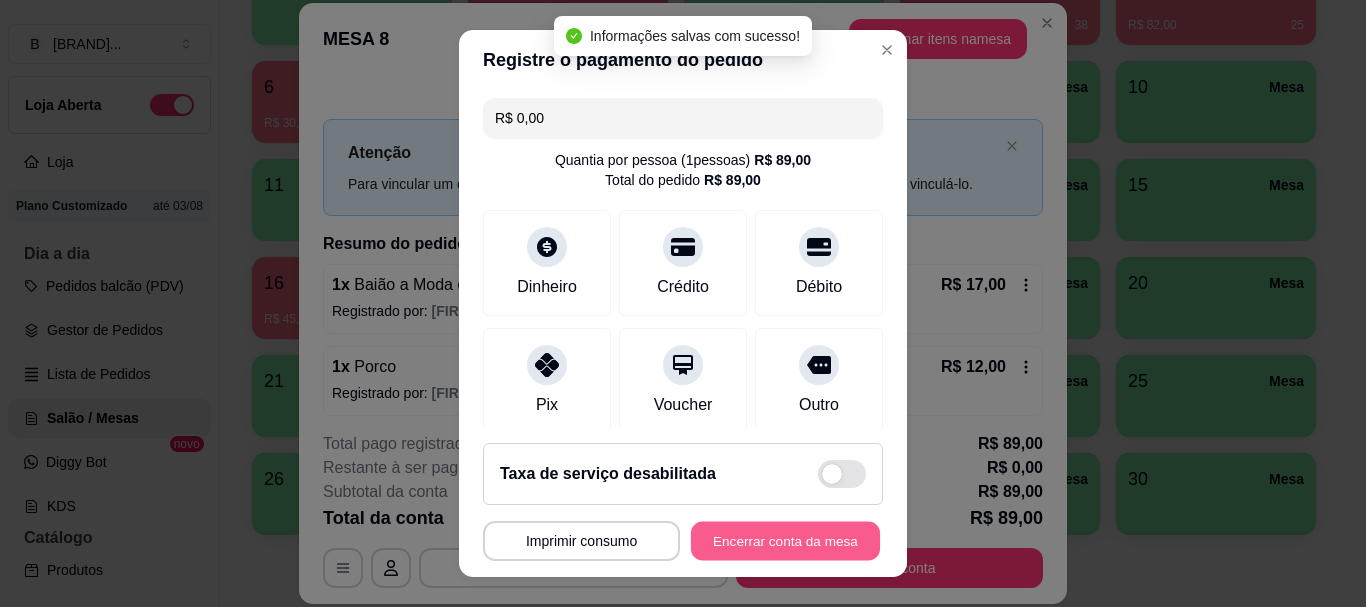 click on "Encerrar conta da mesa" at bounding box center (785, 540) 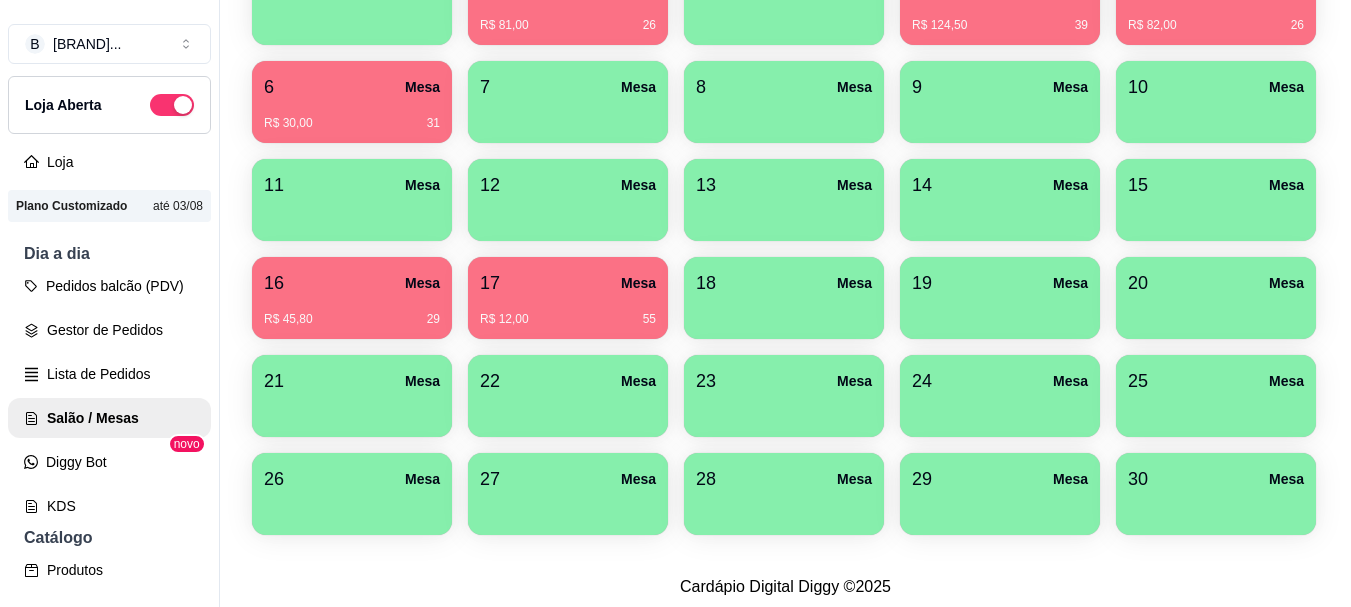 click on "17 Mesa" at bounding box center [568, 283] 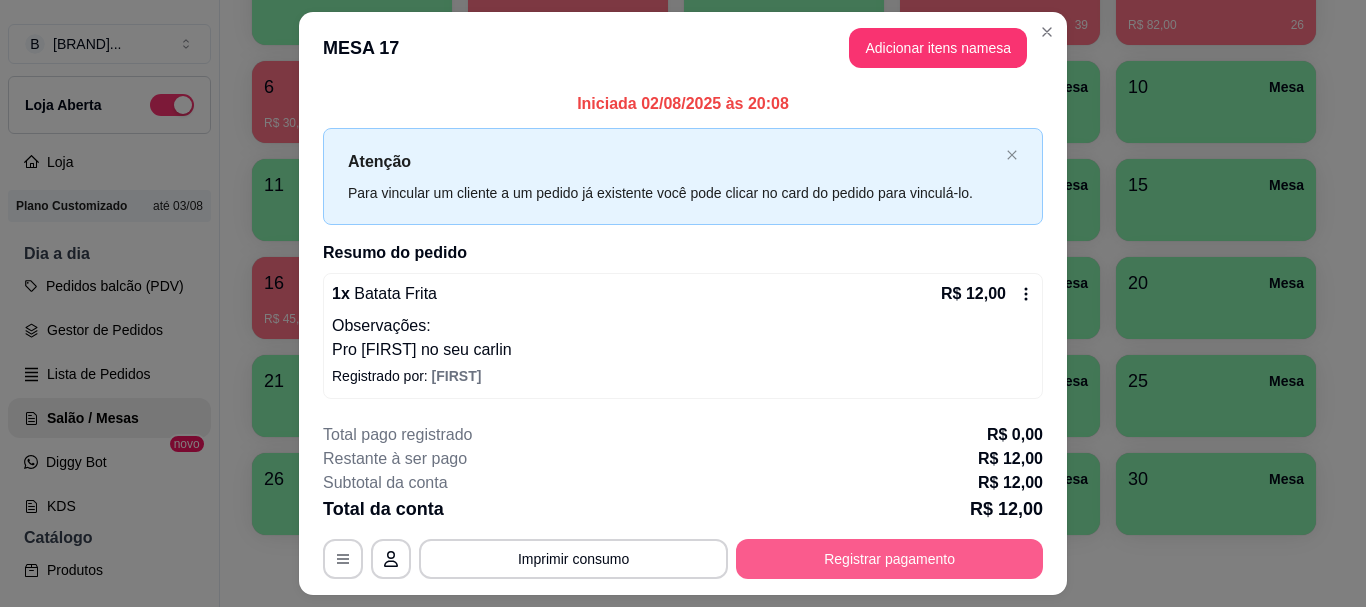 click on "Registrar pagamento" at bounding box center [889, 559] 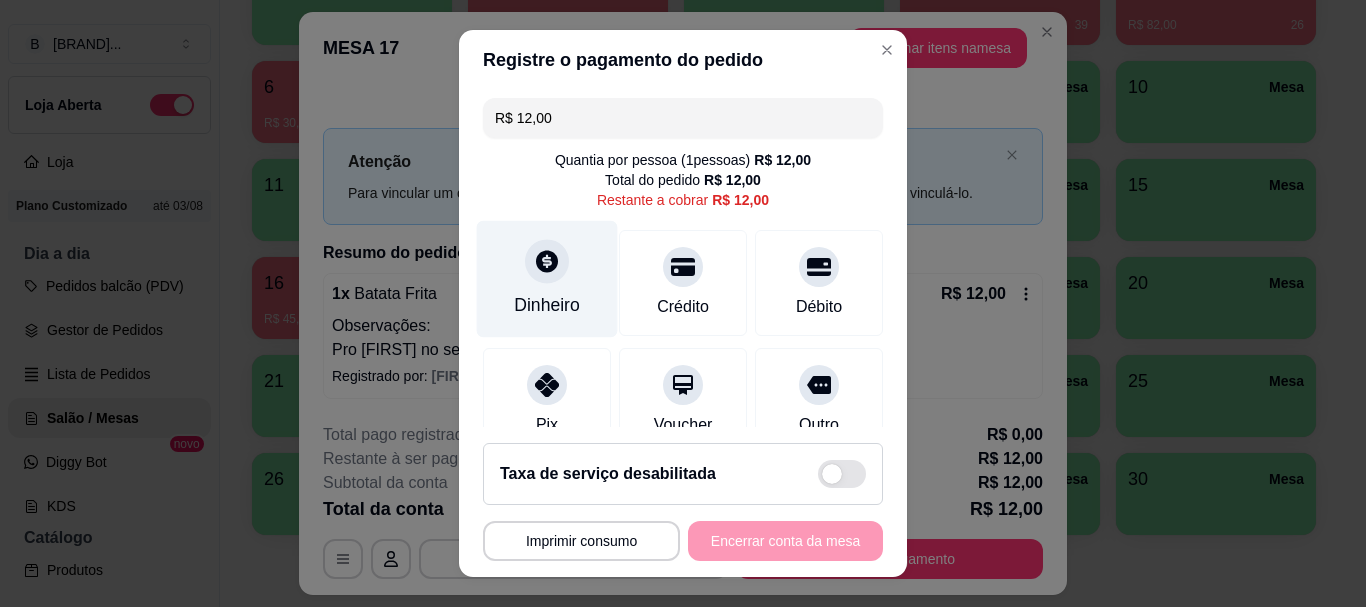 click on "Dinheiro" at bounding box center [547, 279] 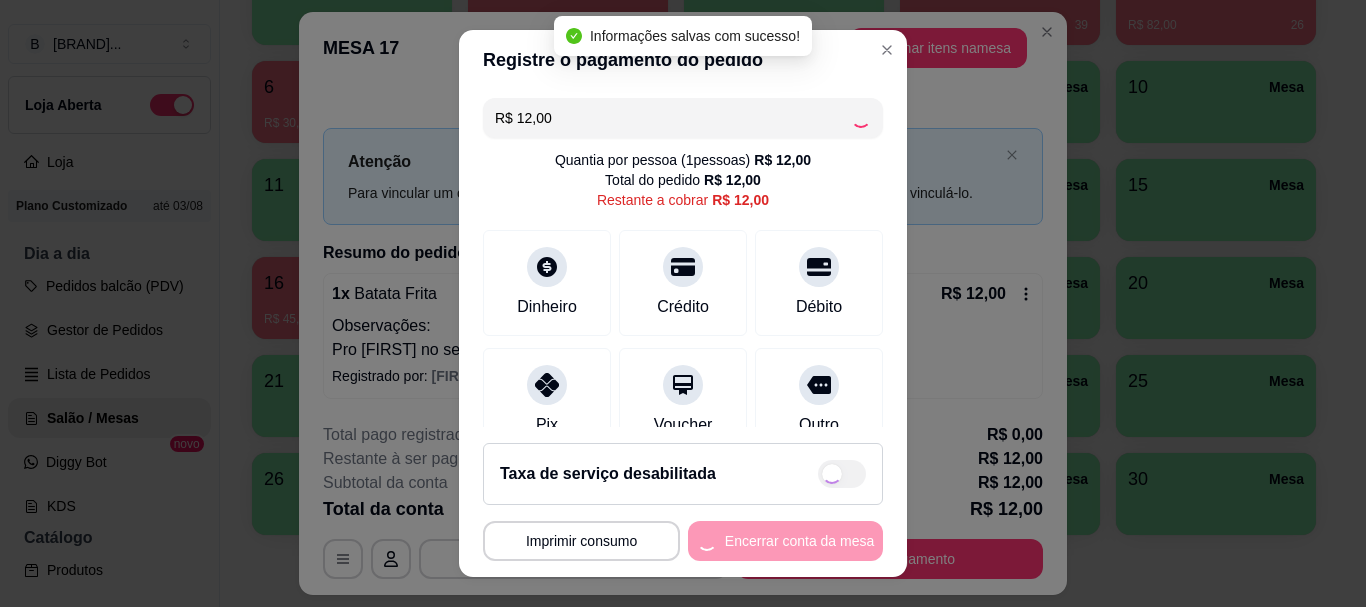 type on "R$ 0,00" 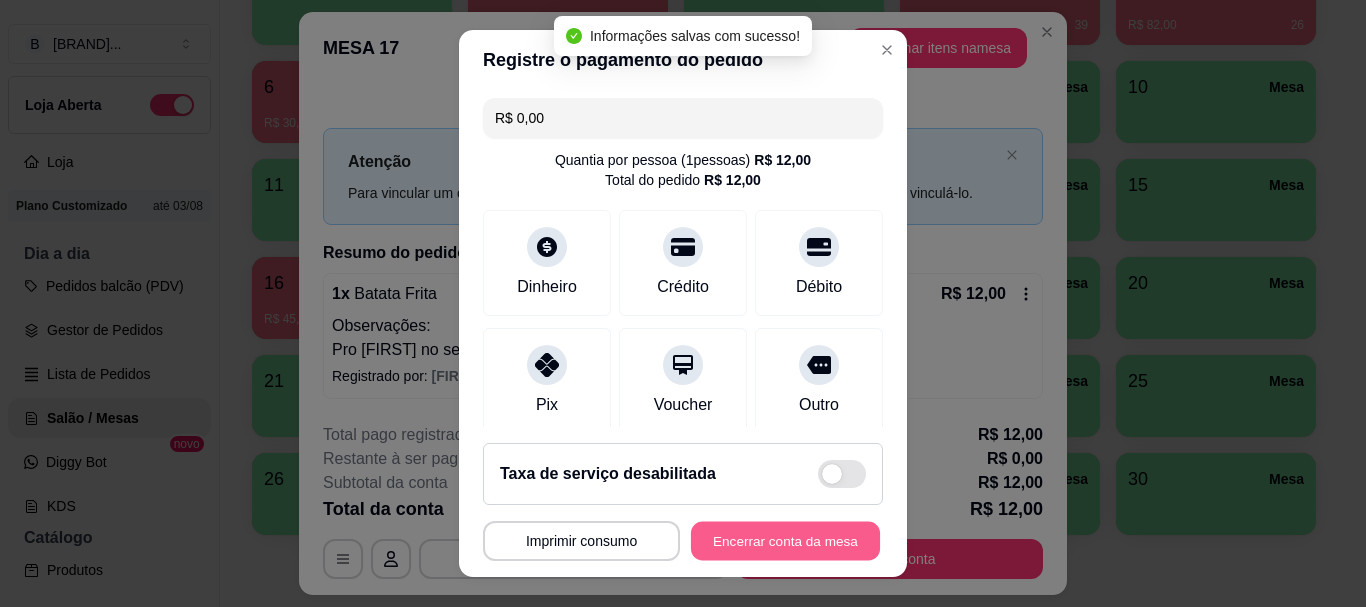 click on "Encerrar conta da mesa" at bounding box center (785, 540) 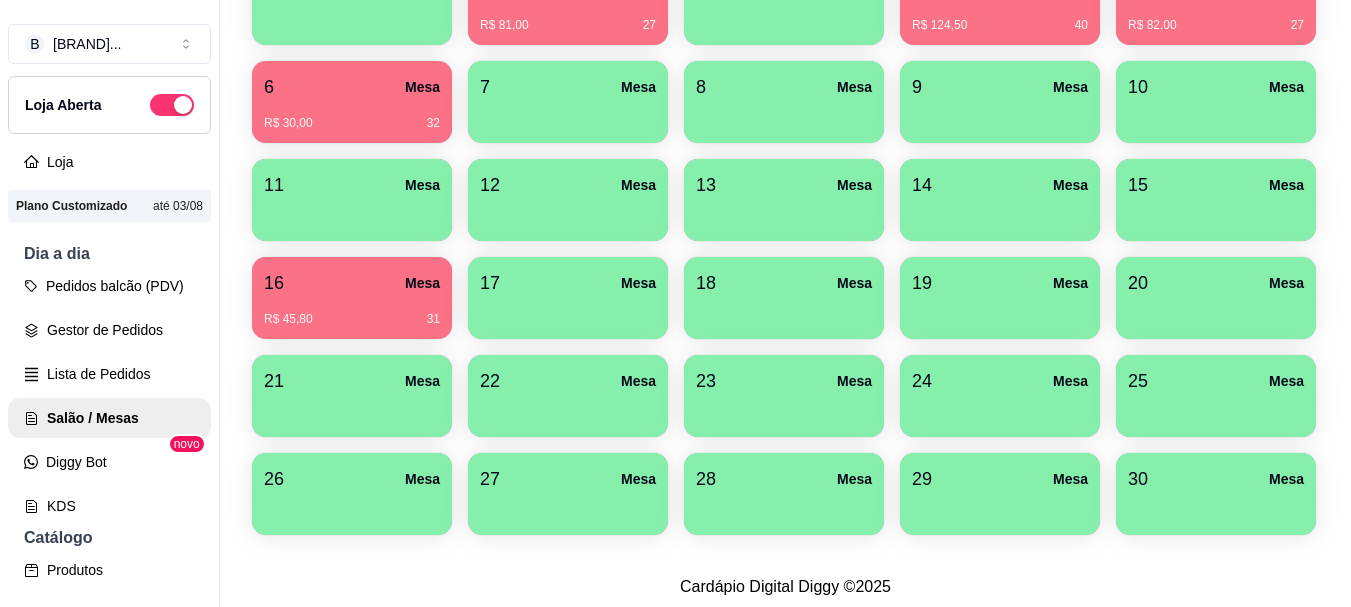 scroll, scrollTop: 0, scrollLeft: 0, axis: both 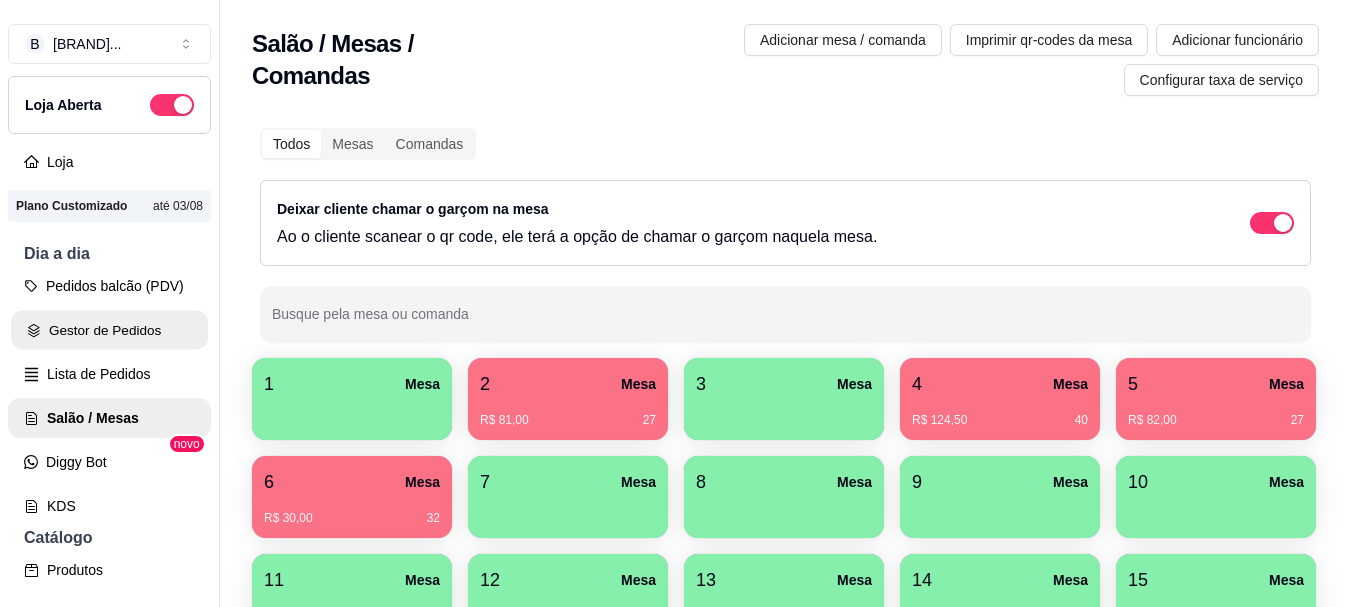 click on "Gestor de Pedidos" at bounding box center [109, 330] 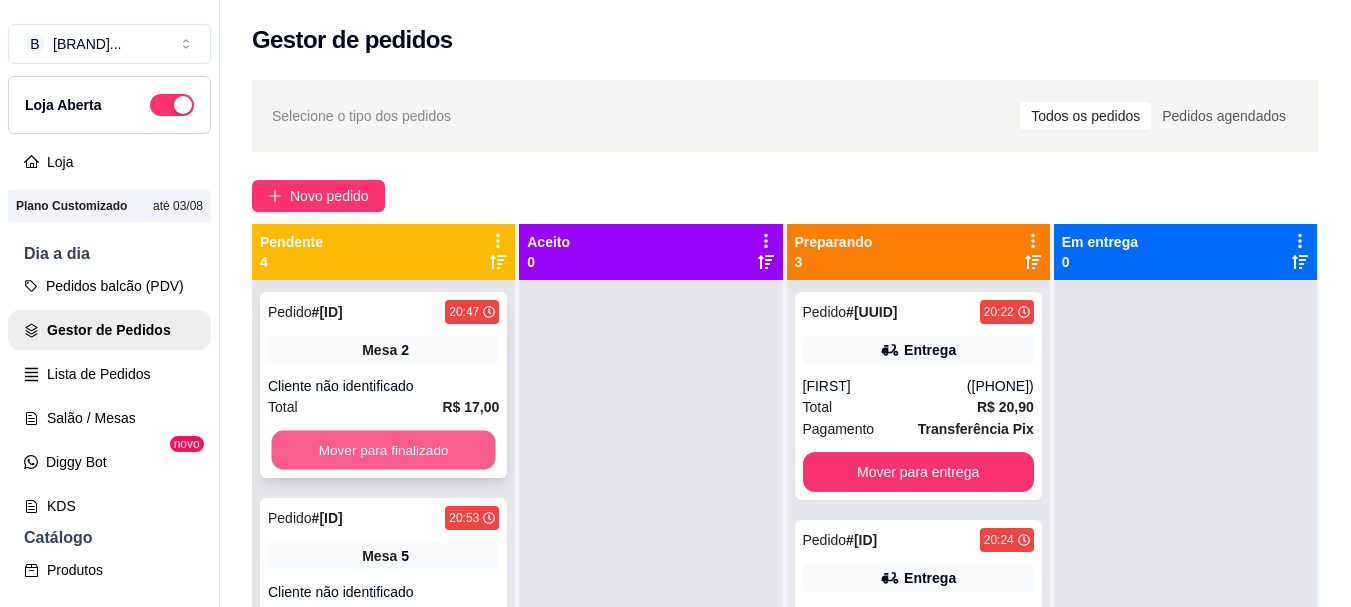 click on "Mover para finalizado" at bounding box center (383, 450) 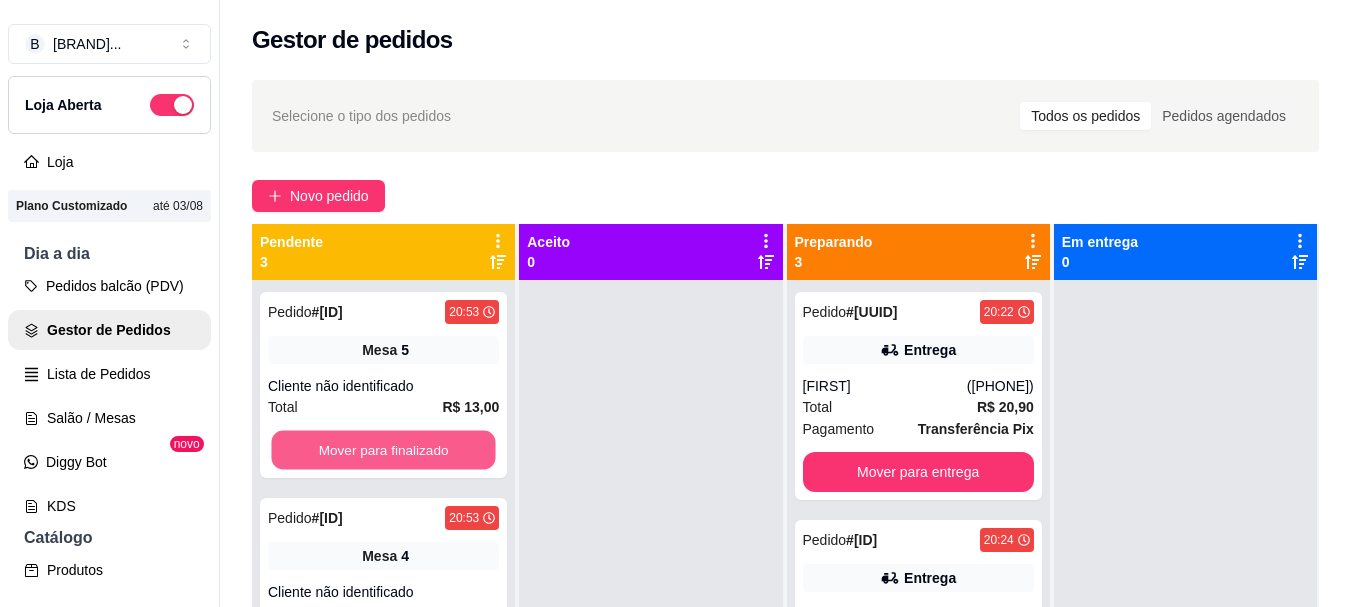 click on "Mover para finalizado" at bounding box center [383, 450] 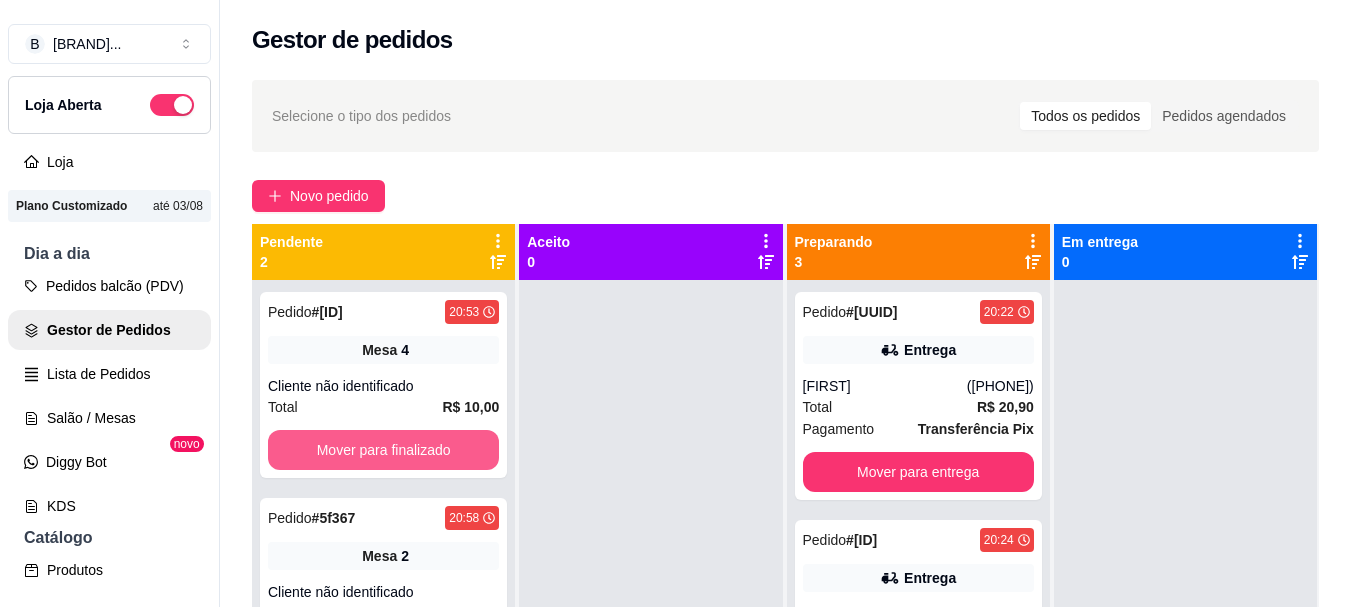 click on "Mover para finalizado" at bounding box center [383, 450] 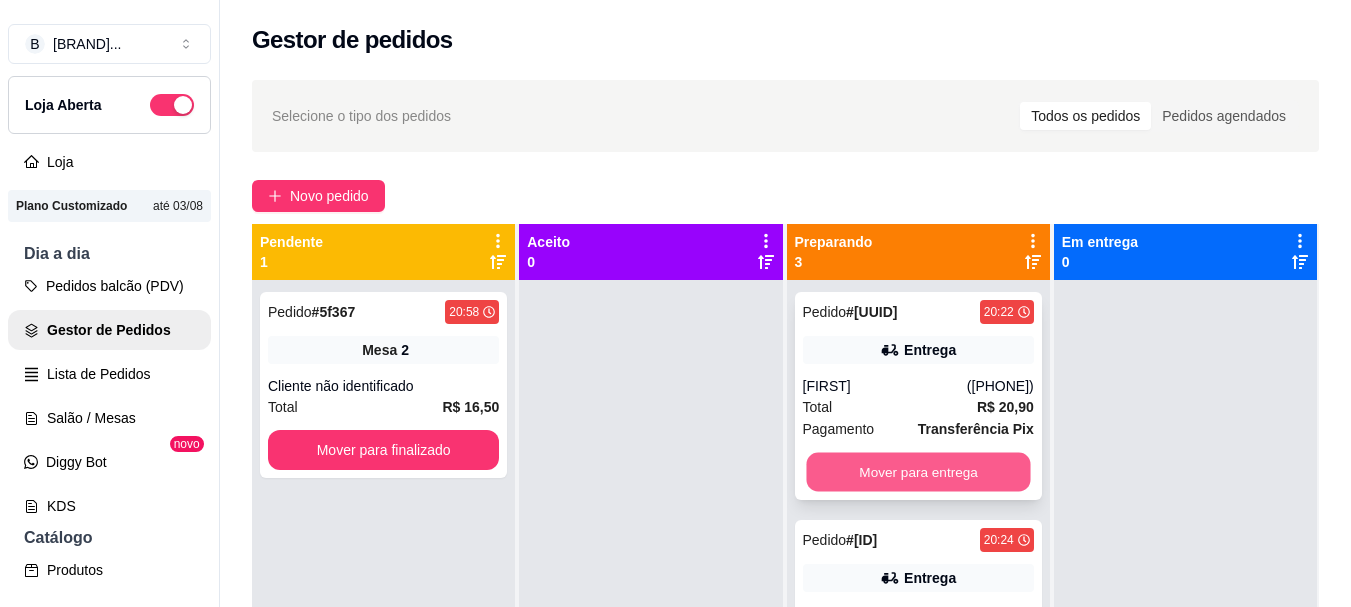 click on "Mover para entrega" at bounding box center (918, 472) 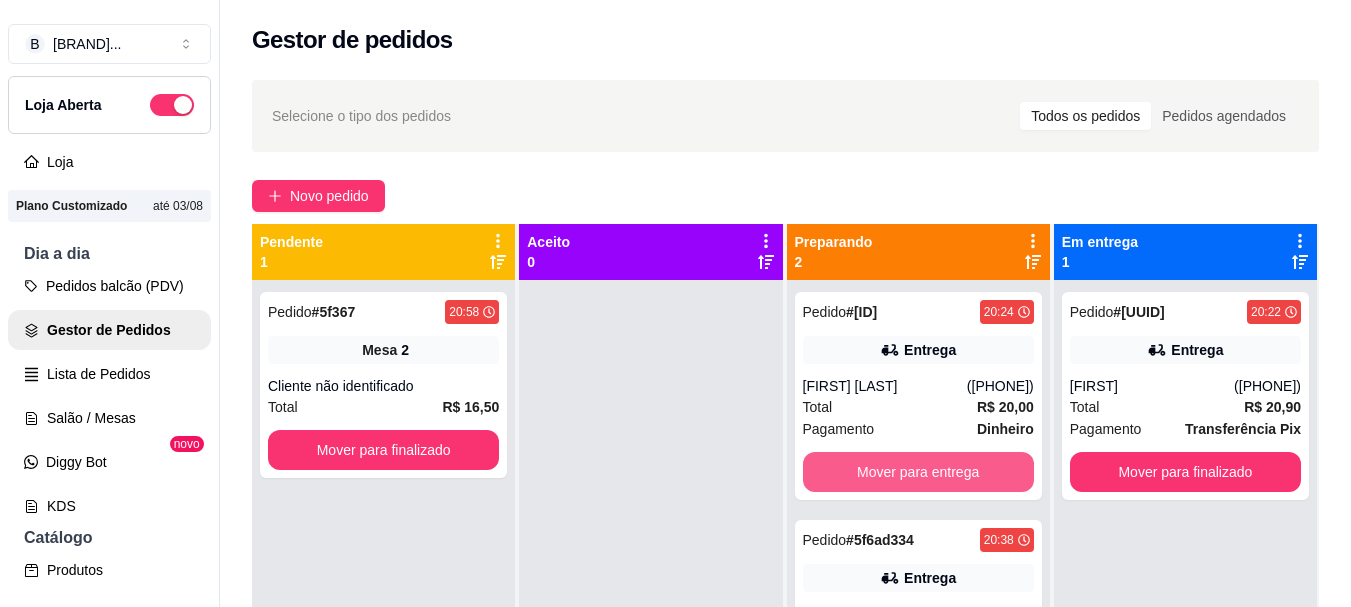 click on "Mover para entrega" at bounding box center (918, 472) 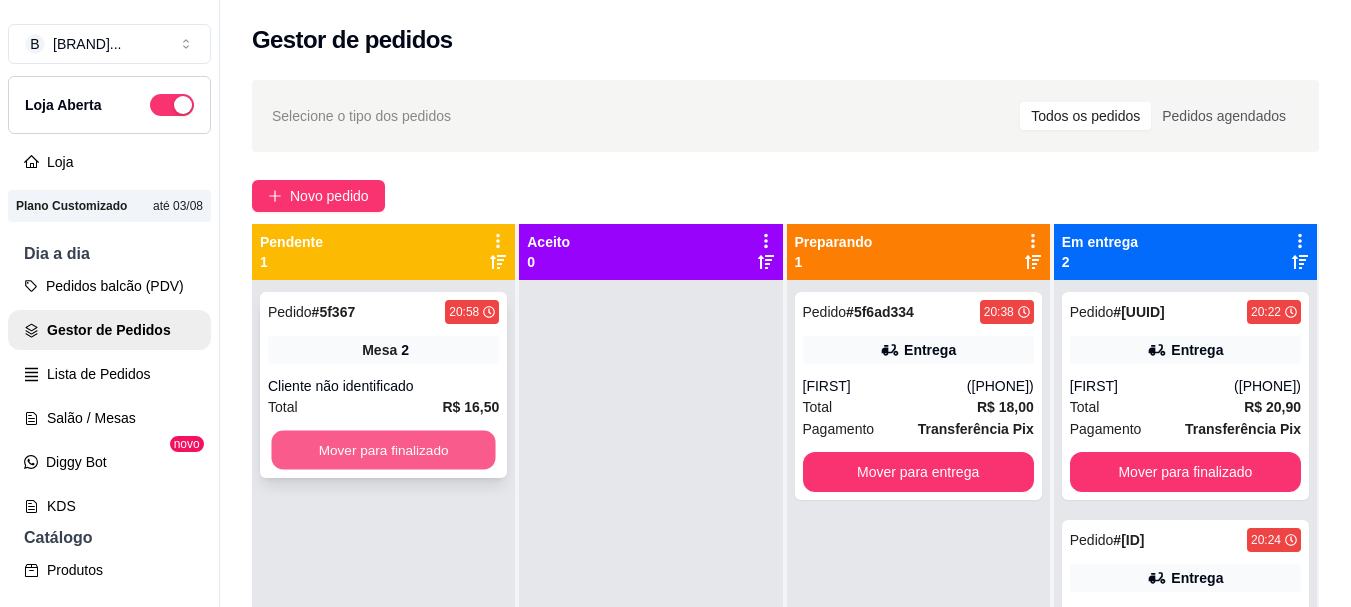 click on "Mover para finalizado" at bounding box center [383, 450] 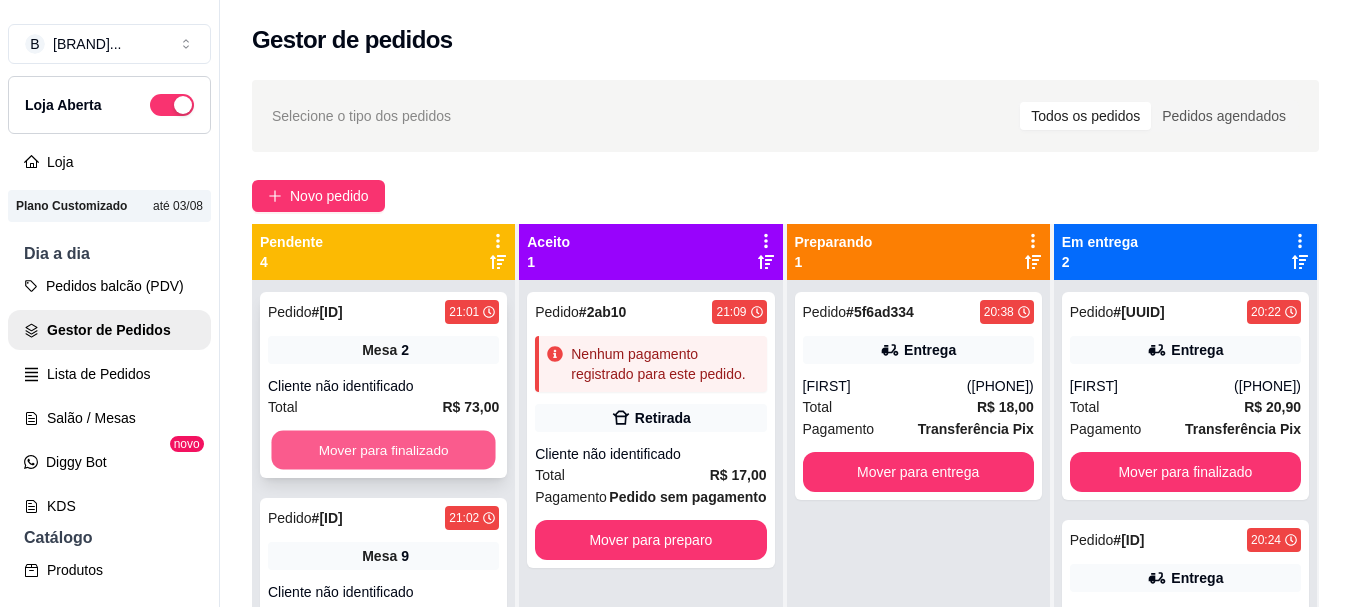 click on "Mover para finalizado" at bounding box center (383, 450) 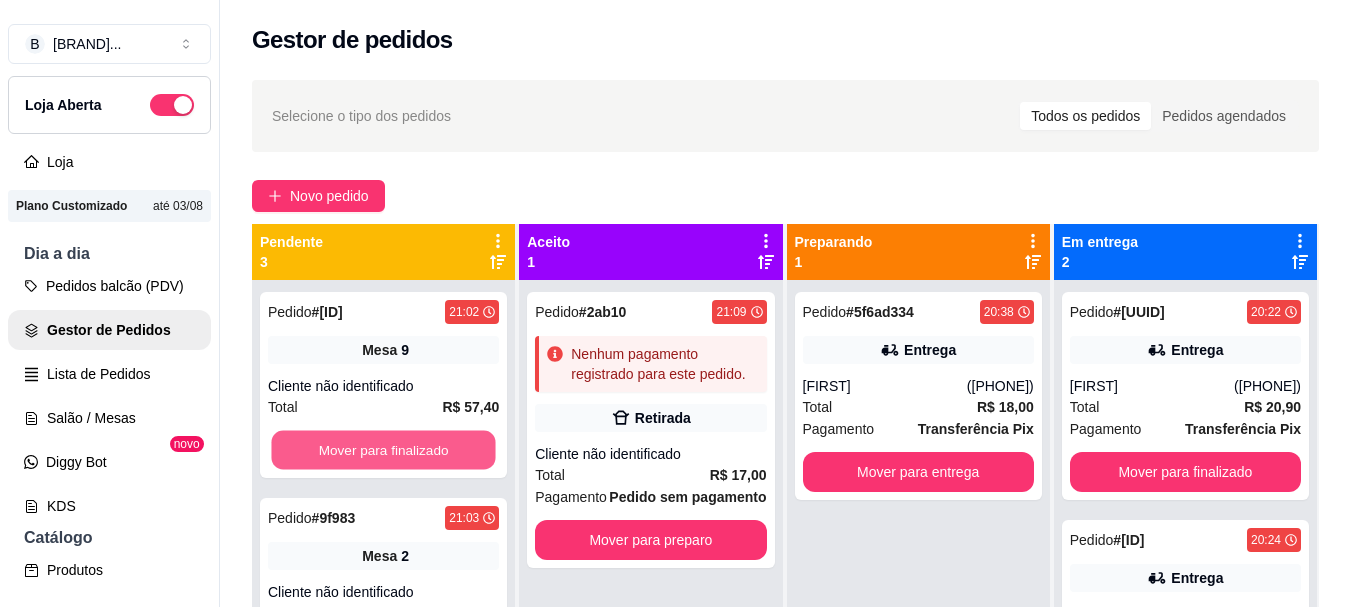 click on "Mover para finalizado" at bounding box center [383, 450] 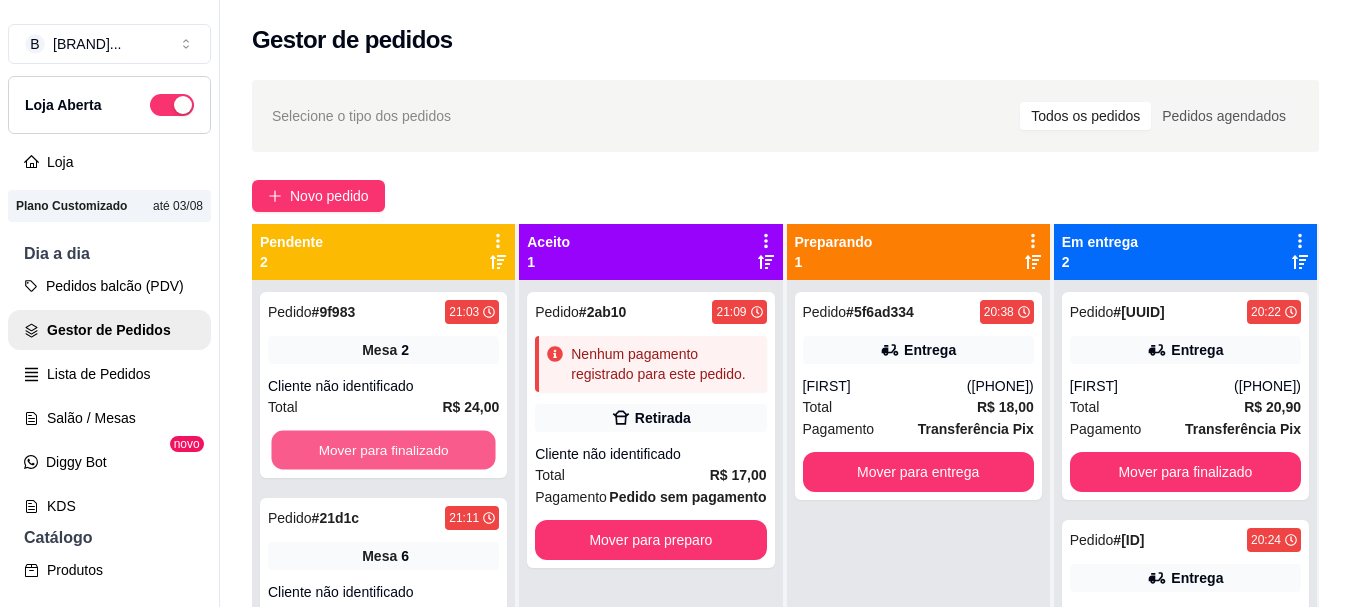 click on "Mover para finalizado" at bounding box center [383, 450] 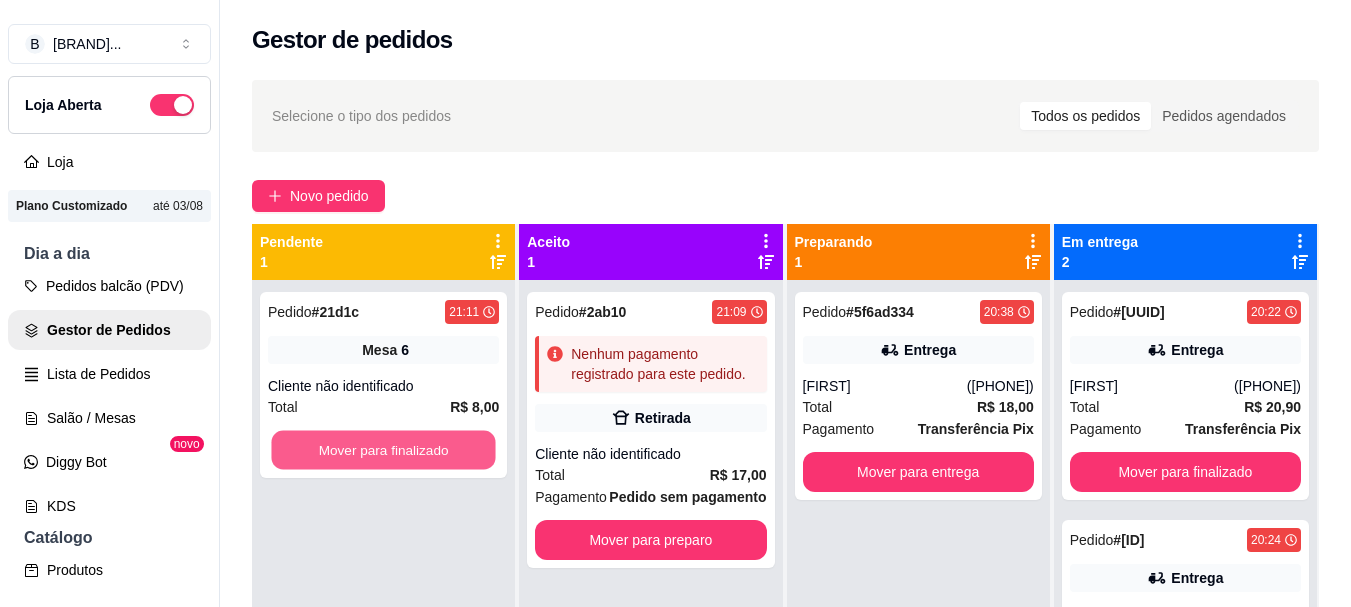 click on "Mover para finalizado" at bounding box center [383, 450] 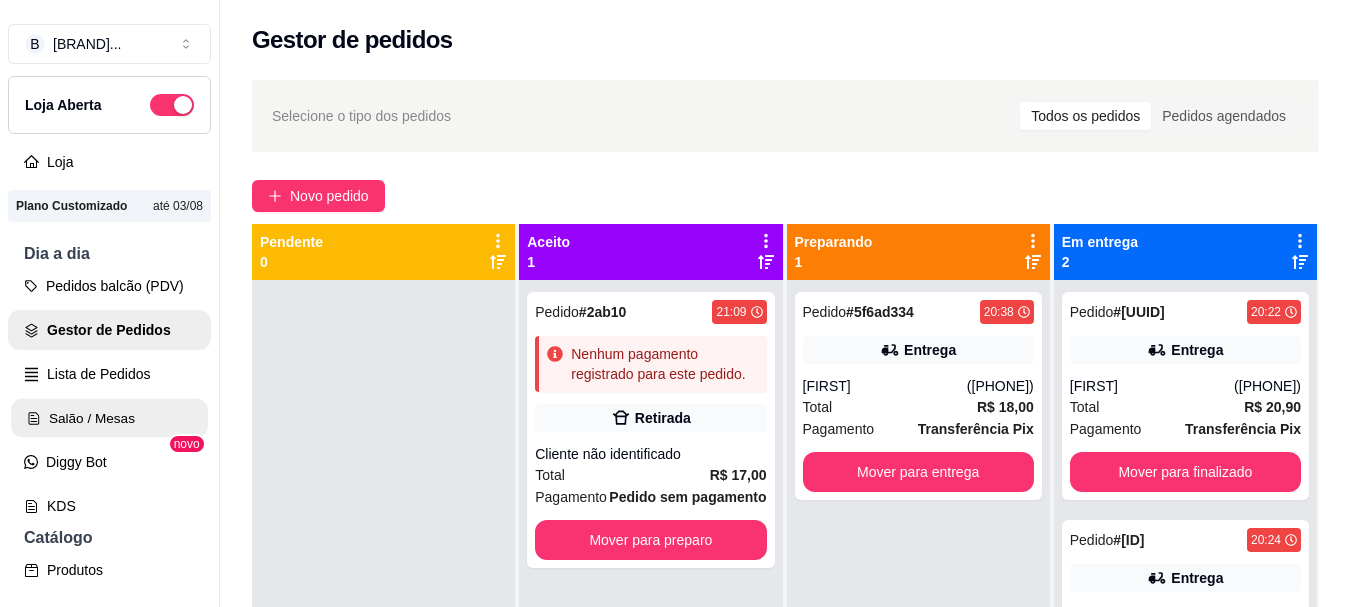 click on "Salão / Mesas" at bounding box center (109, 418) 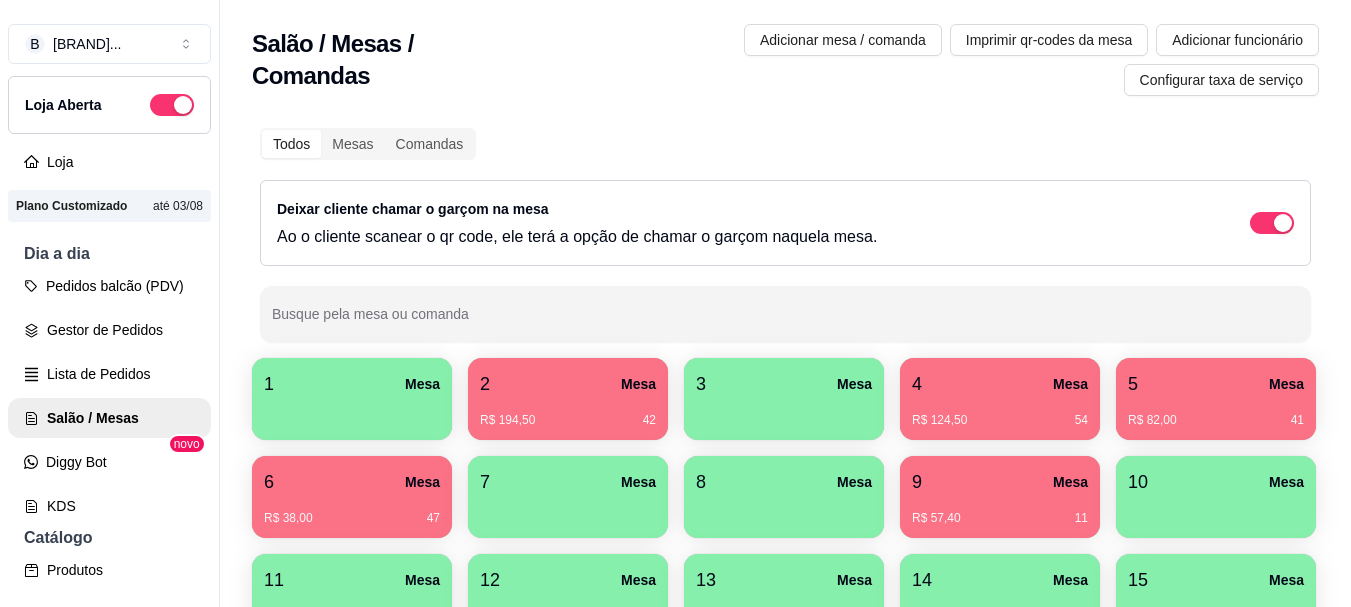 click on "6 Mesa" at bounding box center (352, 482) 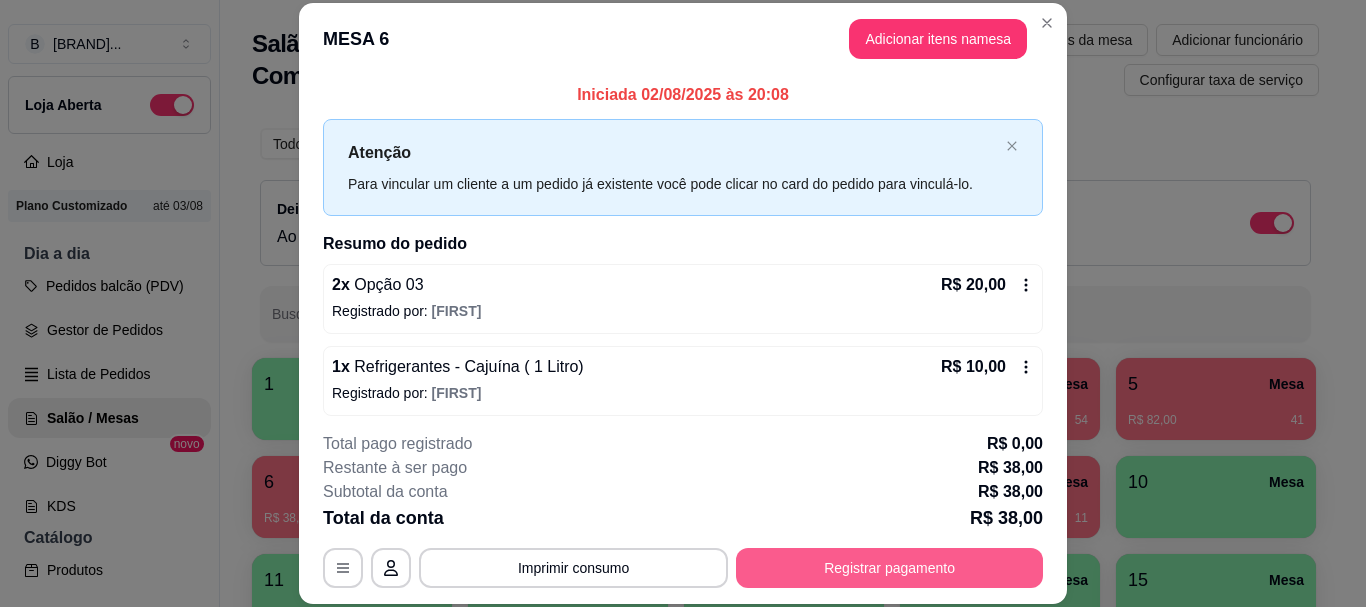 click on "Registrar pagamento" at bounding box center (889, 568) 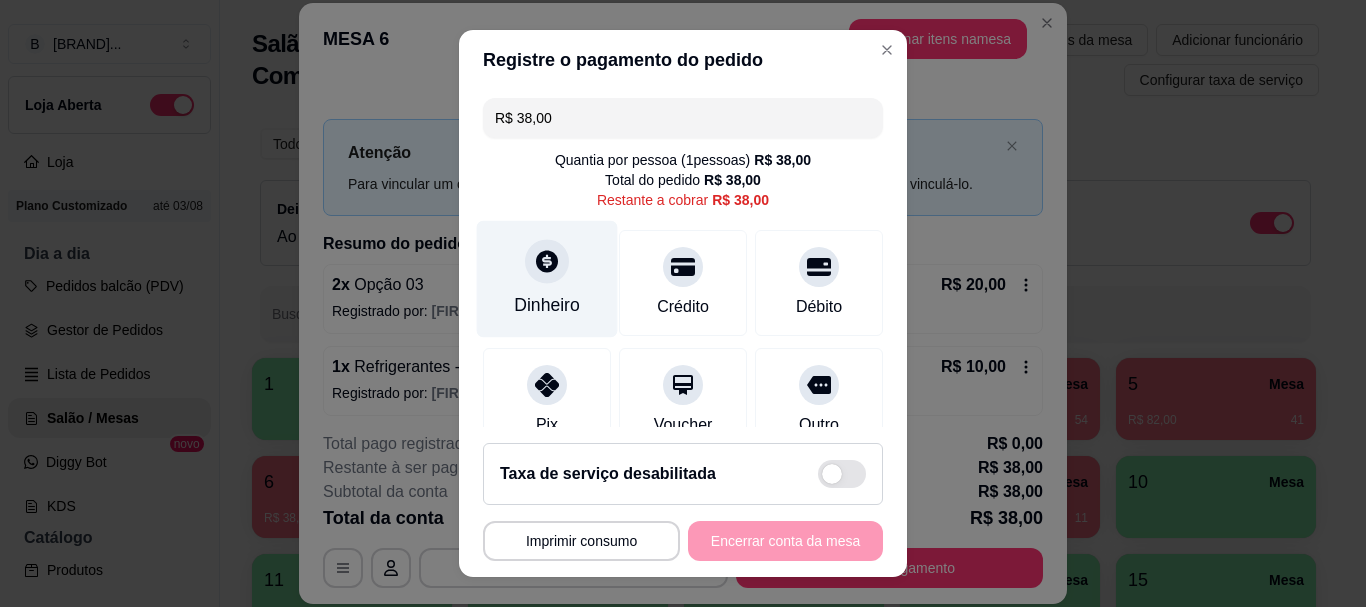 click on "Dinheiro" at bounding box center [547, 279] 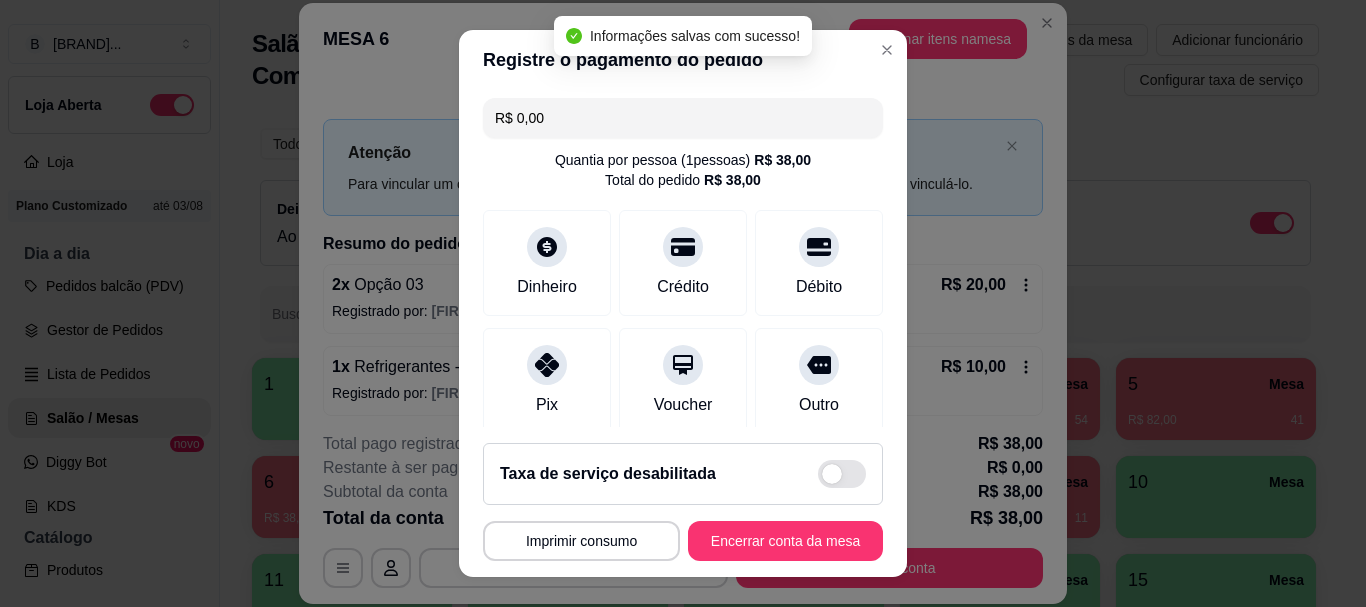 type on "R$ 0,00" 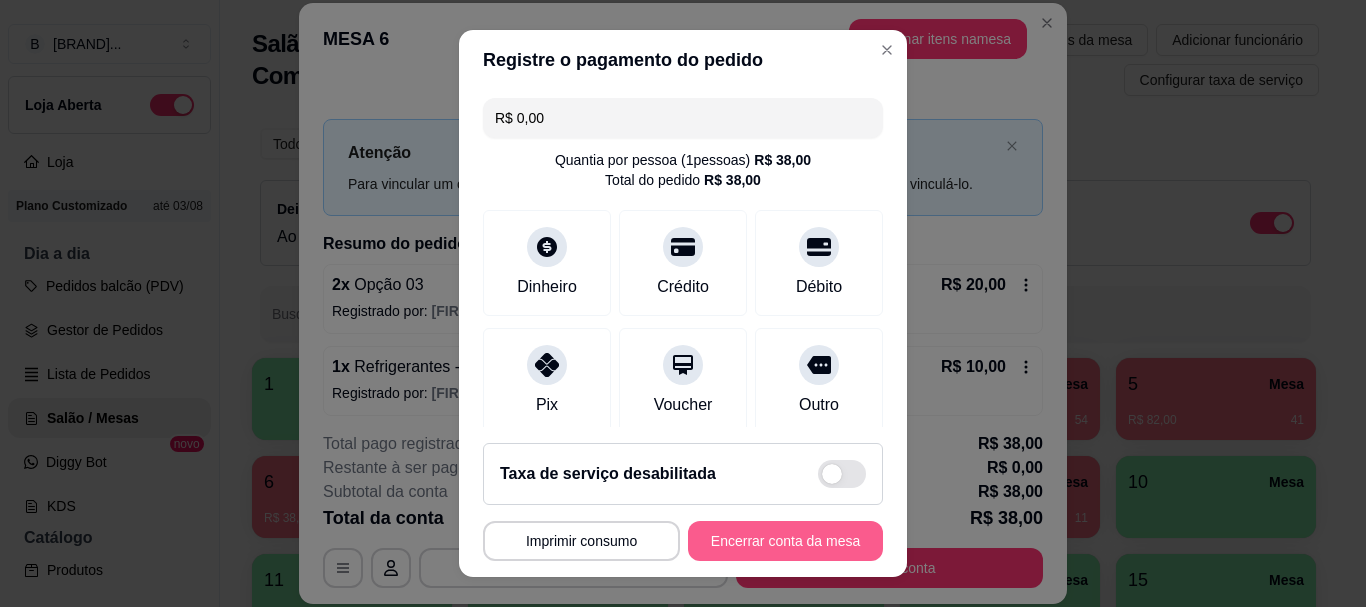 click on "Encerrar conta da mesa" at bounding box center [785, 541] 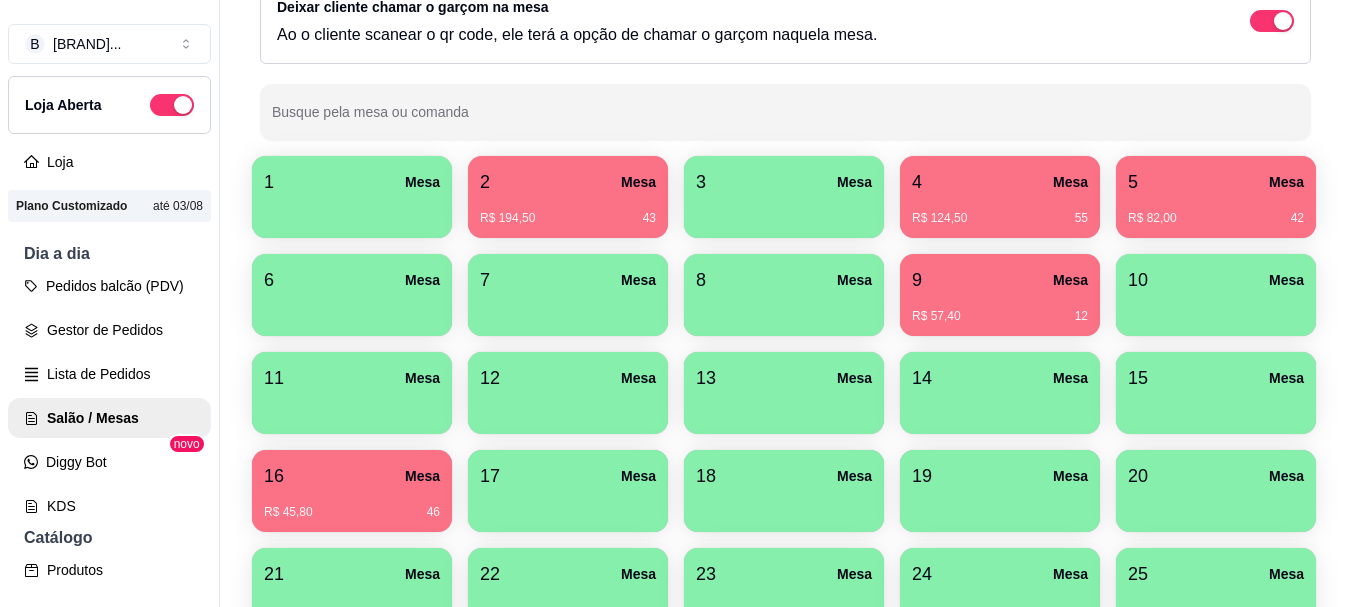 scroll, scrollTop: 221, scrollLeft: 0, axis: vertical 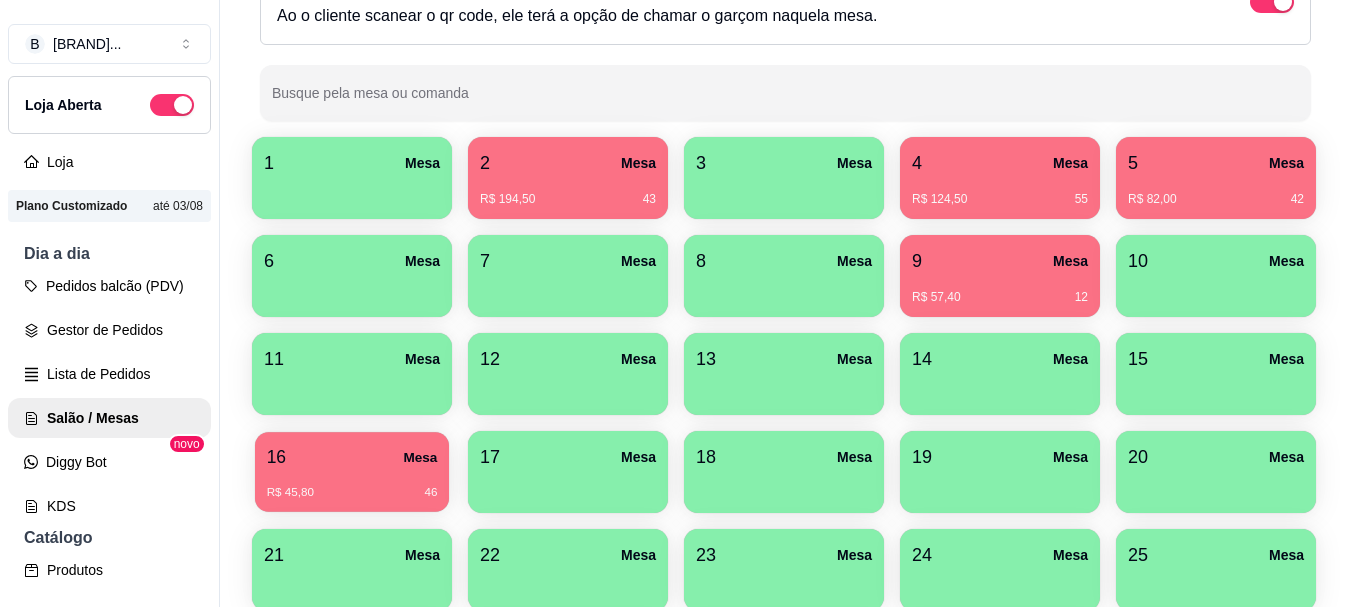 click on "R$ 45,80 [CODE]" at bounding box center (352, 485) 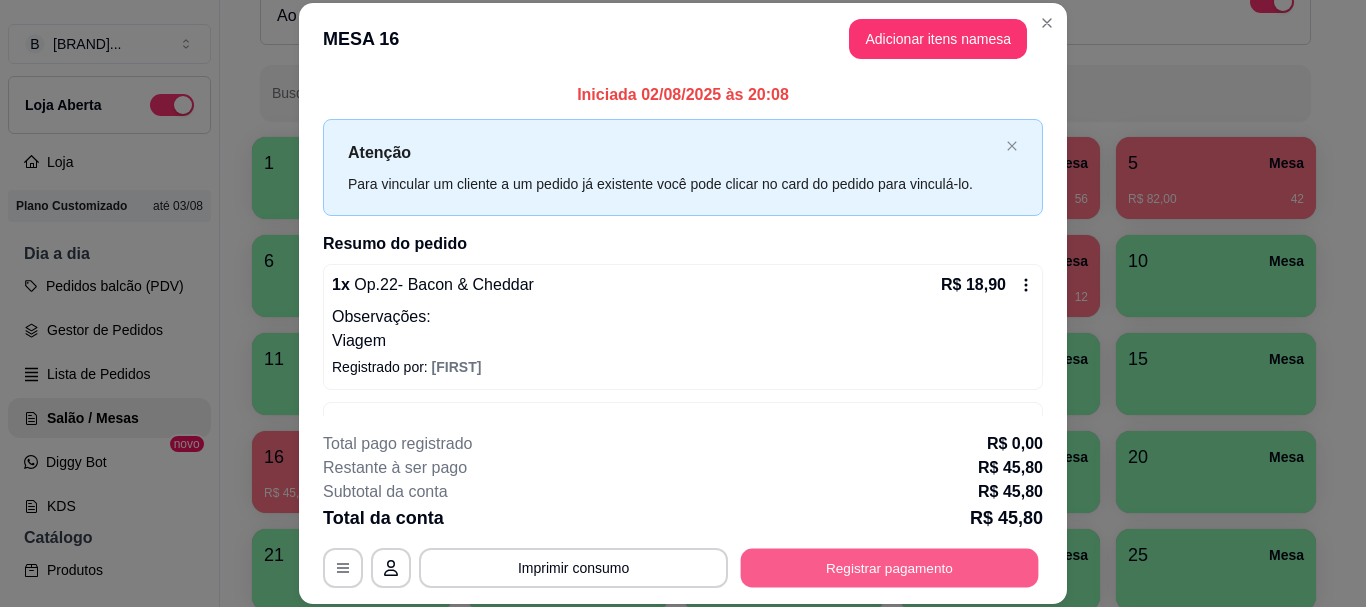 click on "Registrar pagamento" at bounding box center (890, 568) 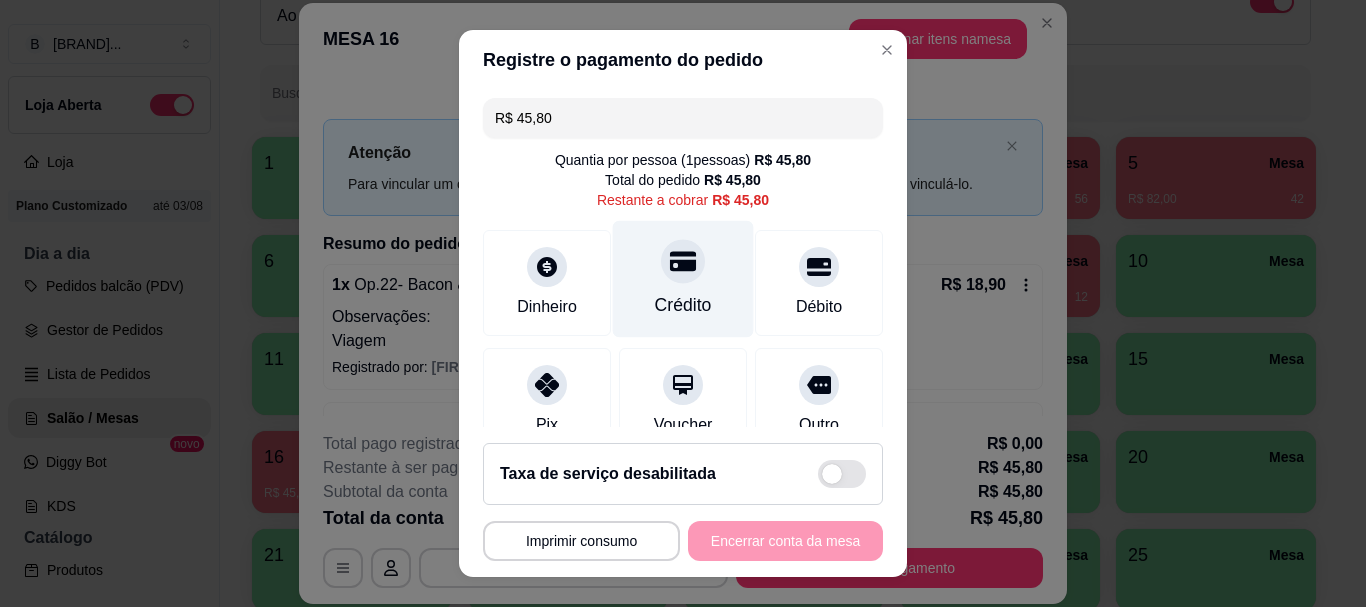 click 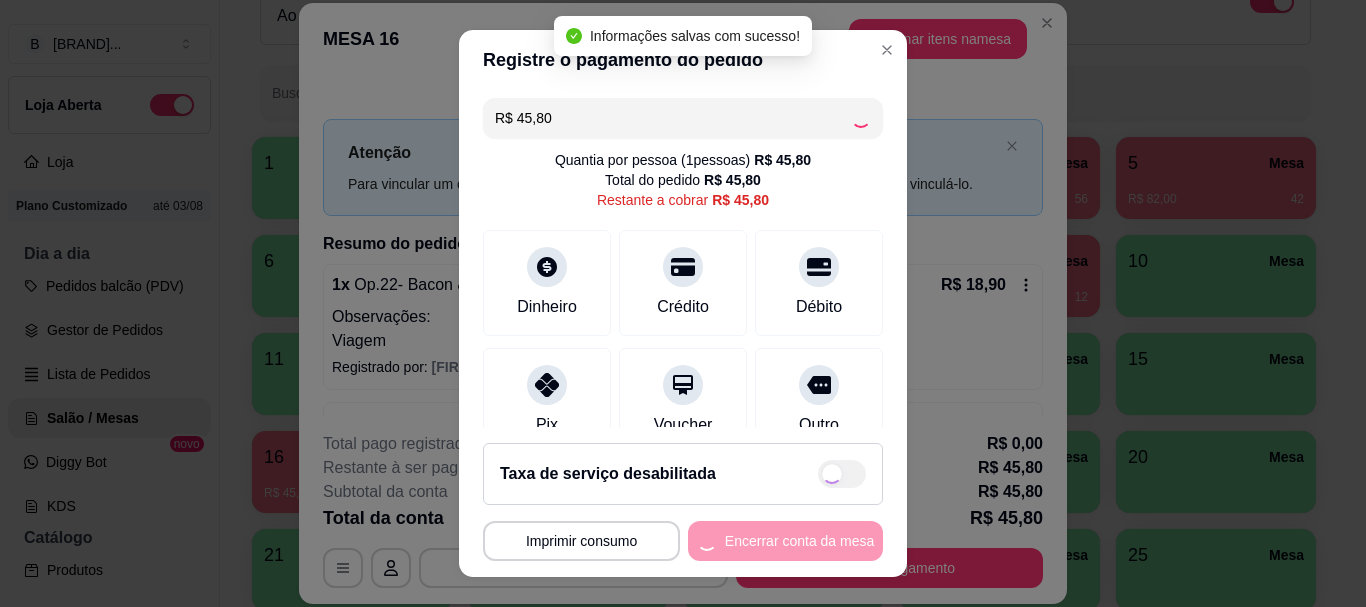 type on "R$ 0,00" 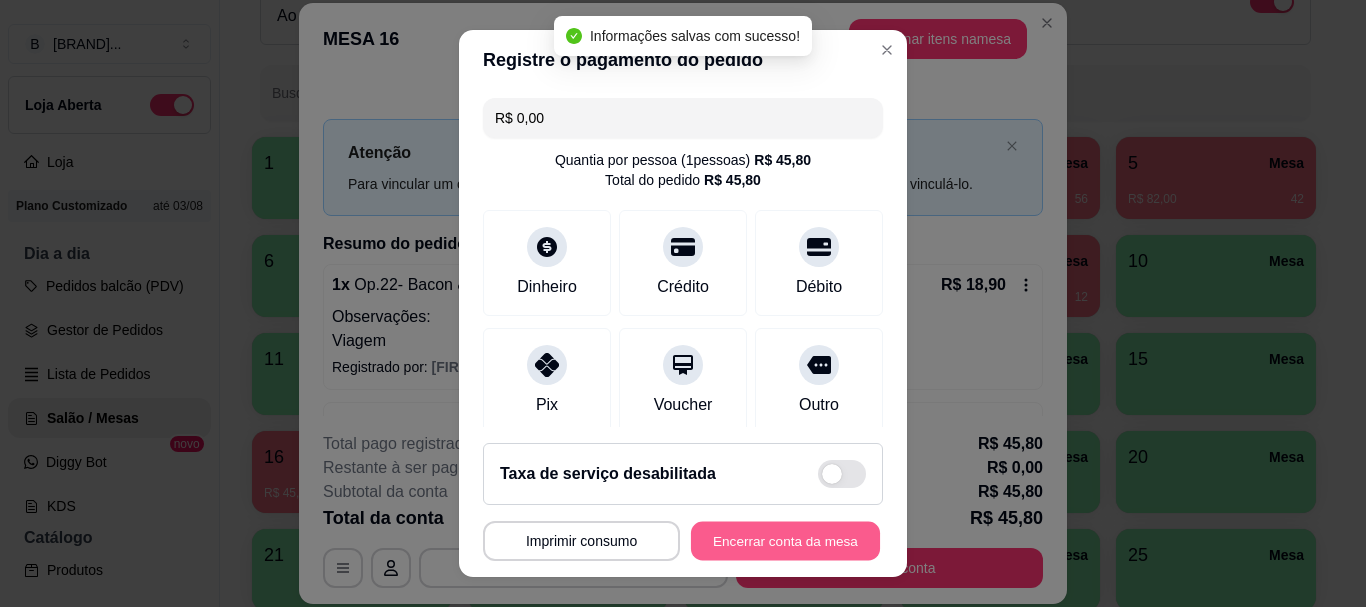 click on "Encerrar conta da mesa" at bounding box center [785, 540] 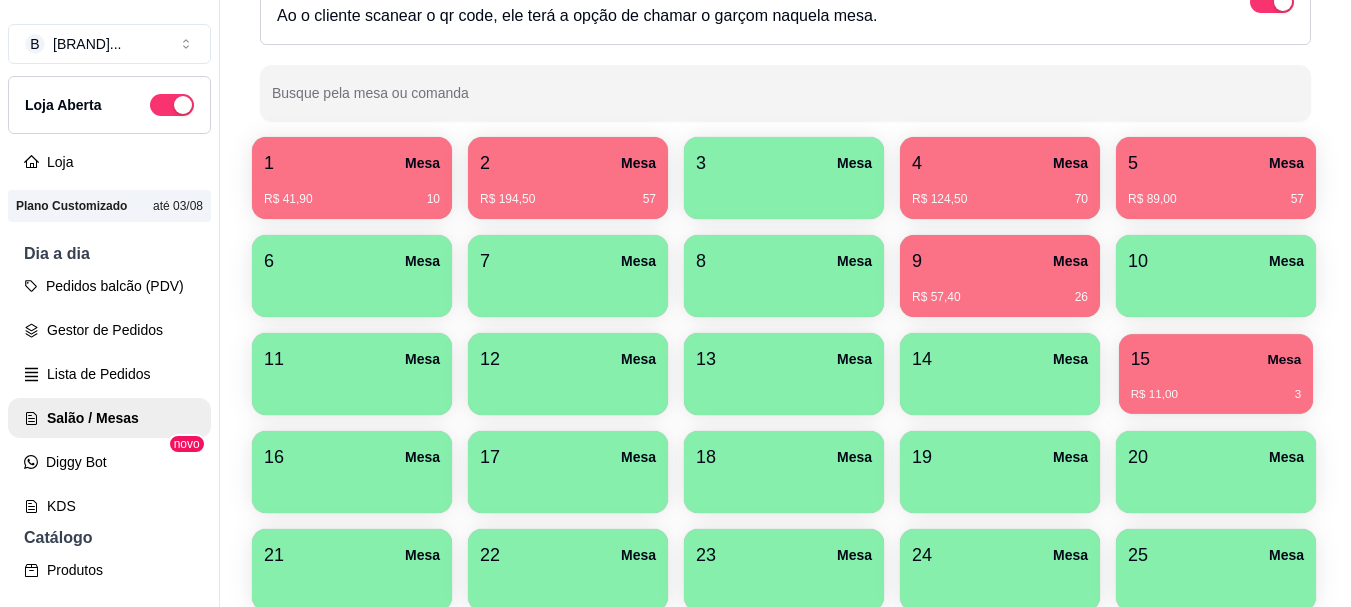 click on "15 Mesa" at bounding box center [1216, 359] 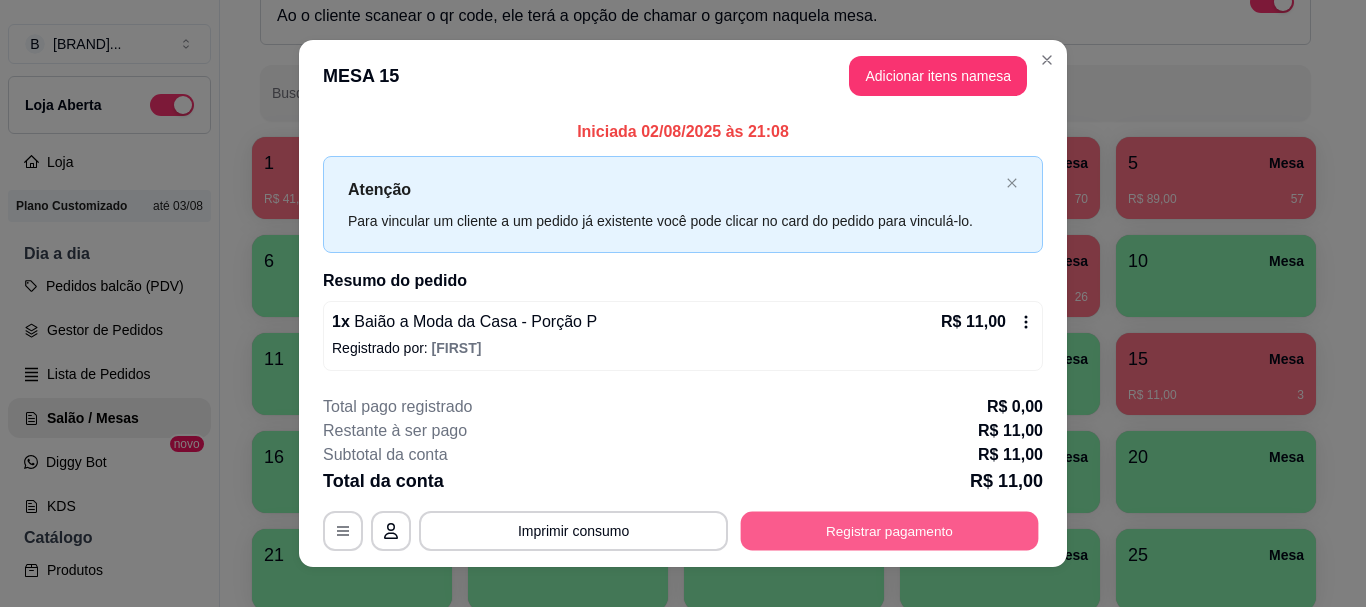 click on "Registrar pagamento" at bounding box center [890, 531] 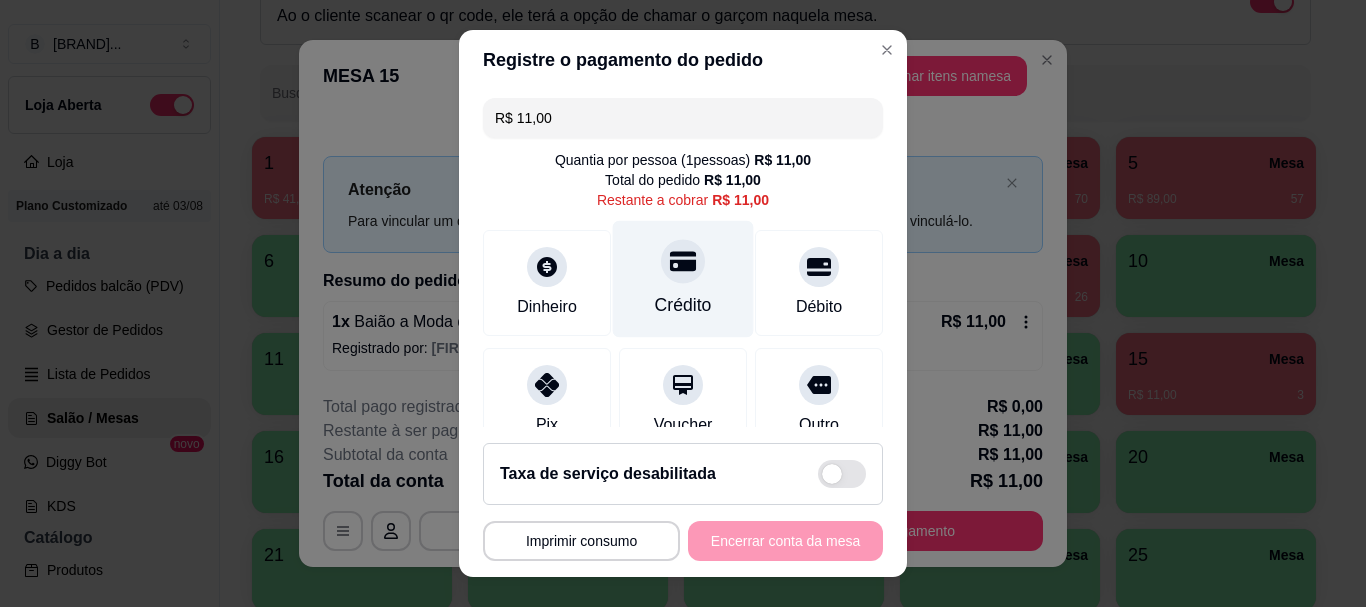 click on "Crédito" at bounding box center [683, 279] 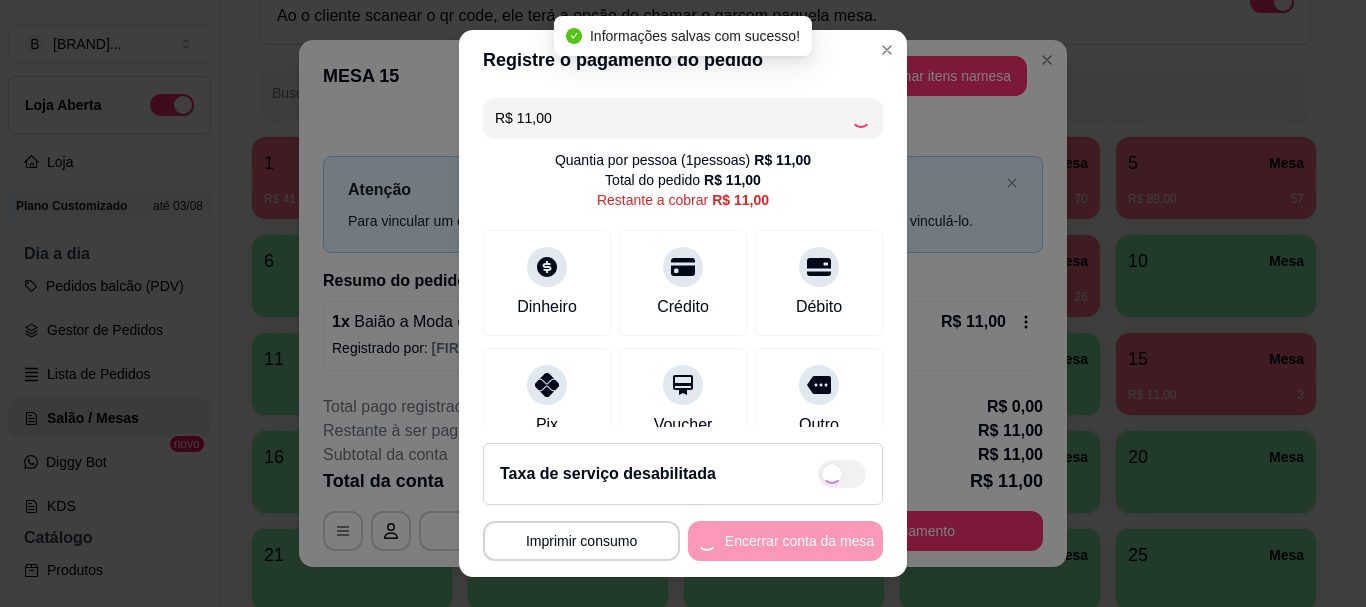 type on "R$ 0,00" 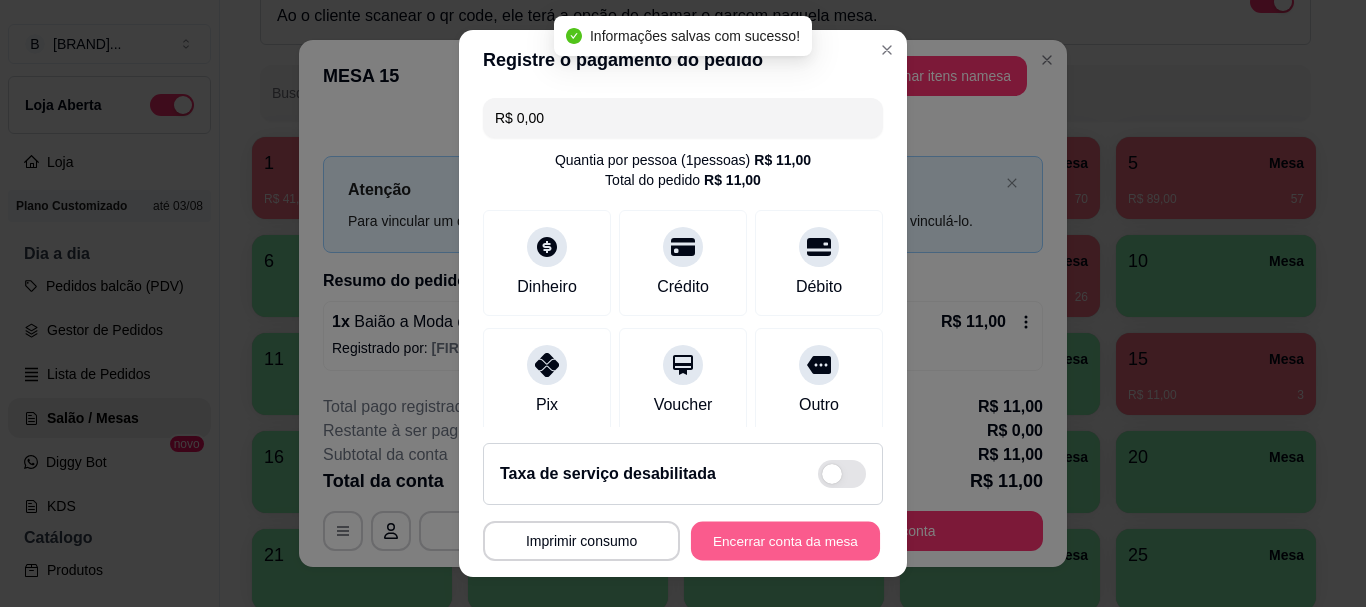 click on "Encerrar conta da mesa" at bounding box center (785, 540) 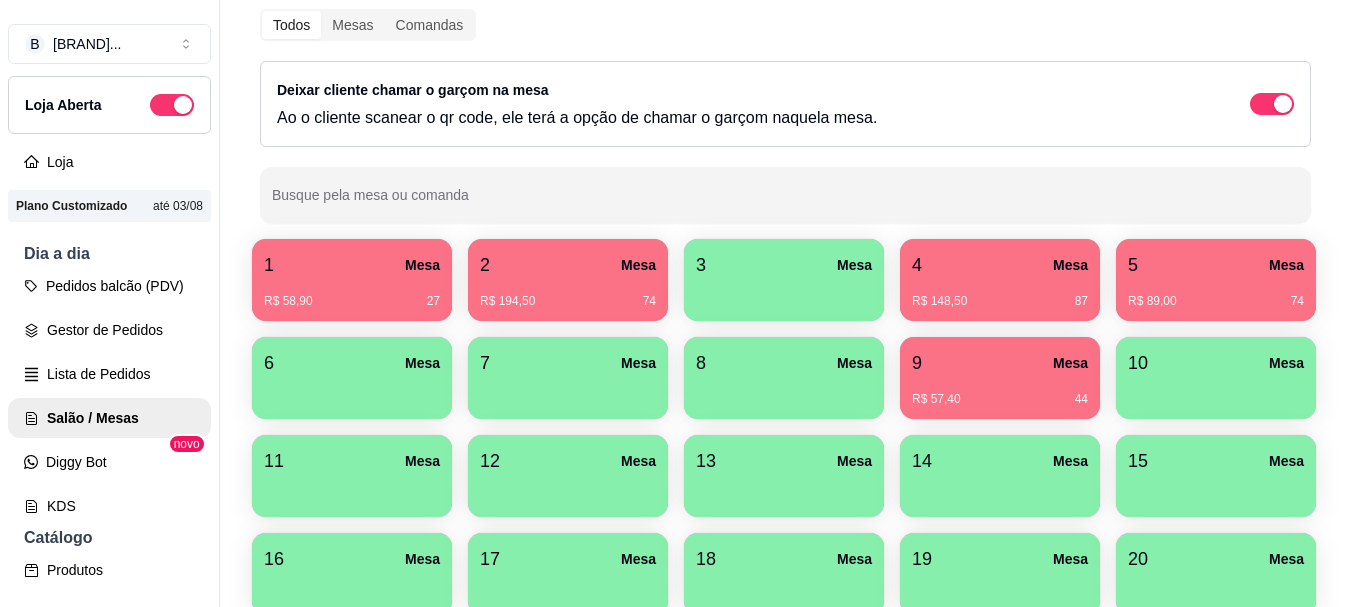 scroll, scrollTop: 0, scrollLeft: 0, axis: both 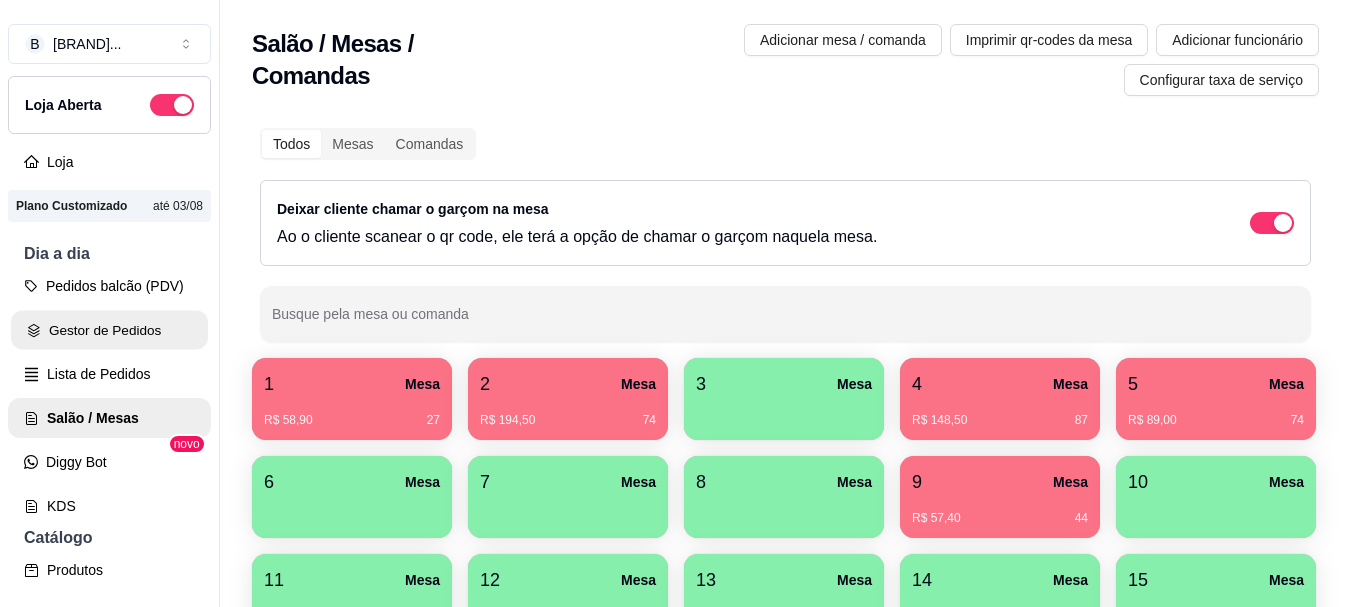 click on "Gestor de Pedidos" at bounding box center (109, 330) 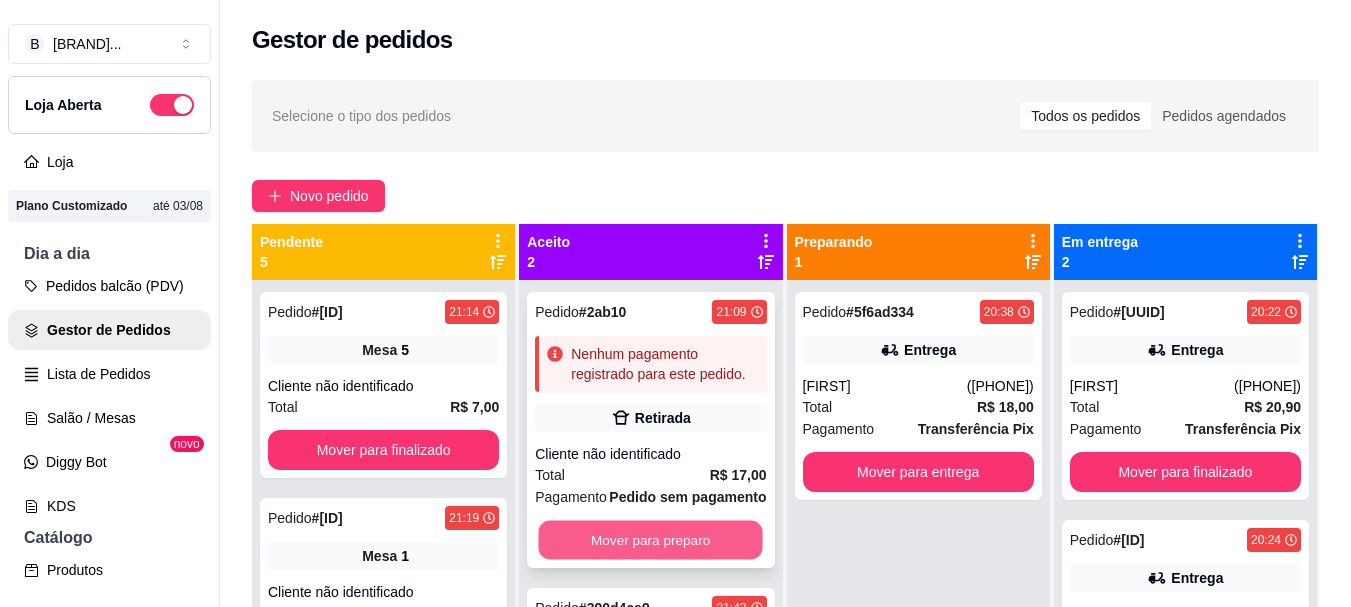 click on "Mover para preparo" at bounding box center (651, 540) 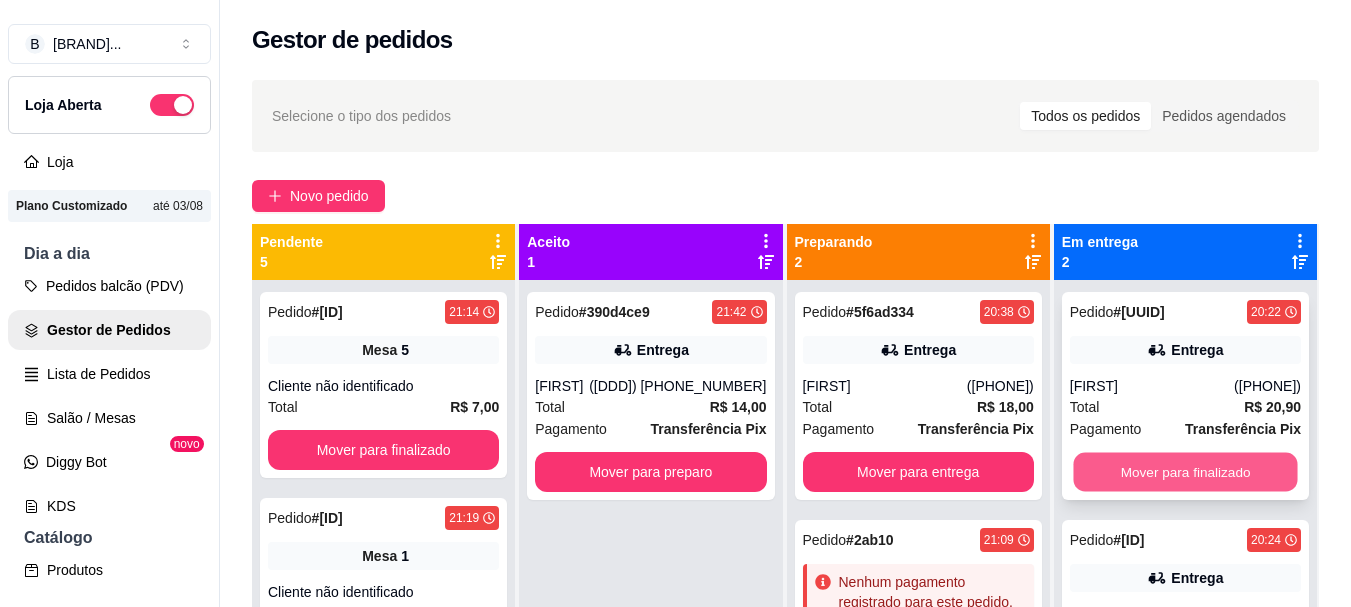 click on "Mover para finalizado" at bounding box center (1185, 472) 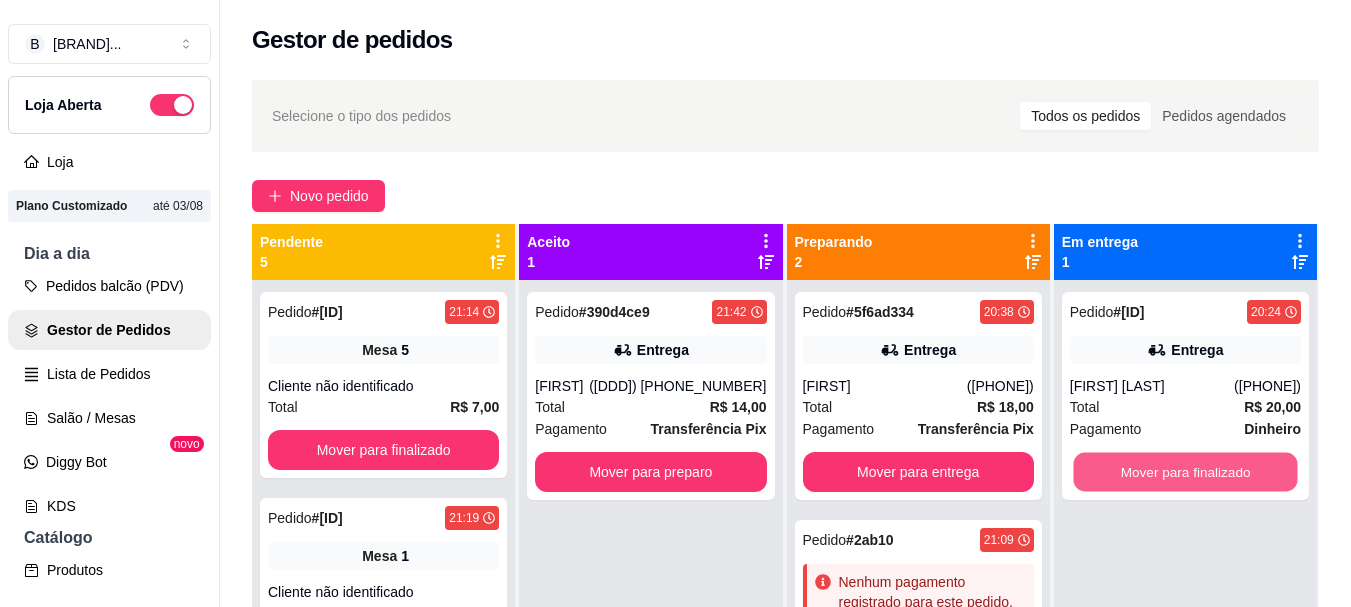 click on "Mover para finalizado" at bounding box center [1185, 472] 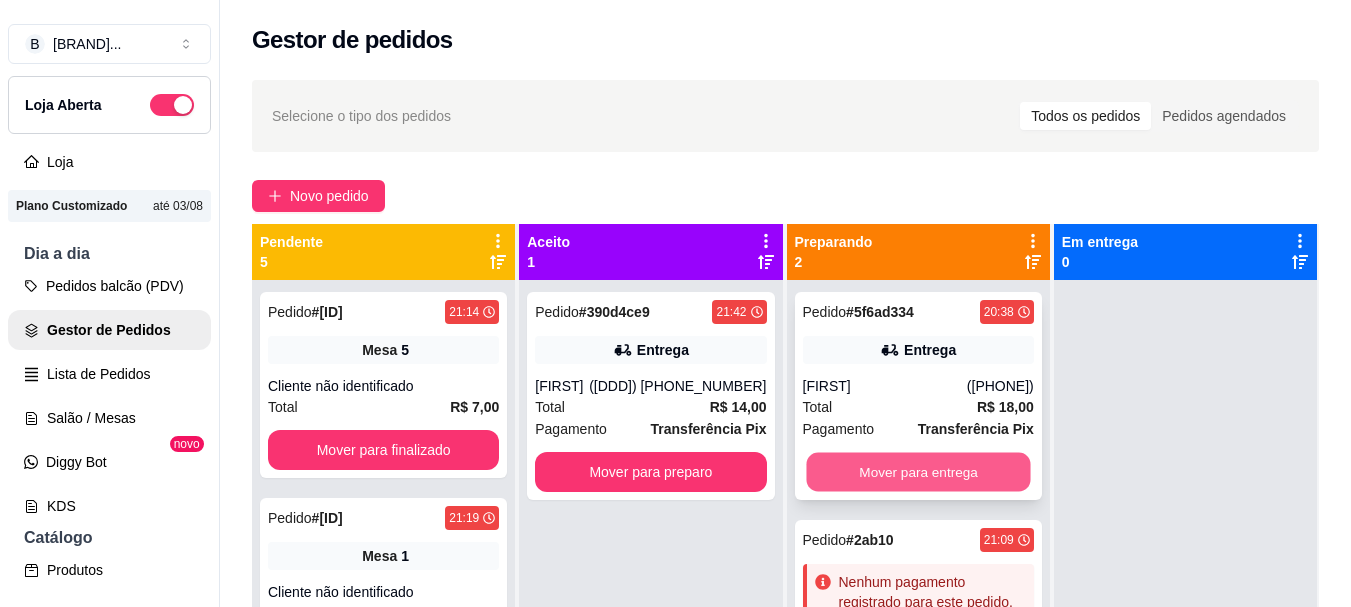 click on "Mover para entrega" at bounding box center [918, 472] 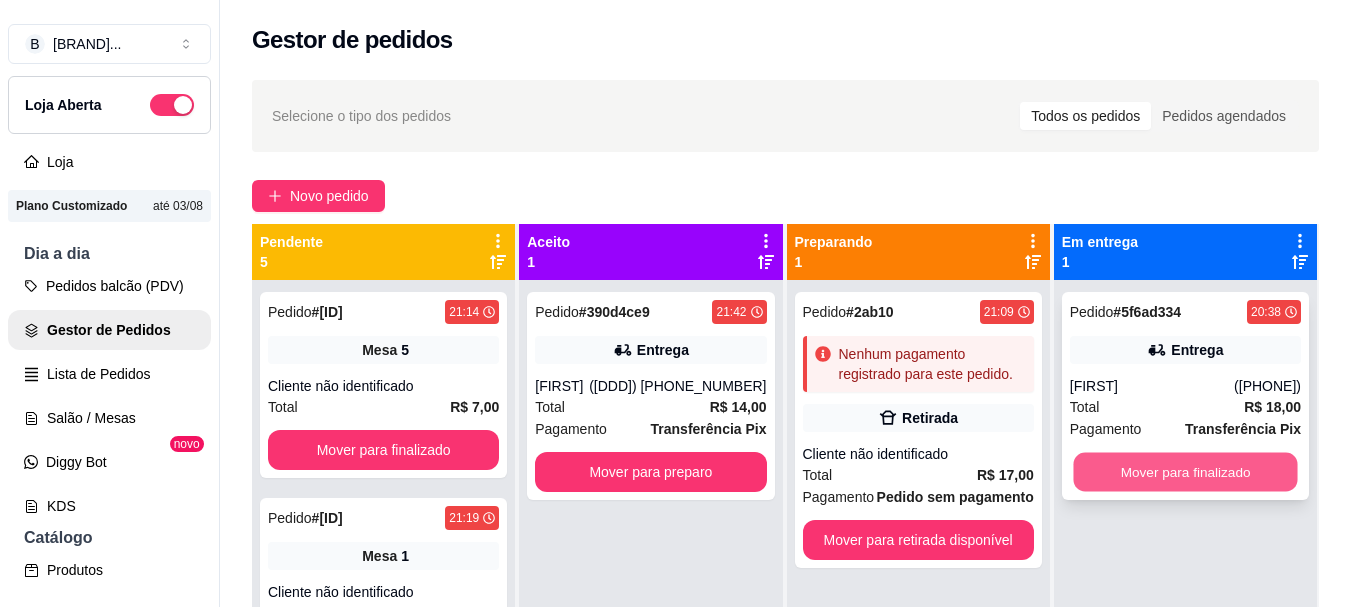 click on "Mover para finalizado" at bounding box center [1185, 472] 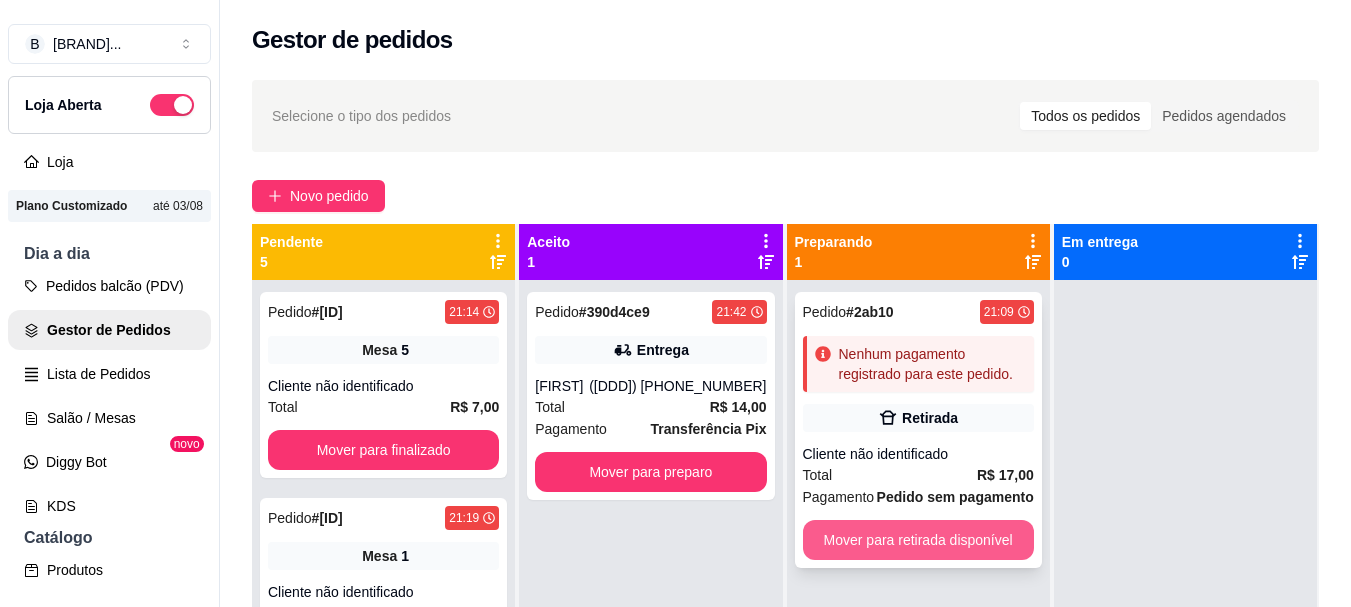 click on "Mover para retirada disponível" at bounding box center [918, 540] 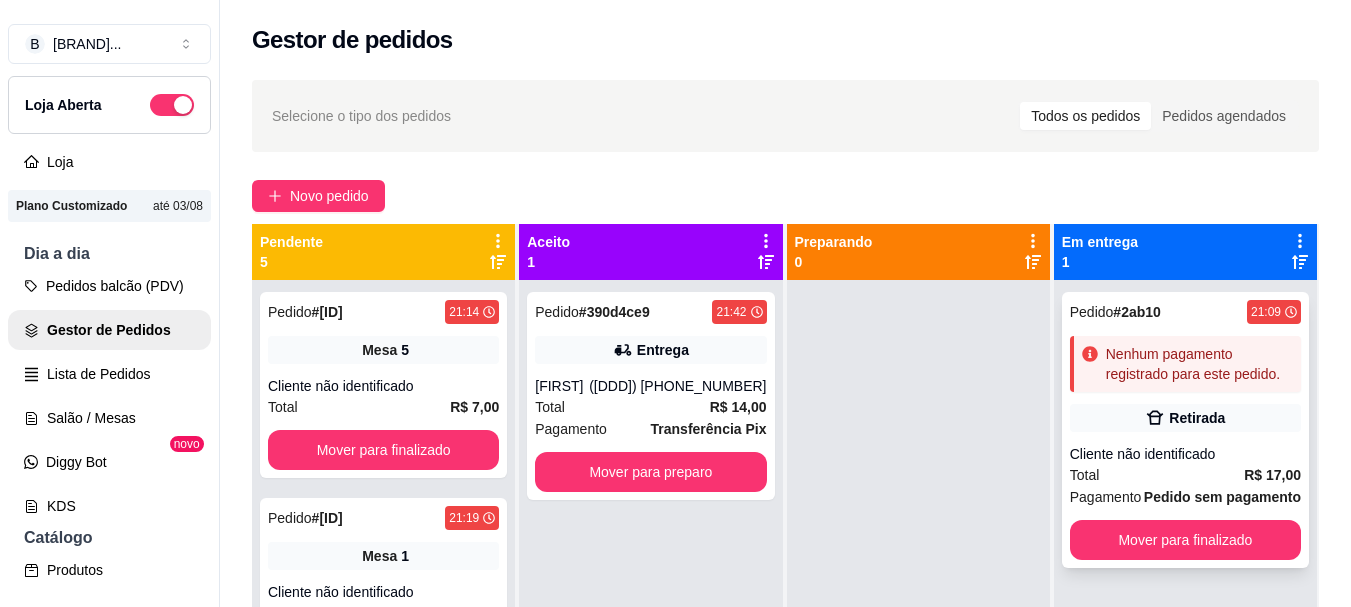 click on "Pedido  # [ID] [TIME] Nenhum pagamento registrado para este pedido. Retirada Cliente não identificado Total R$ 17,00 Pagamento Pedido sem pagamento Mover para finalizado" at bounding box center (1185, 430) 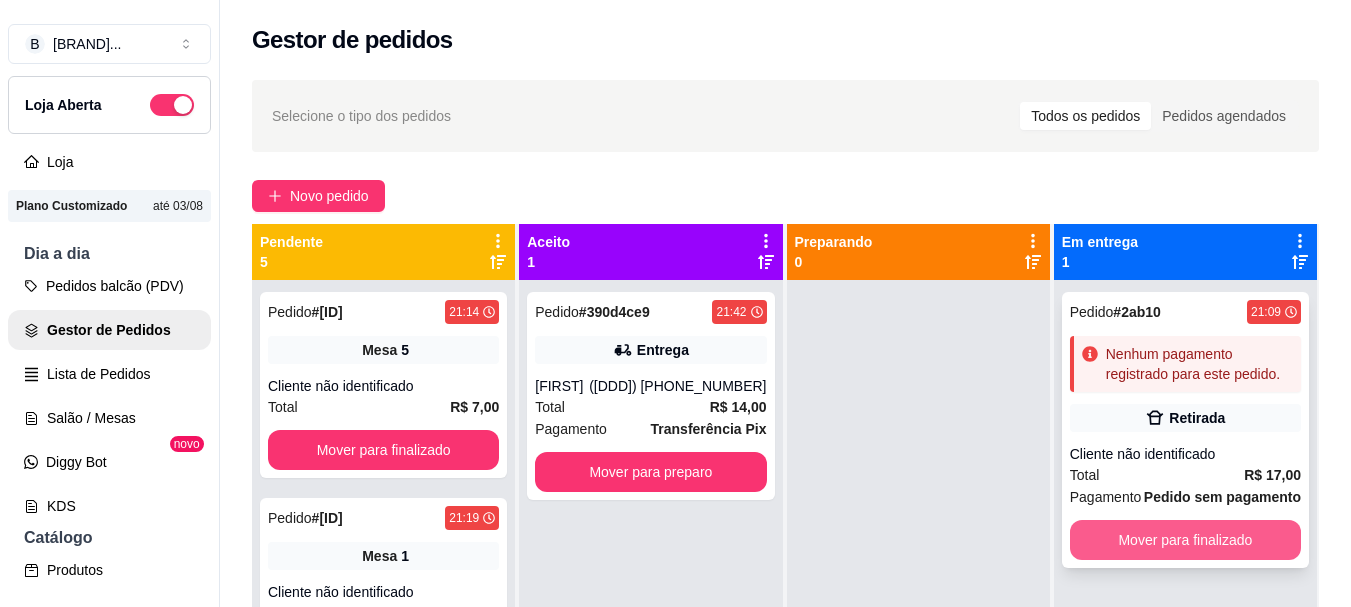 click on "Mover para finalizado" at bounding box center (1185, 540) 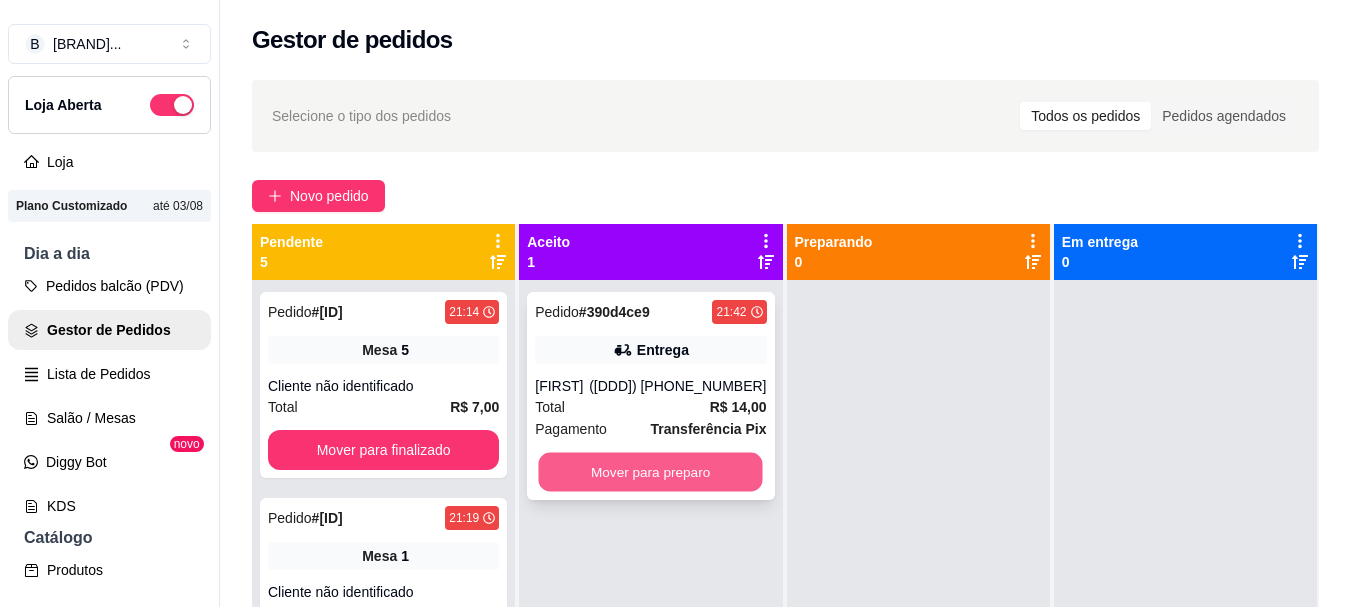 click on "Mover para preparo" at bounding box center [651, 472] 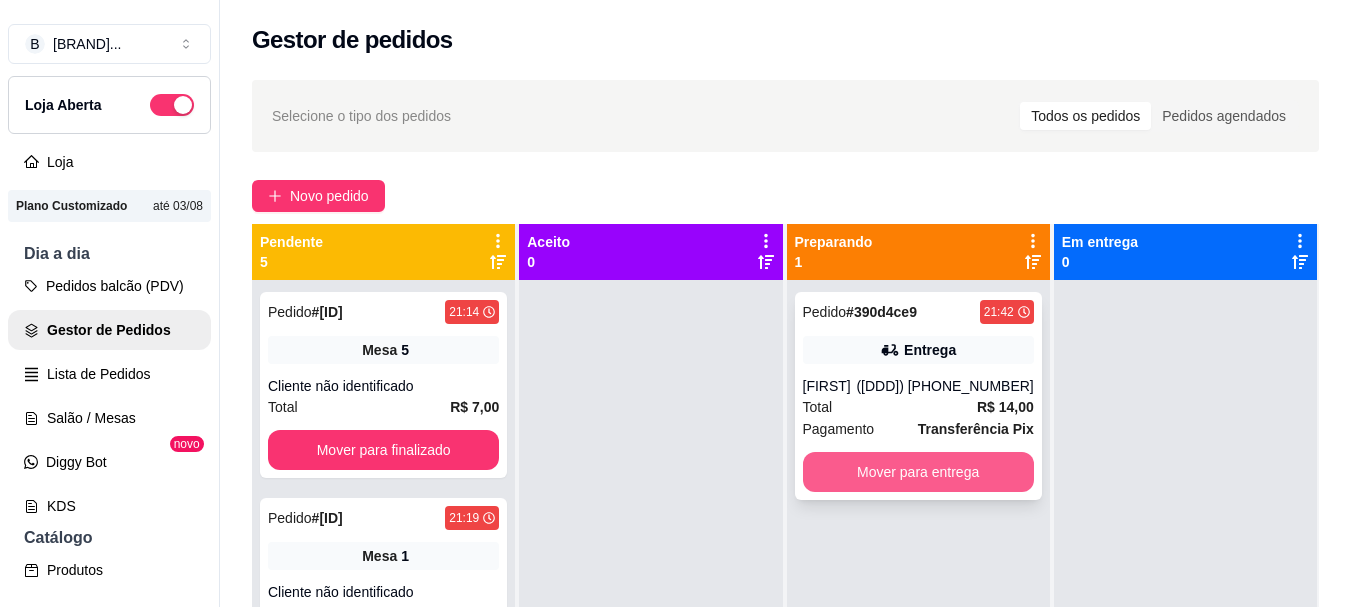 click on "Mover para entrega" at bounding box center [918, 472] 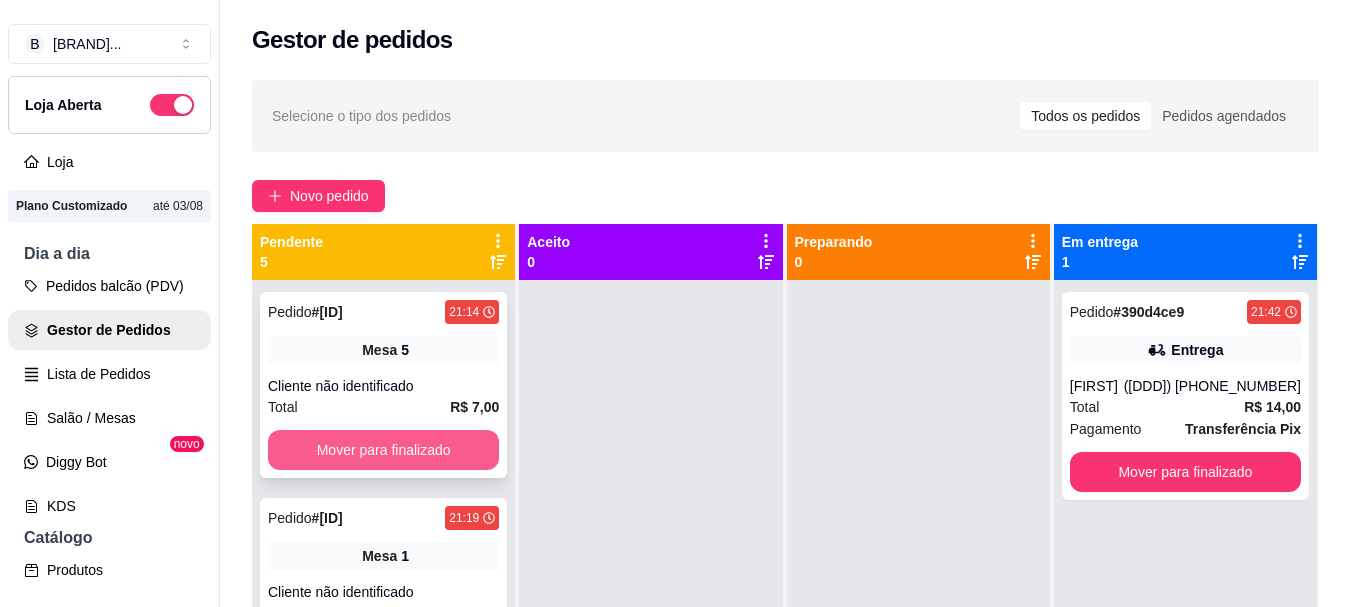 click on "Mover para finalizado" at bounding box center [383, 450] 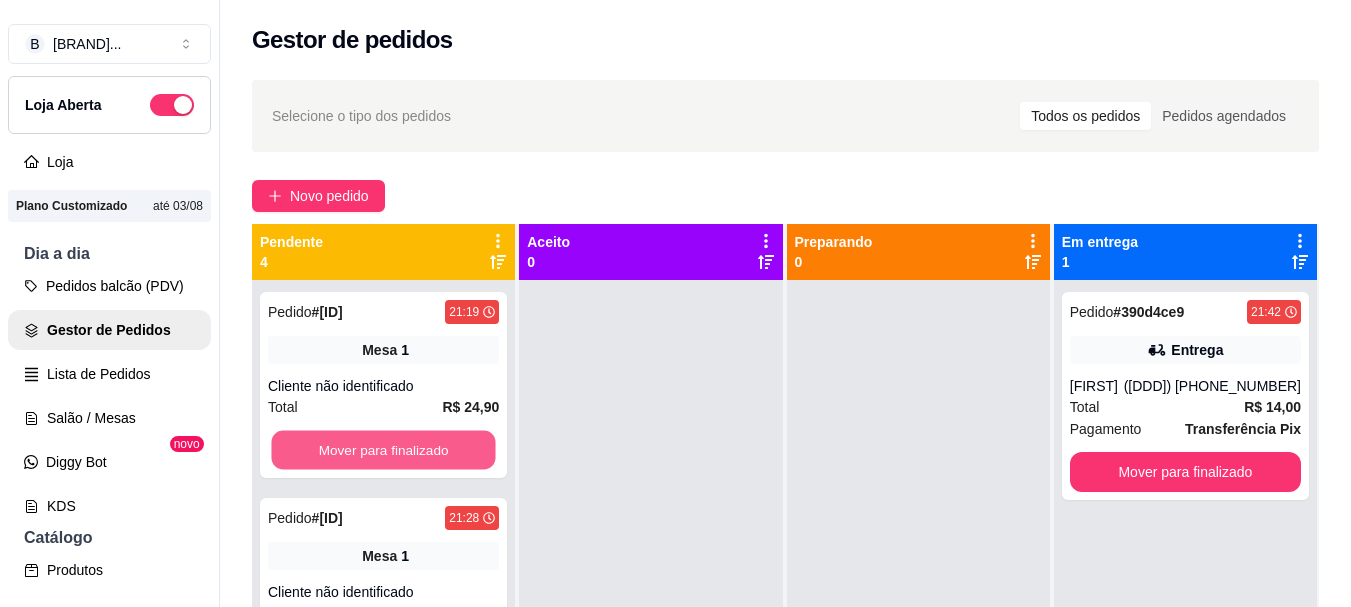 click on "Mover para finalizado" at bounding box center [383, 450] 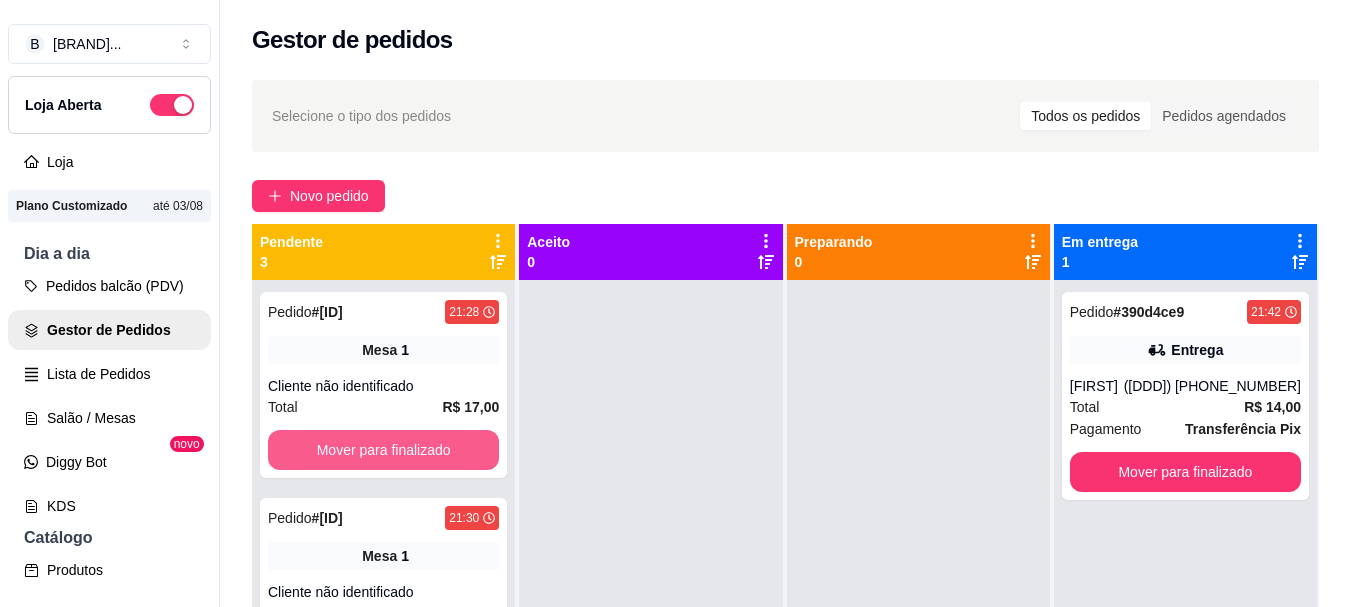 click on "Mover para finalizado" at bounding box center (383, 450) 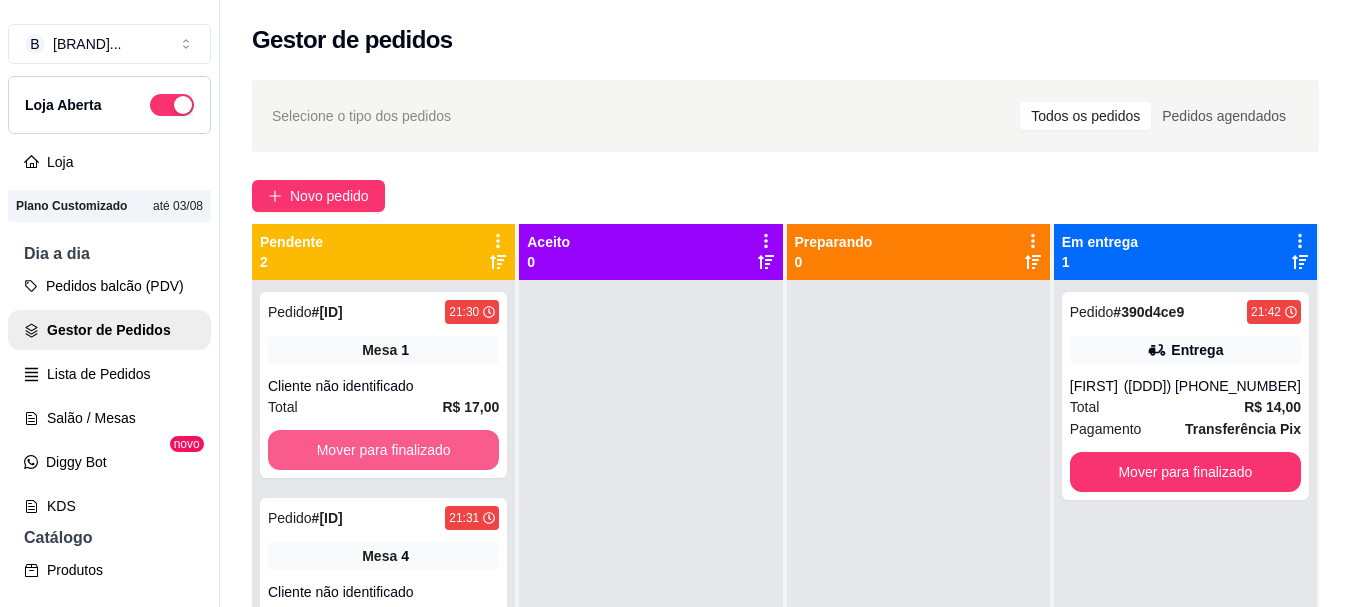 click on "Mover para finalizado" at bounding box center [383, 450] 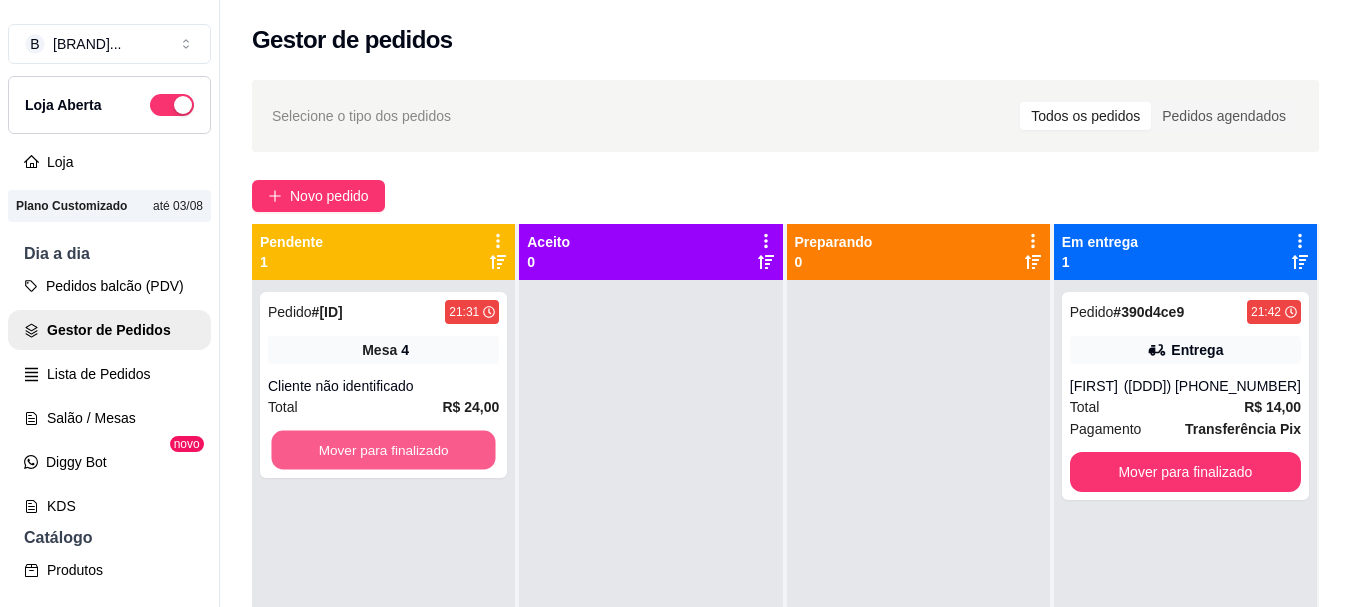 click on "Mover para finalizado" at bounding box center [383, 450] 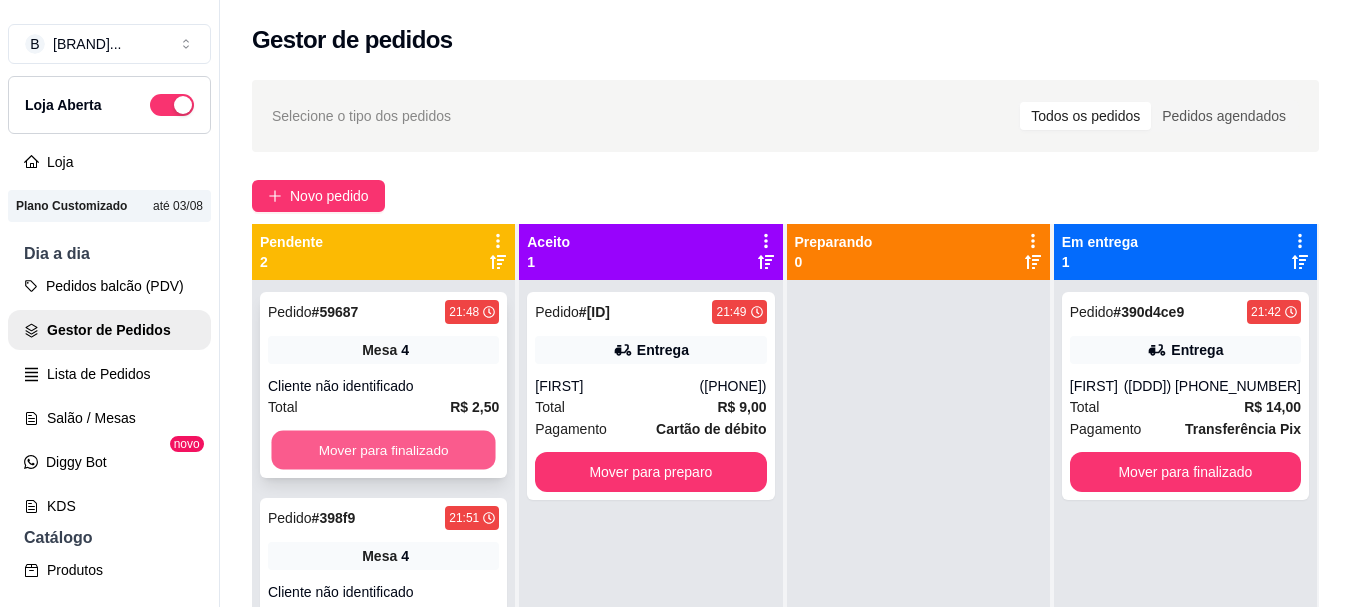 click on "Mover para finalizado" at bounding box center [383, 450] 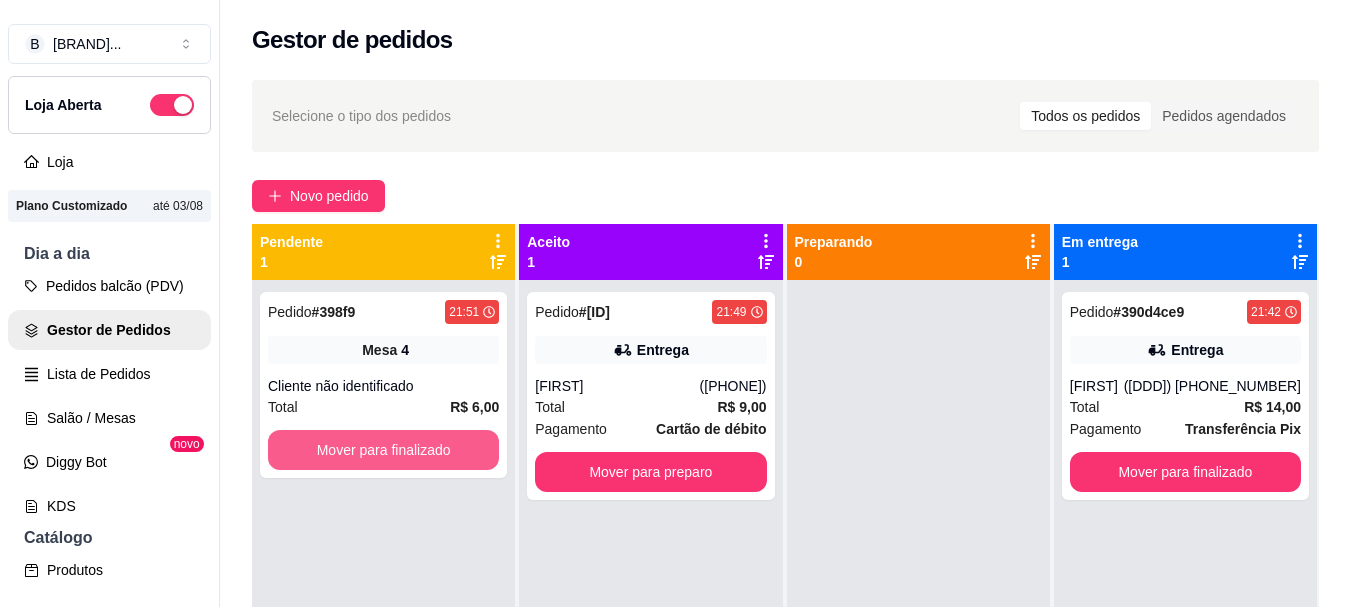 click on "Mover para finalizado" at bounding box center [383, 450] 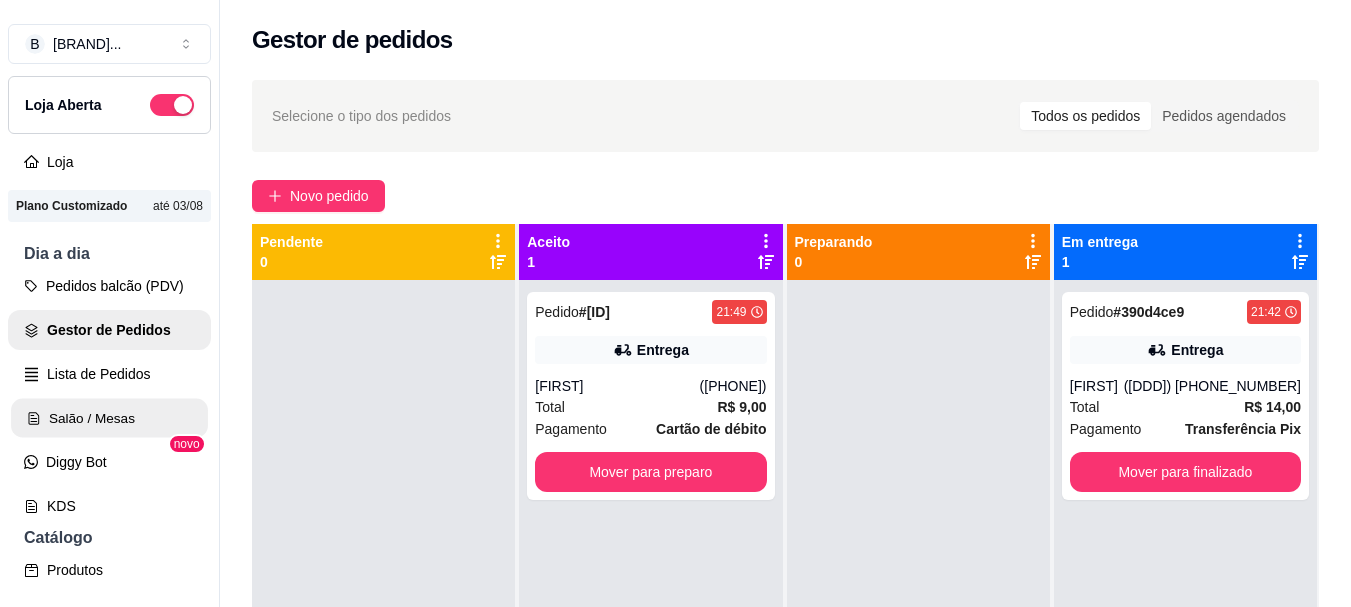 click on "Salão / Mesas" at bounding box center [109, 418] 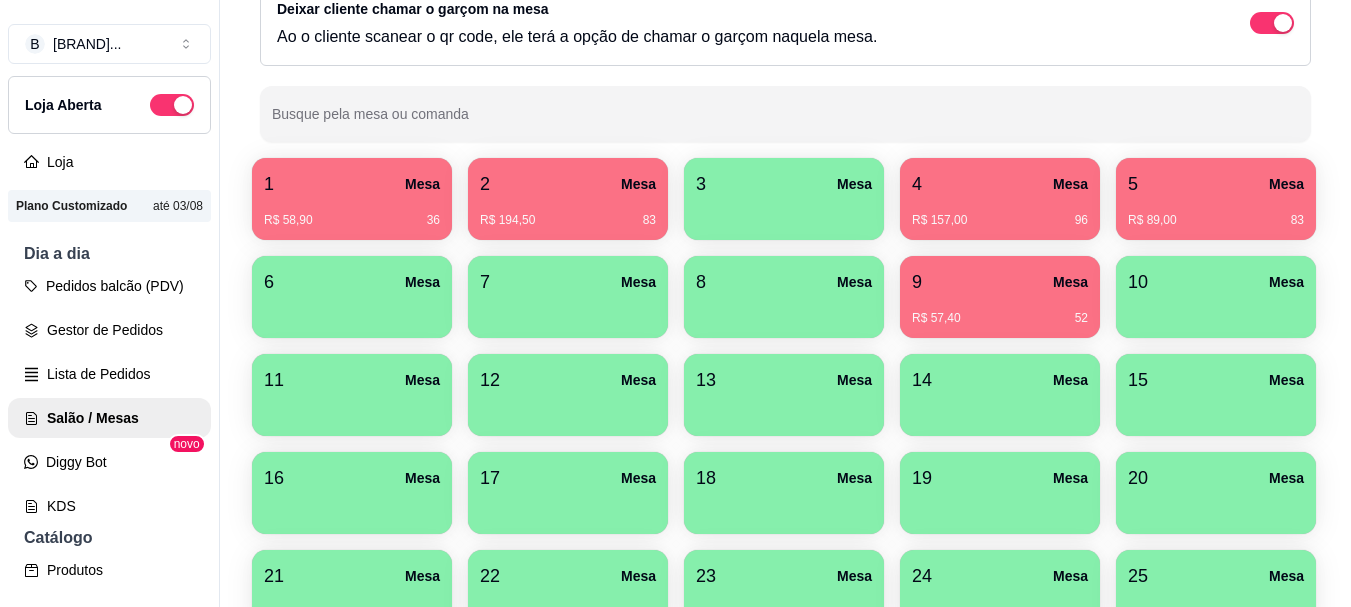 scroll, scrollTop: 202, scrollLeft: 0, axis: vertical 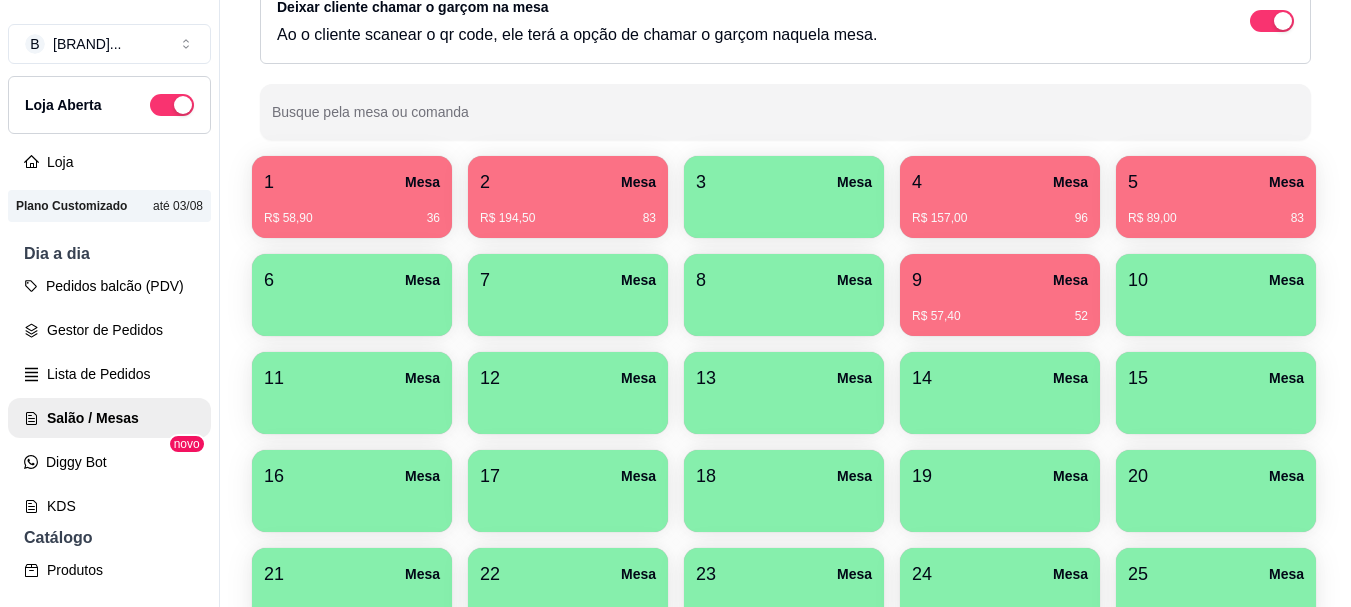 click on "9 Mesa" at bounding box center (1000, 280) 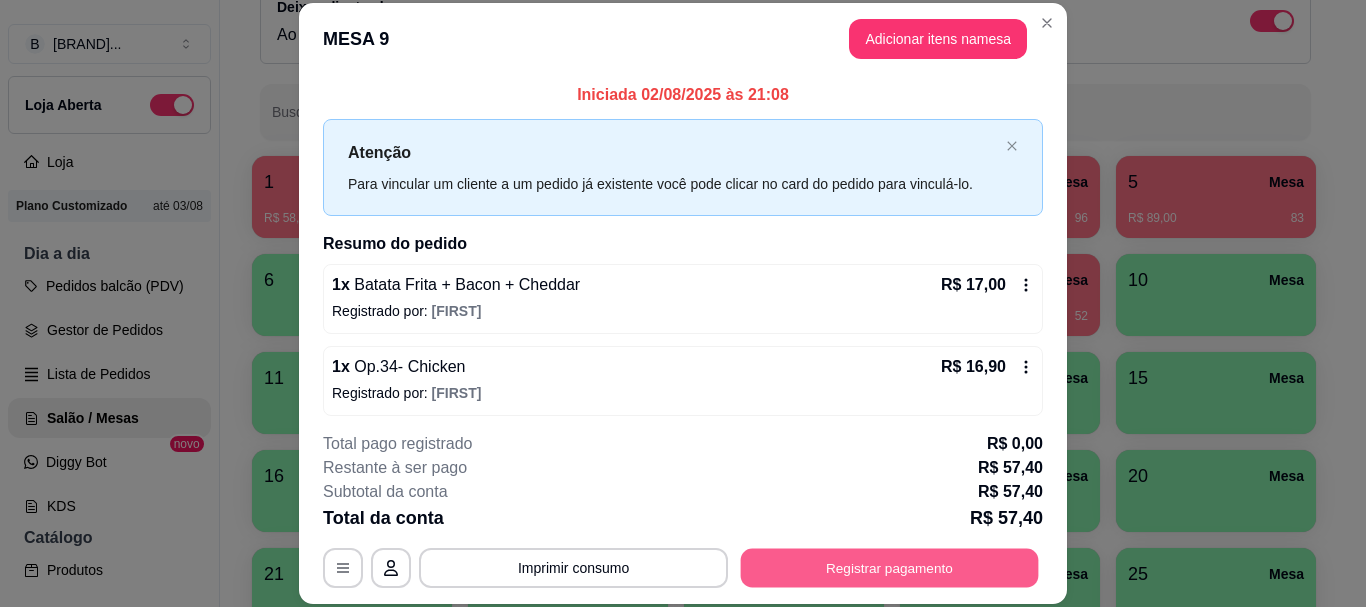 click on "Registrar pagamento" at bounding box center [890, 568] 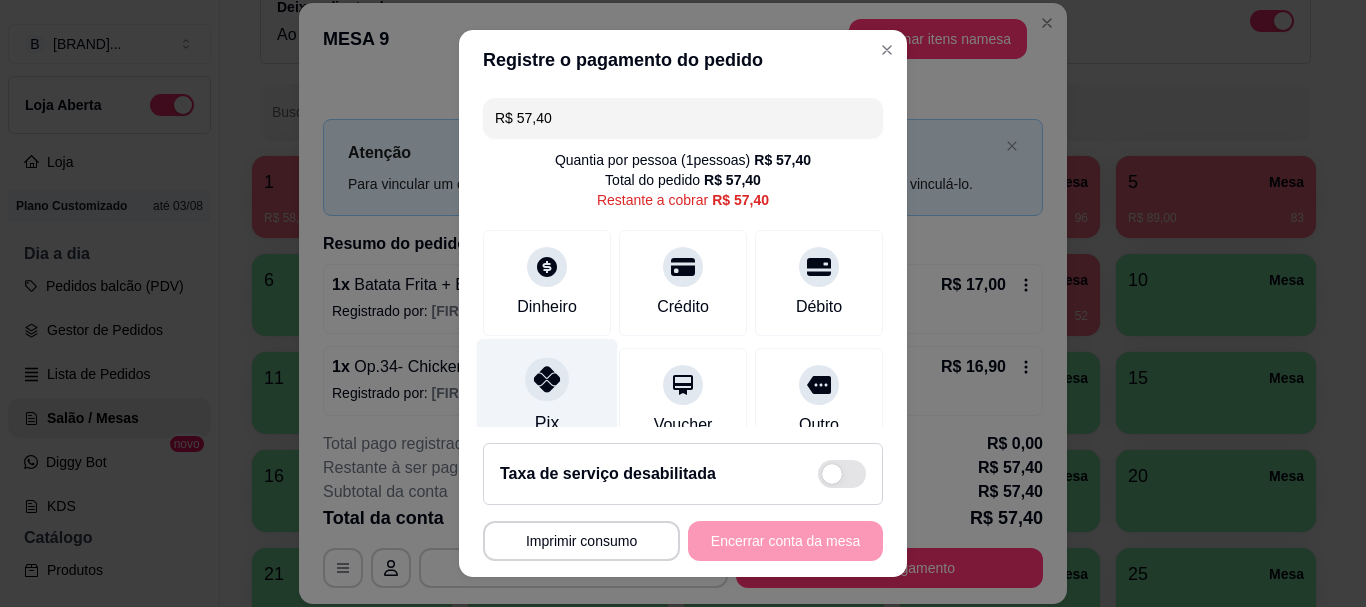 click 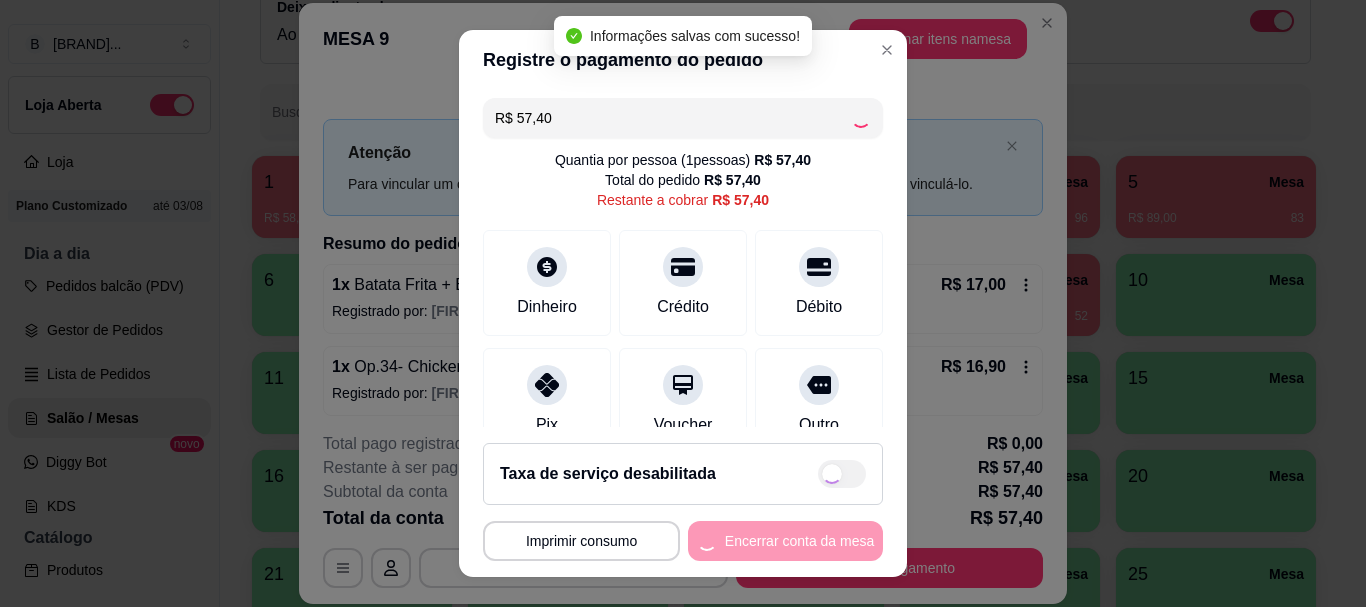 type on "R$ 0,00" 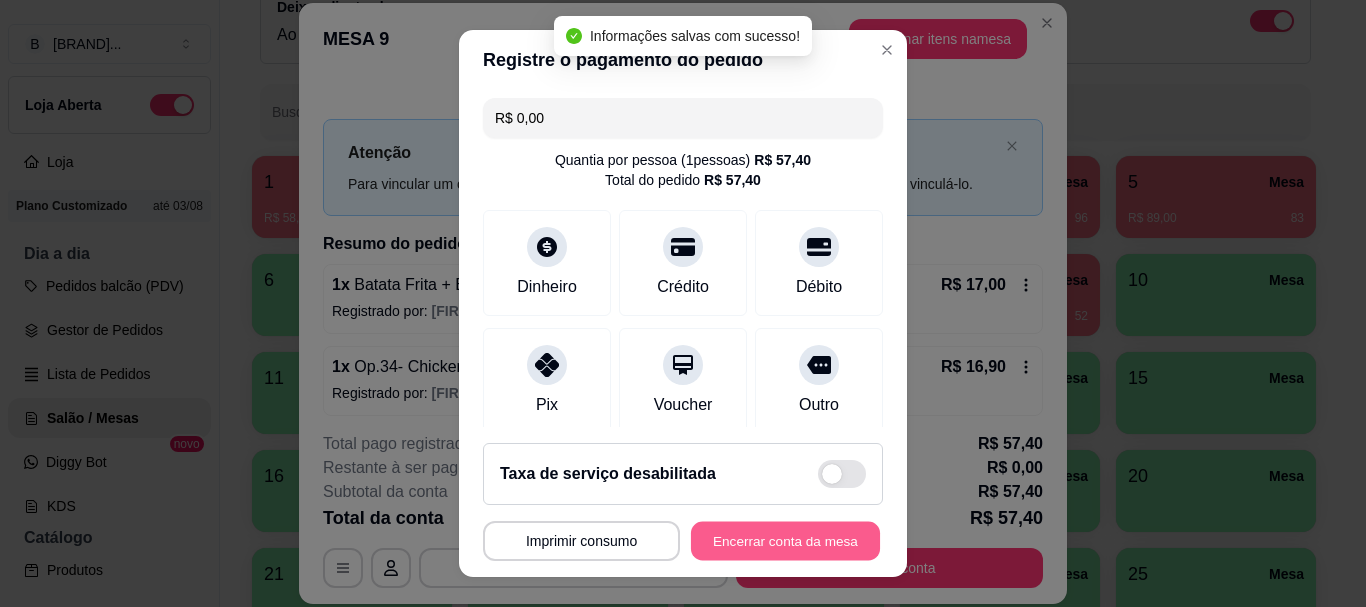 click on "Encerrar conta da mesa" at bounding box center [785, 540] 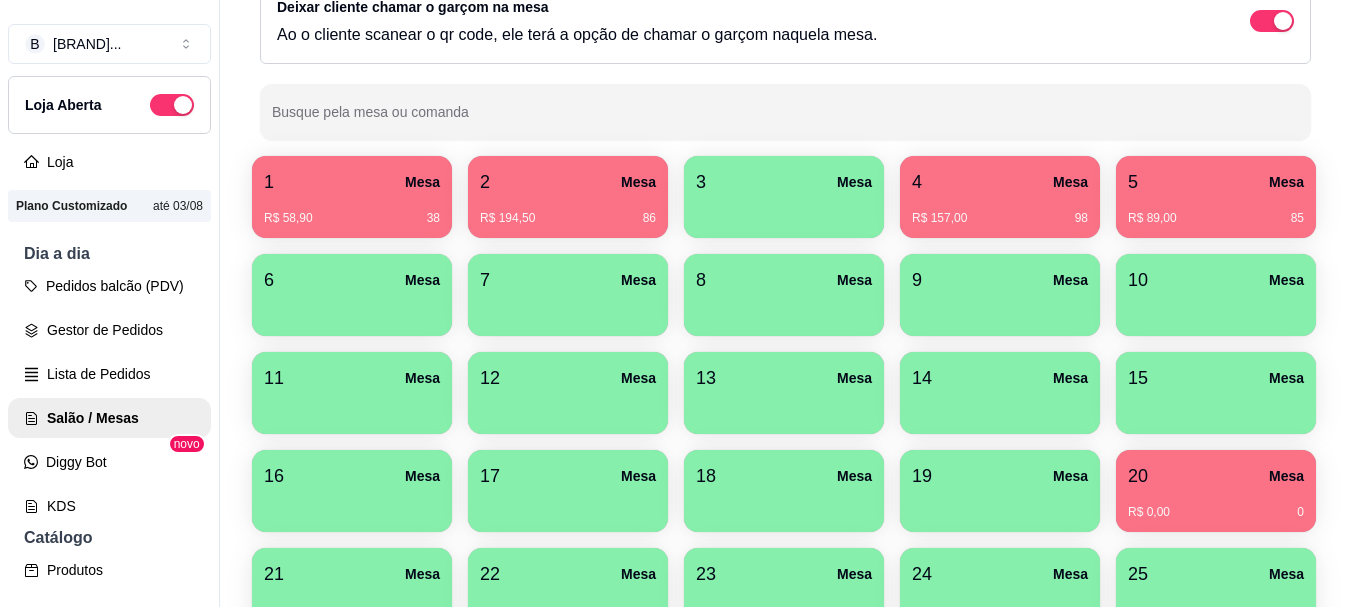 click on "1 Mesa R$ 58,90 [CODE]" at bounding box center [352, 197] 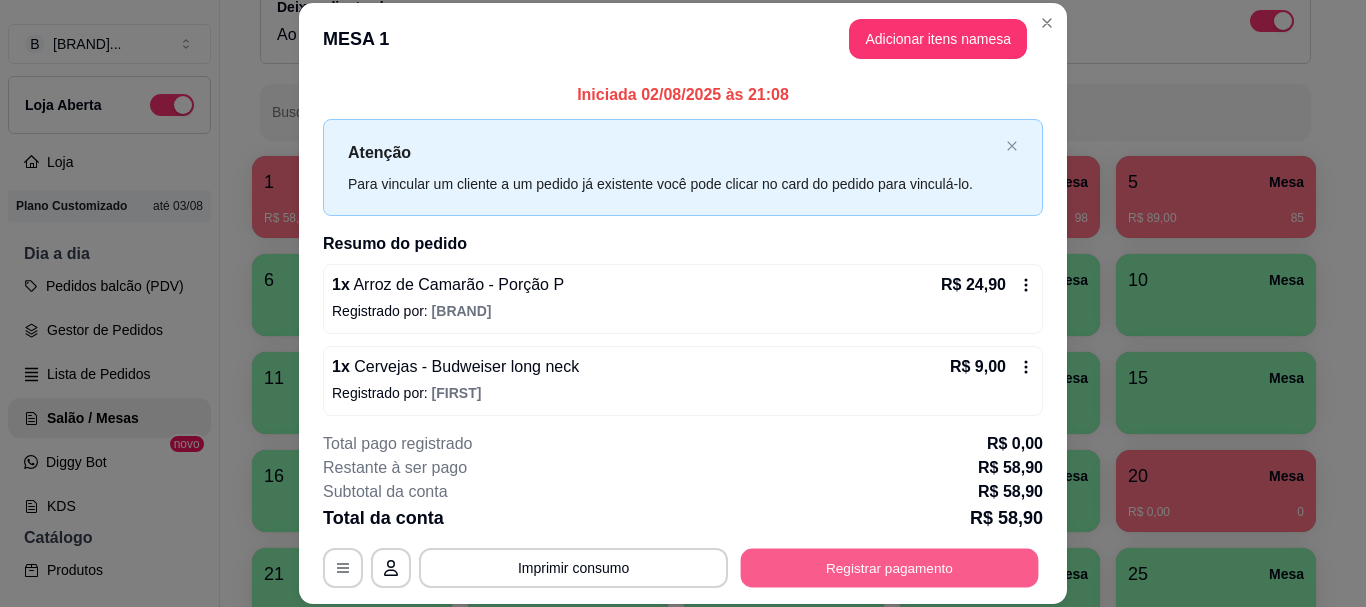 click on "Registrar pagamento" at bounding box center [890, 568] 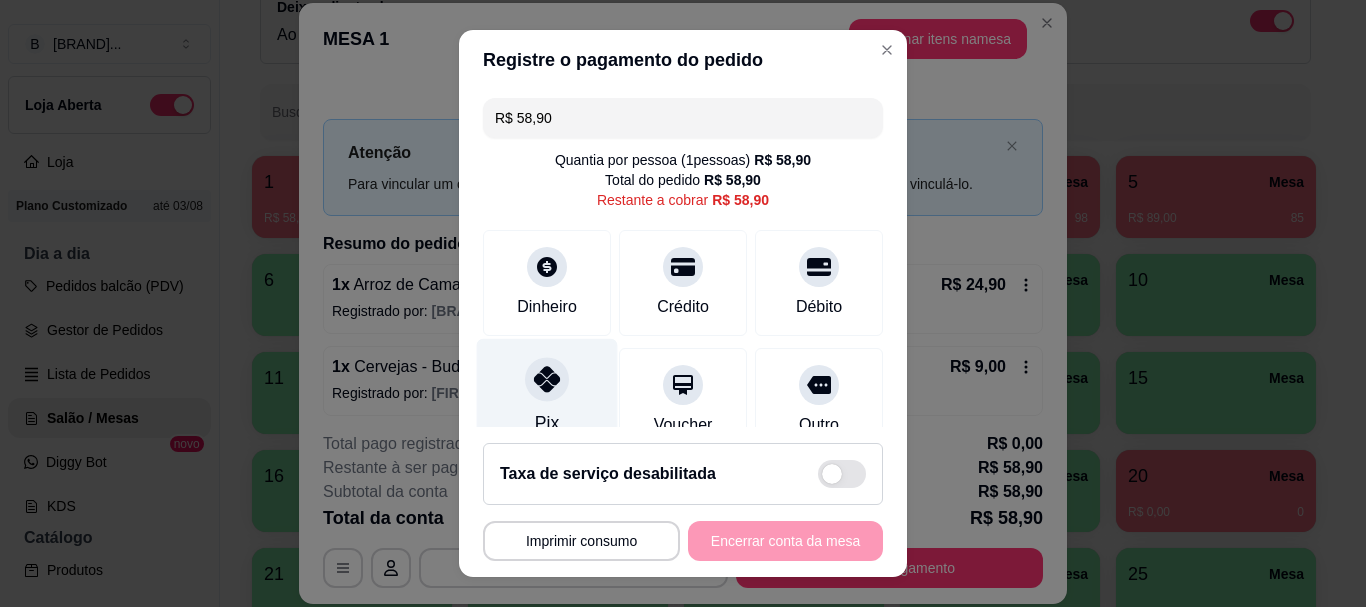 click 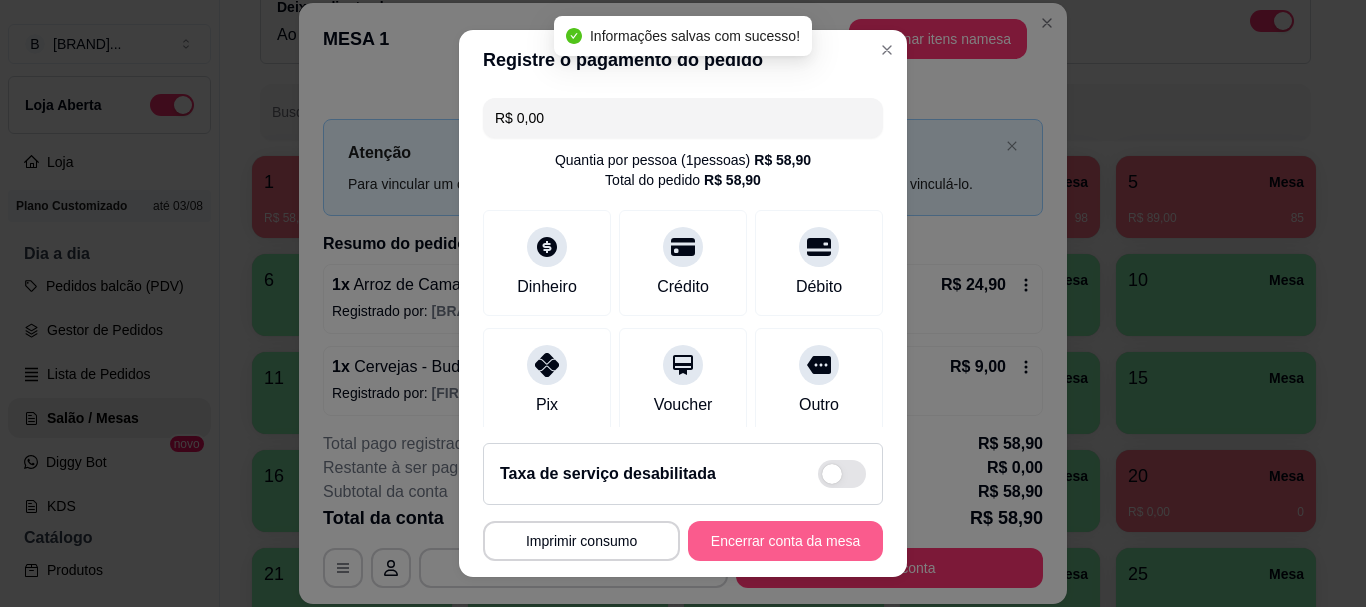type on "R$ 0,00" 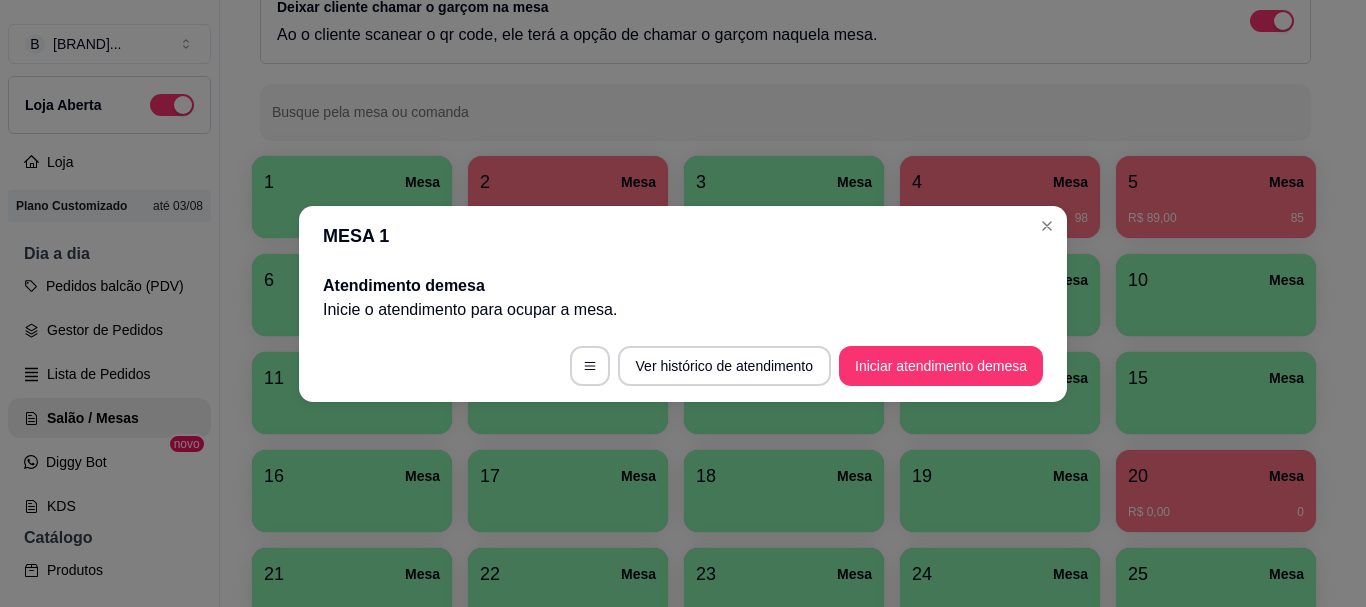 type 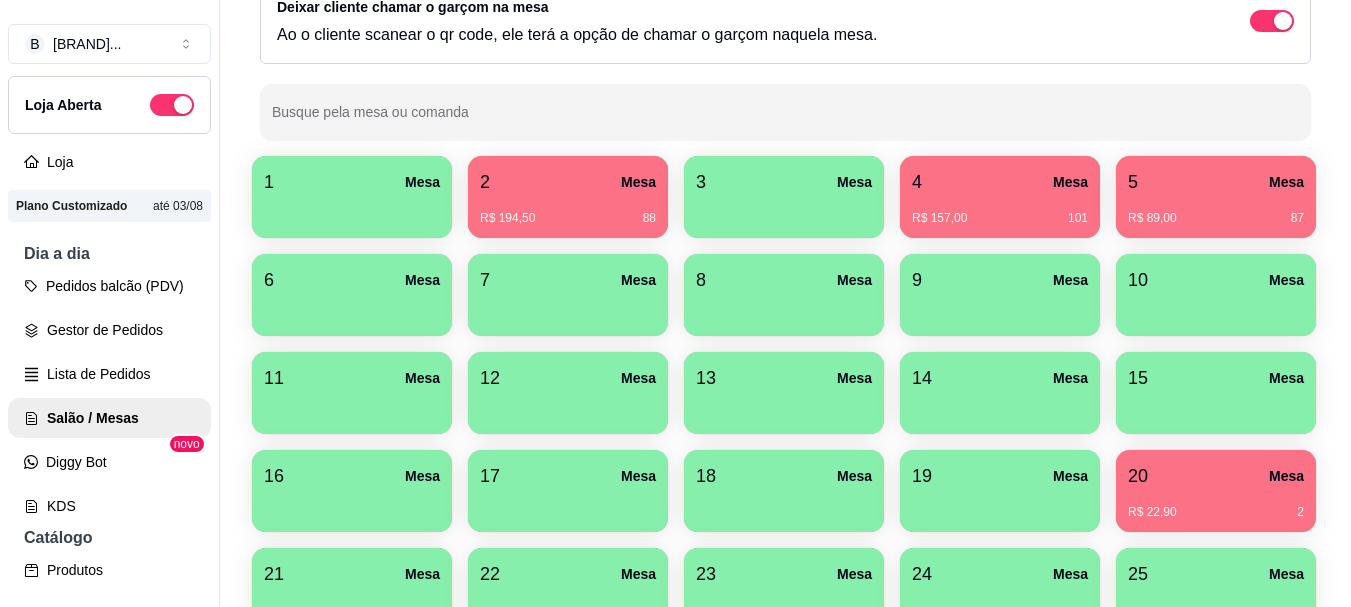 click on "5 Mesa" at bounding box center [1216, 182] 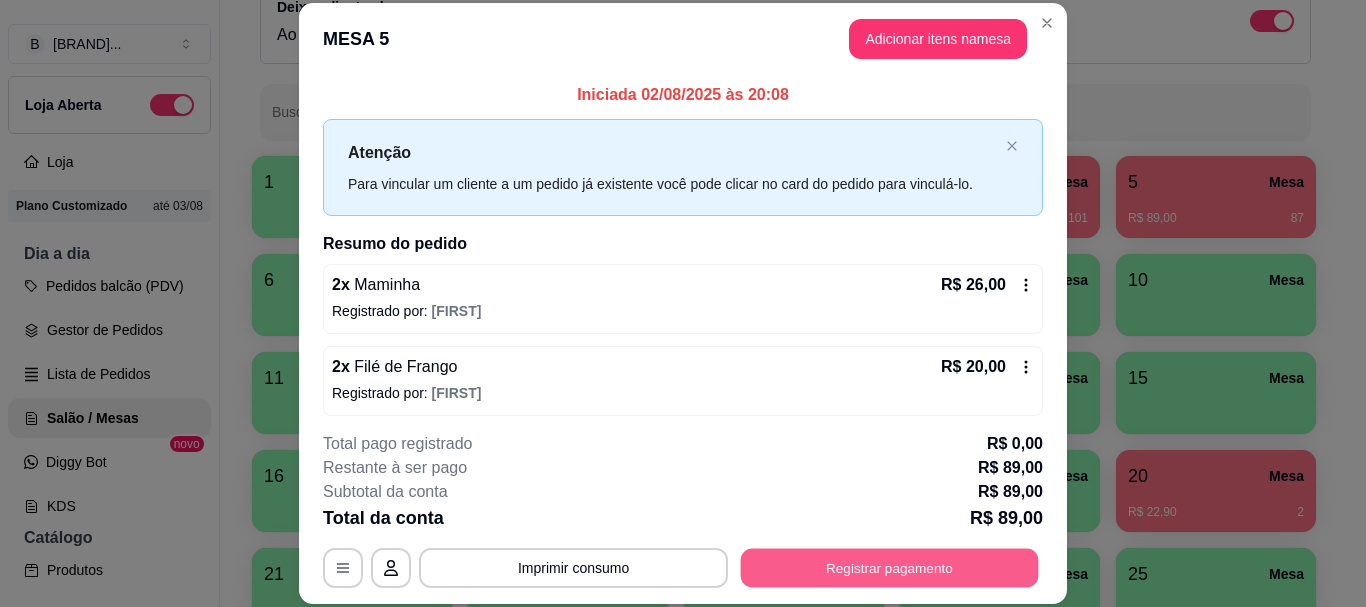 click on "Registrar pagamento" at bounding box center (890, 568) 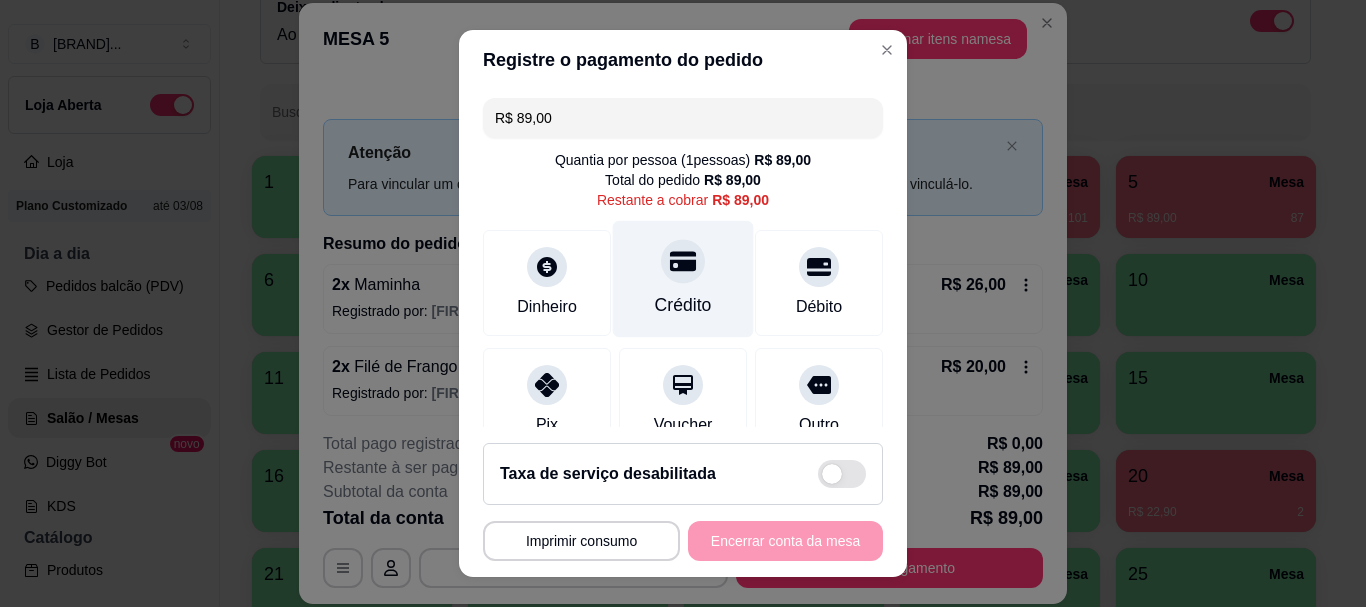 click 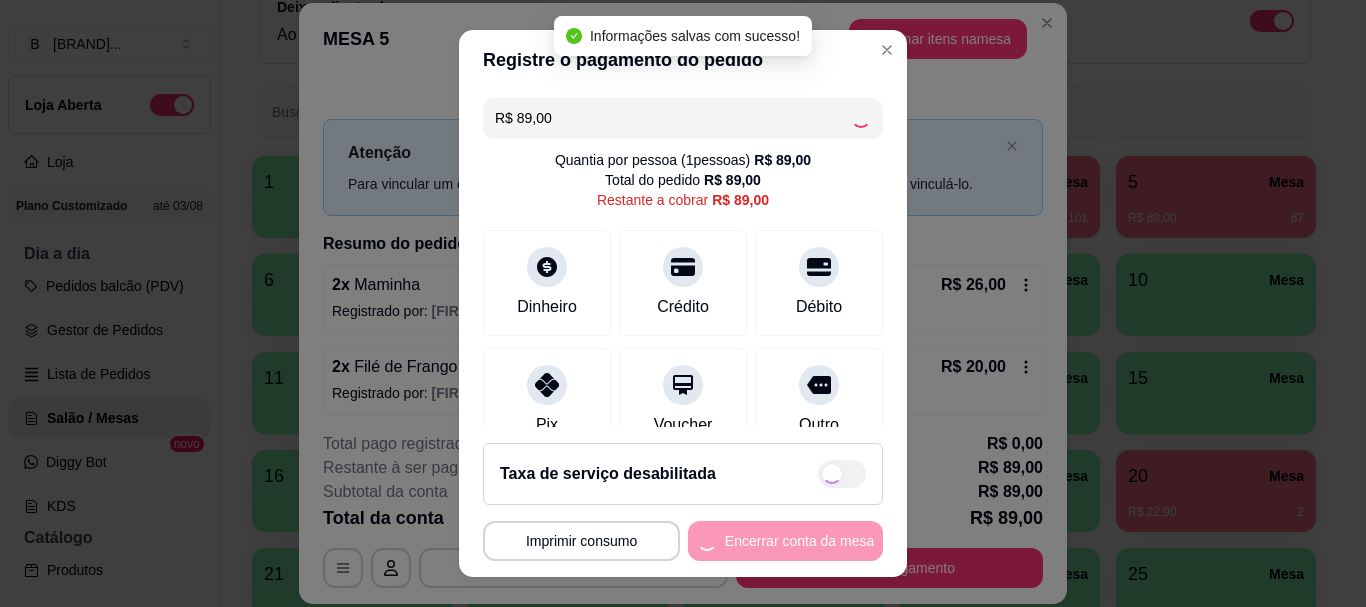 type on "R$ 0,00" 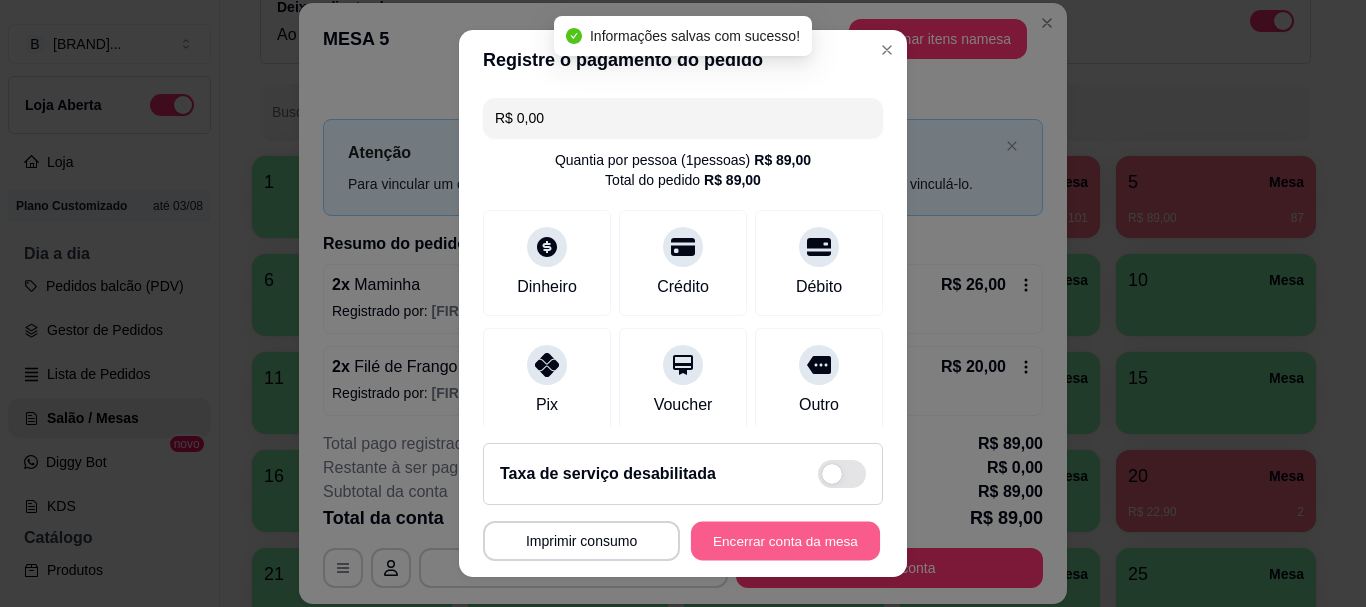 click on "Encerrar conta da mesa" at bounding box center (785, 540) 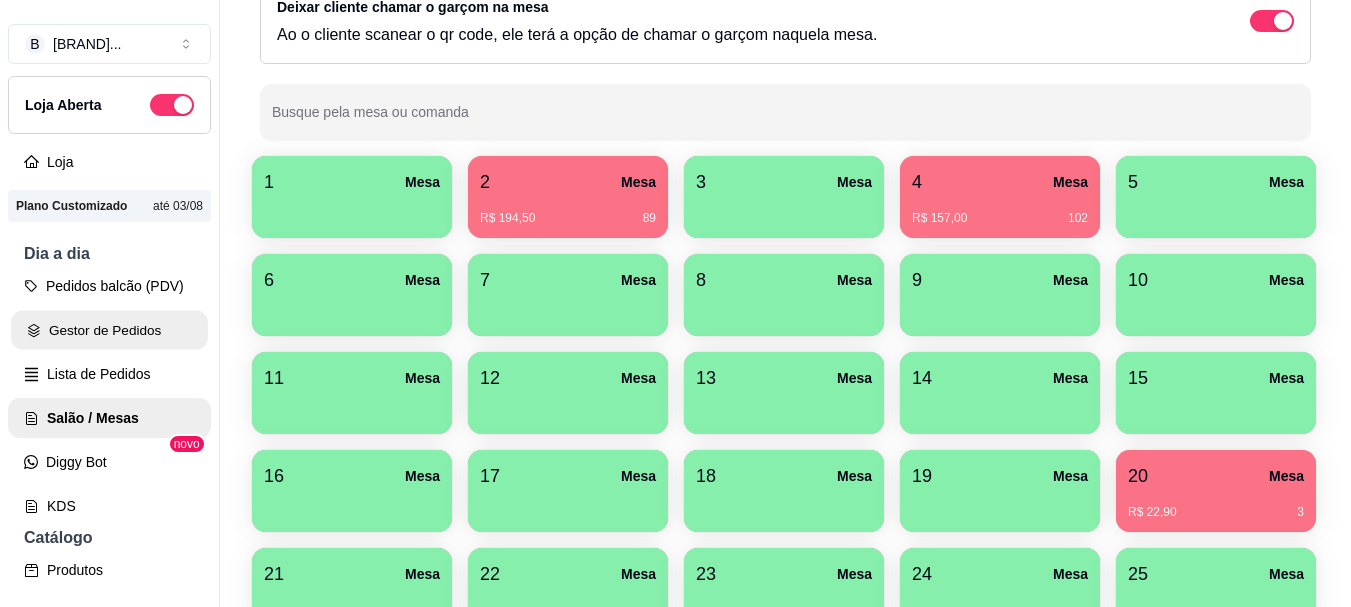 click on "Gestor de Pedidos" at bounding box center (109, 330) 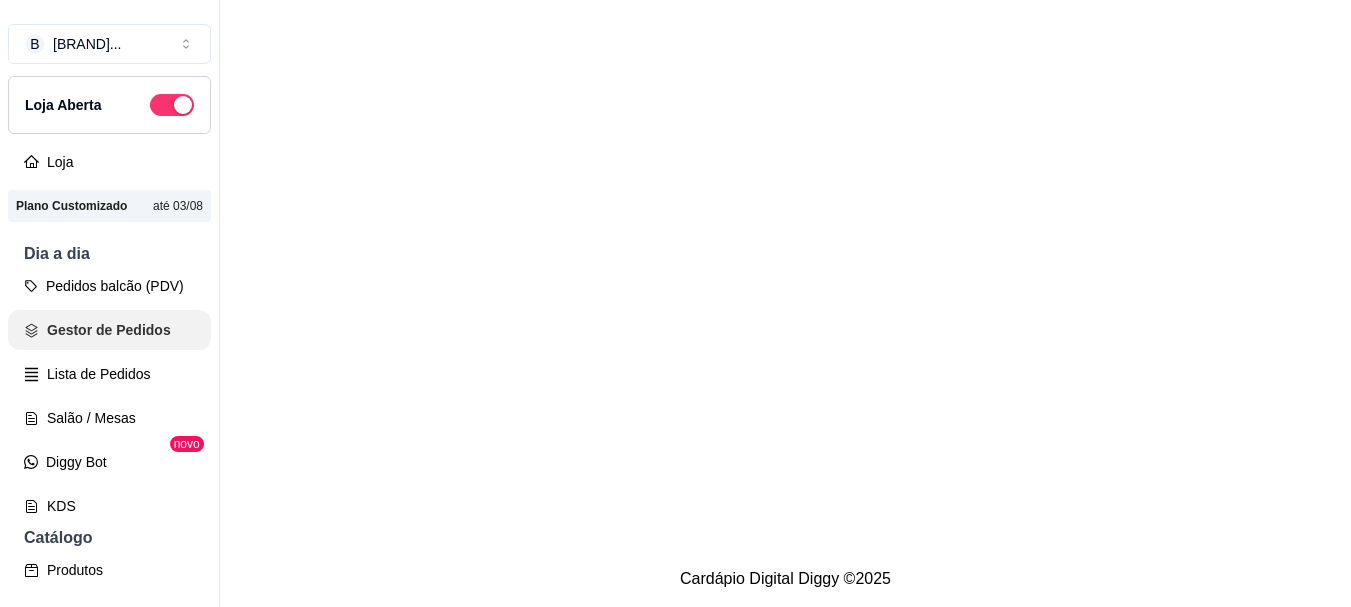 scroll, scrollTop: 0, scrollLeft: 0, axis: both 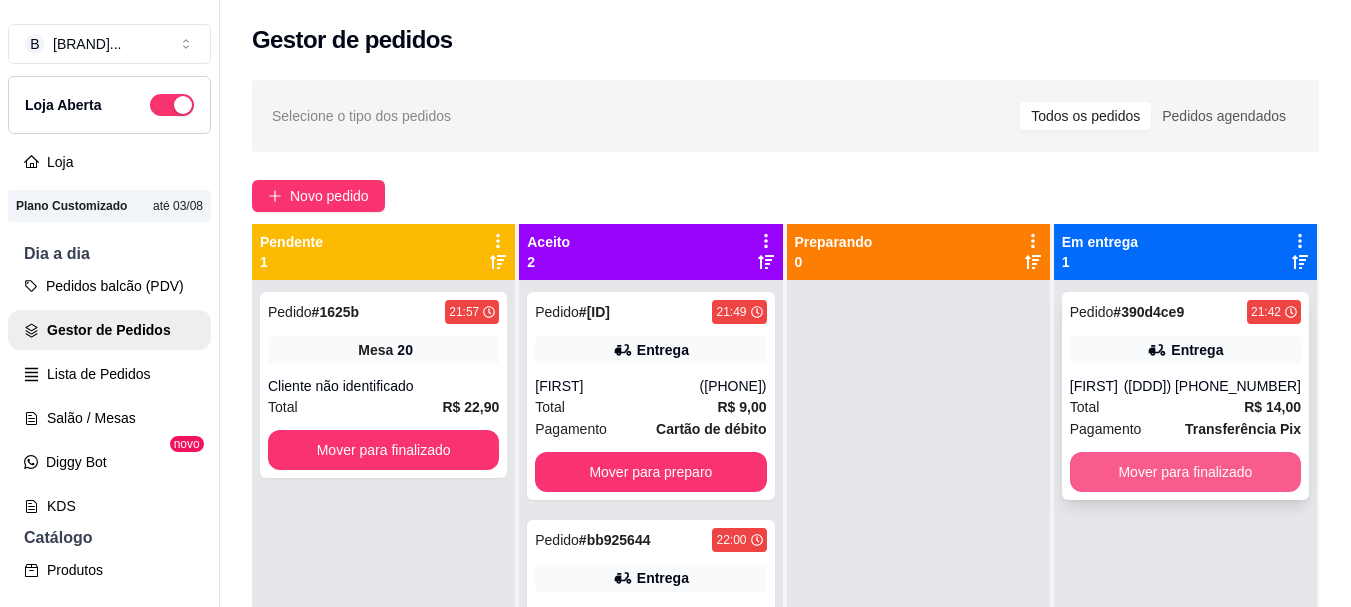 click on "Mover para finalizado" at bounding box center [1185, 472] 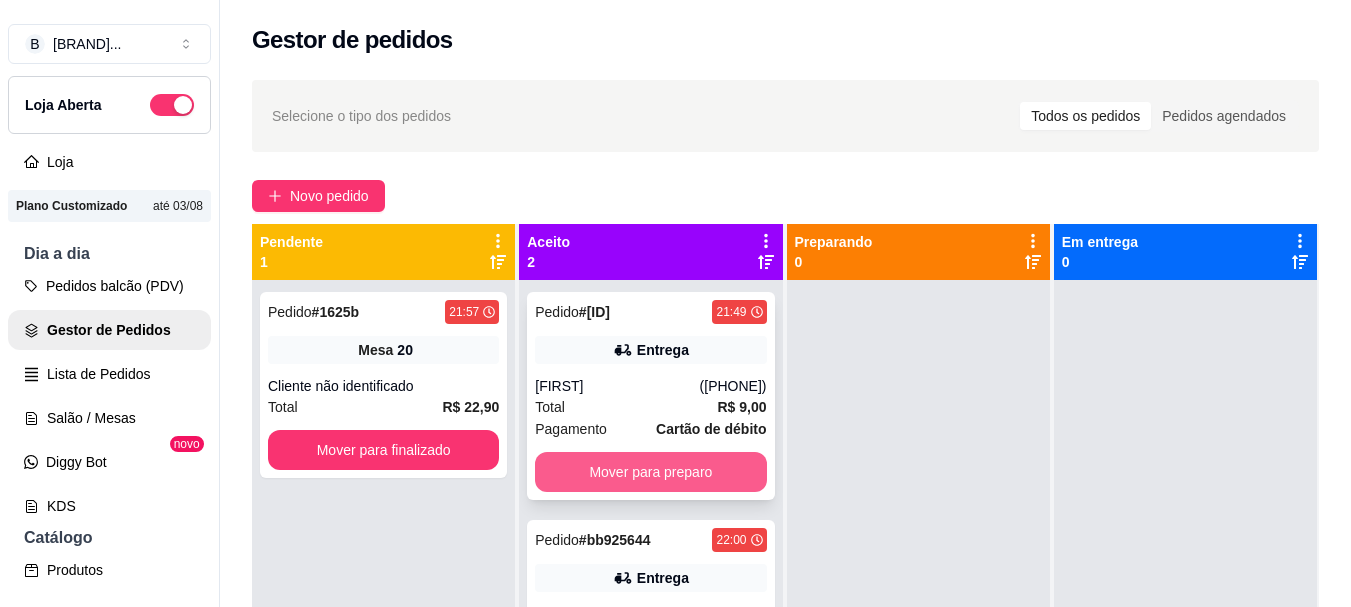 click on "Mover para preparo" at bounding box center [650, 472] 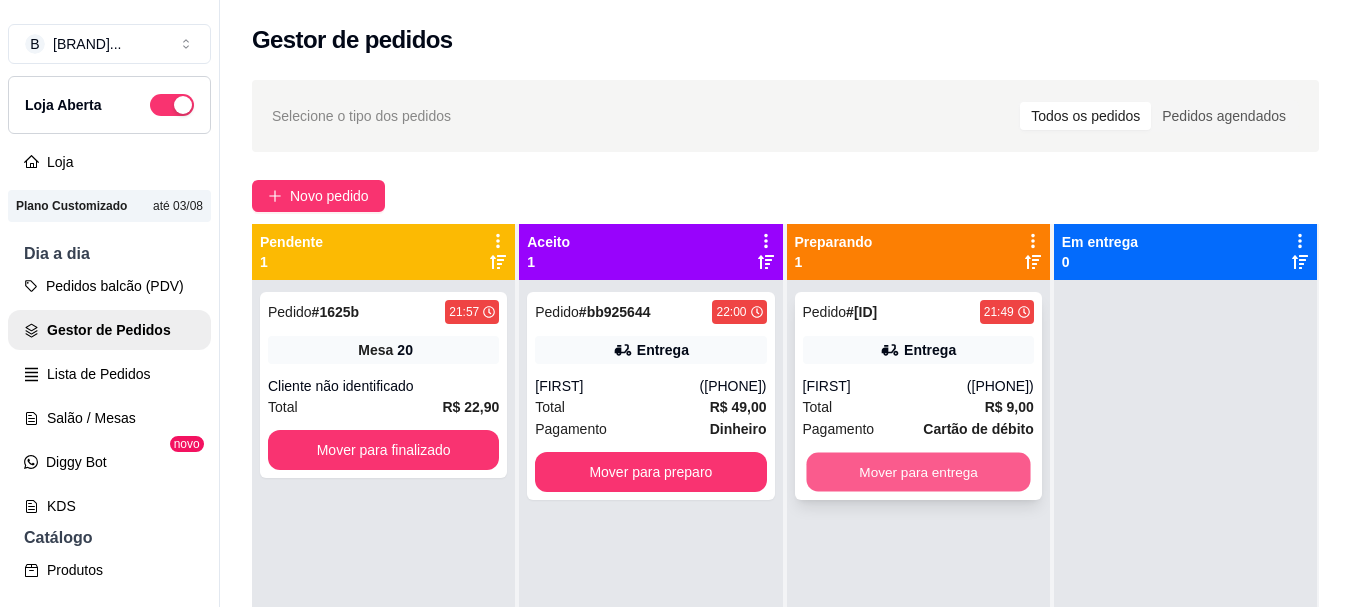 click on "Mover para entrega" at bounding box center (918, 472) 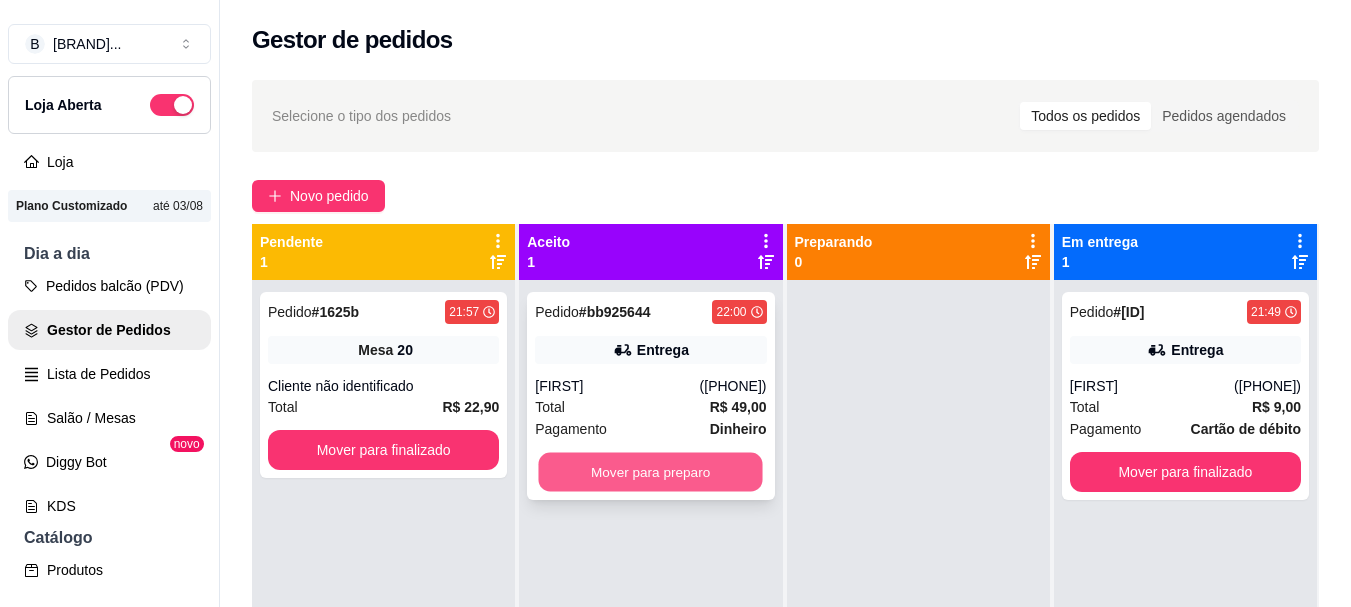click on "Mover para preparo" at bounding box center (651, 472) 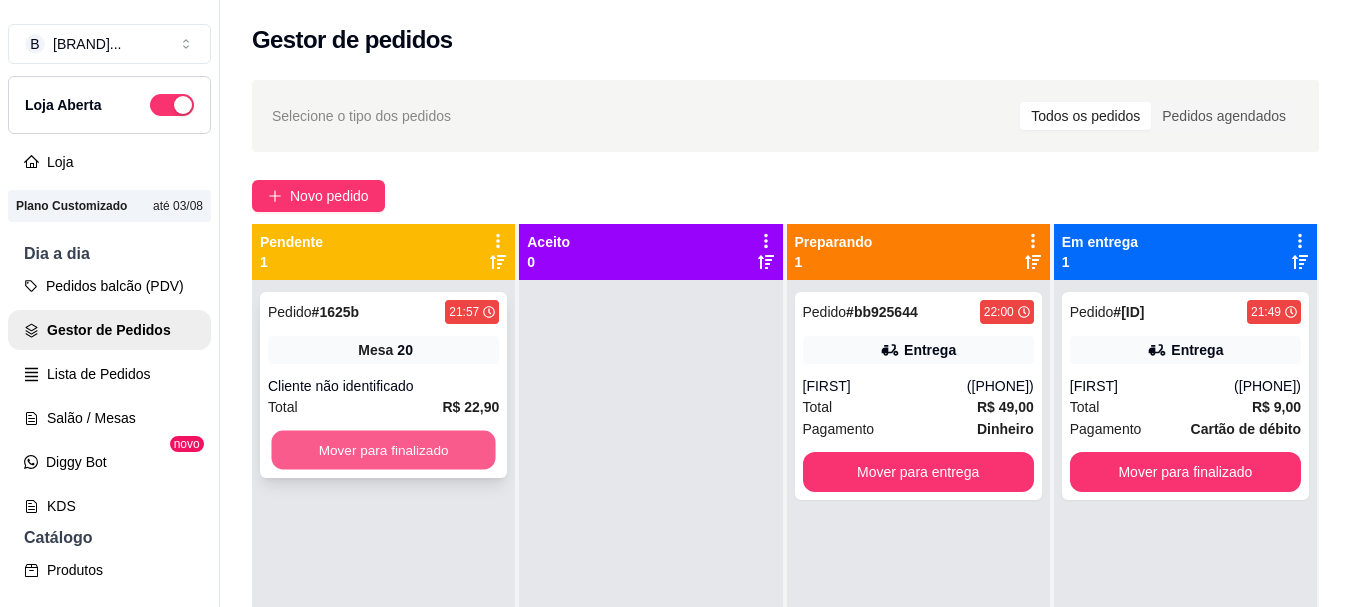 click on "Mover para finalizado" at bounding box center (383, 450) 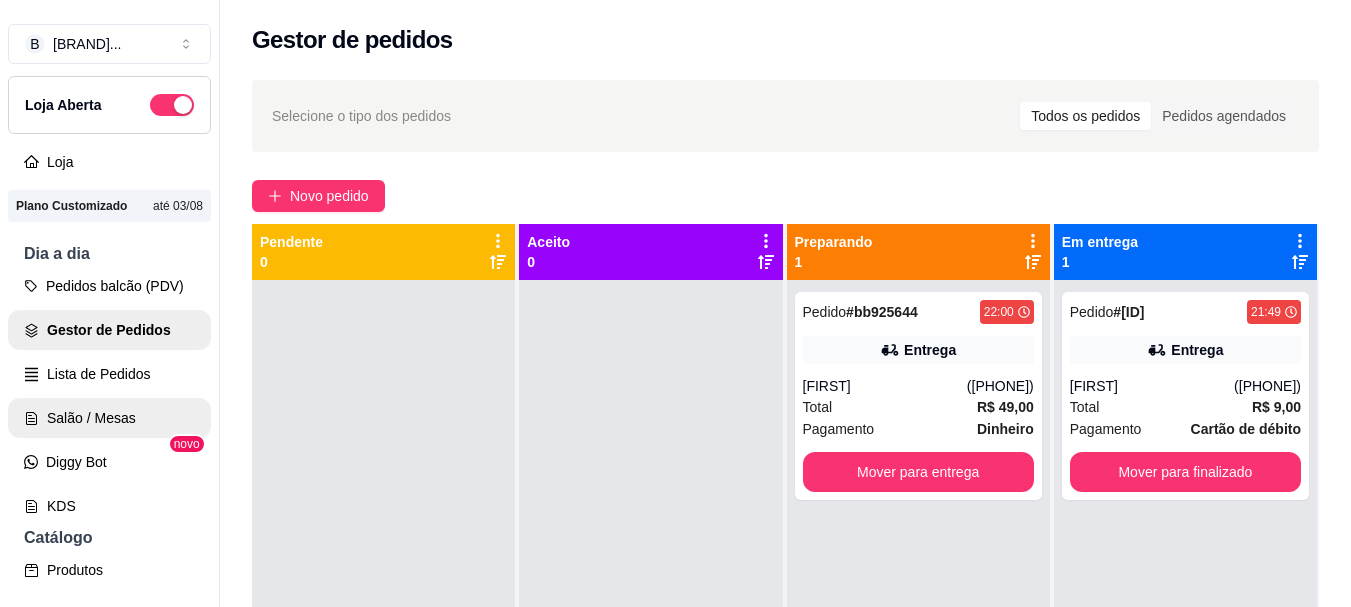 click on "Salão / Mesas" at bounding box center (109, 418) 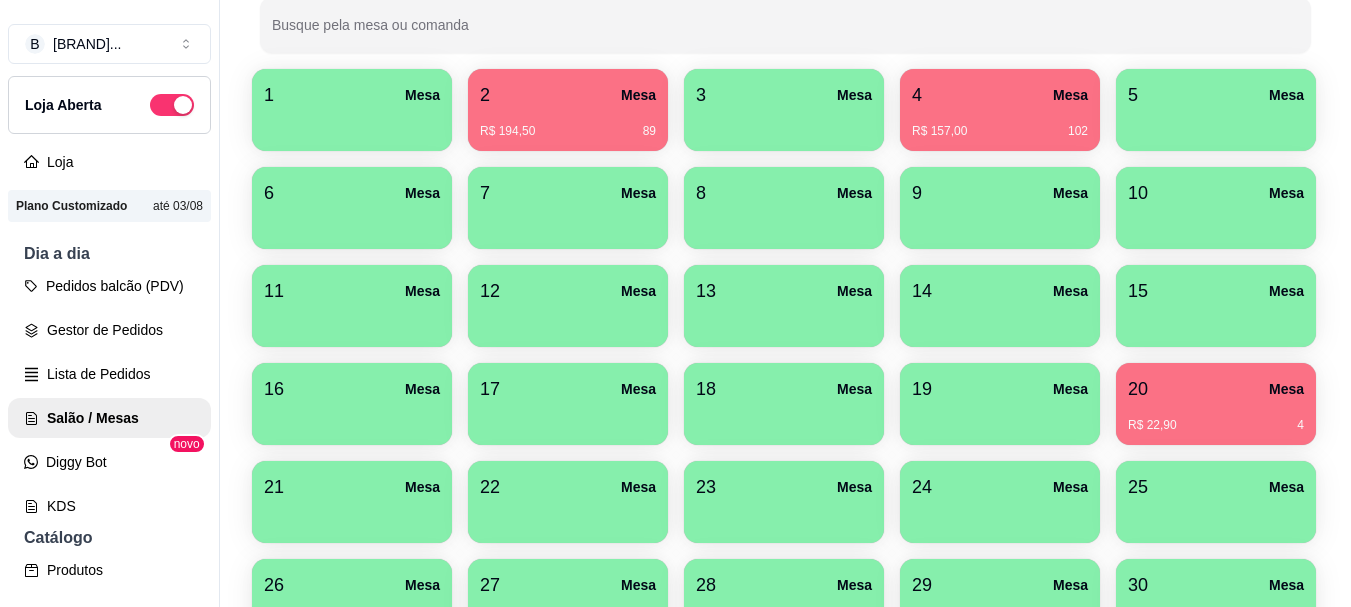 scroll, scrollTop: 304, scrollLeft: 0, axis: vertical 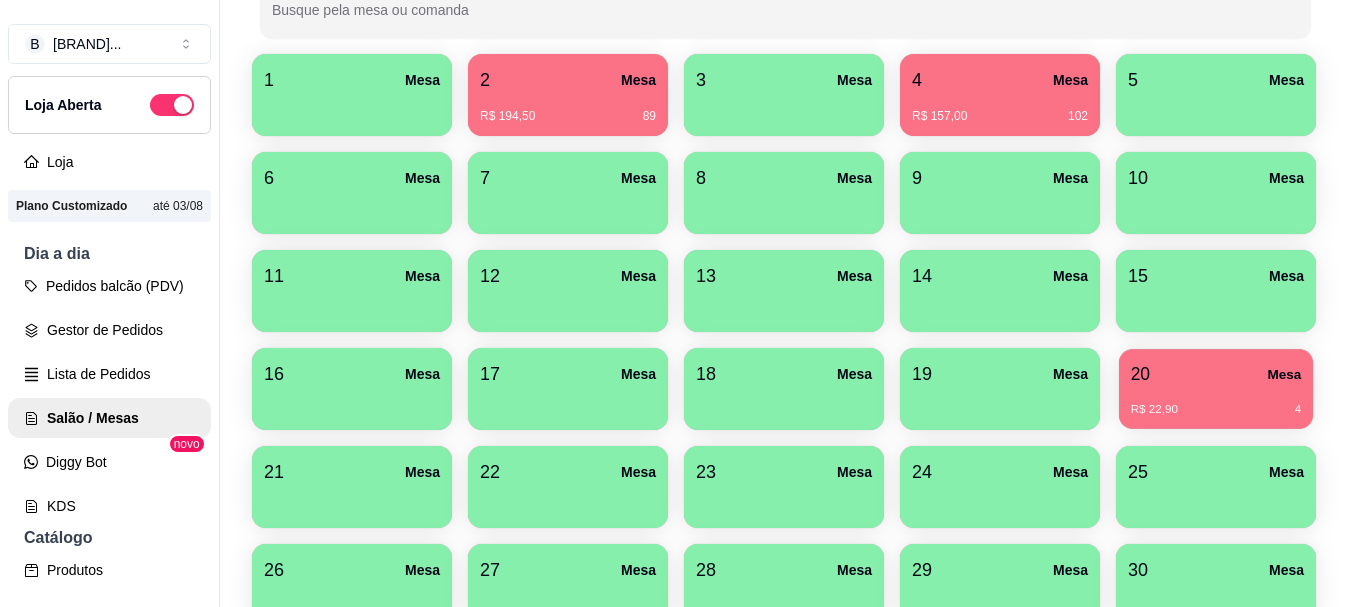 click on "R$ 22,90 4" at bounding box center (1216, 402) 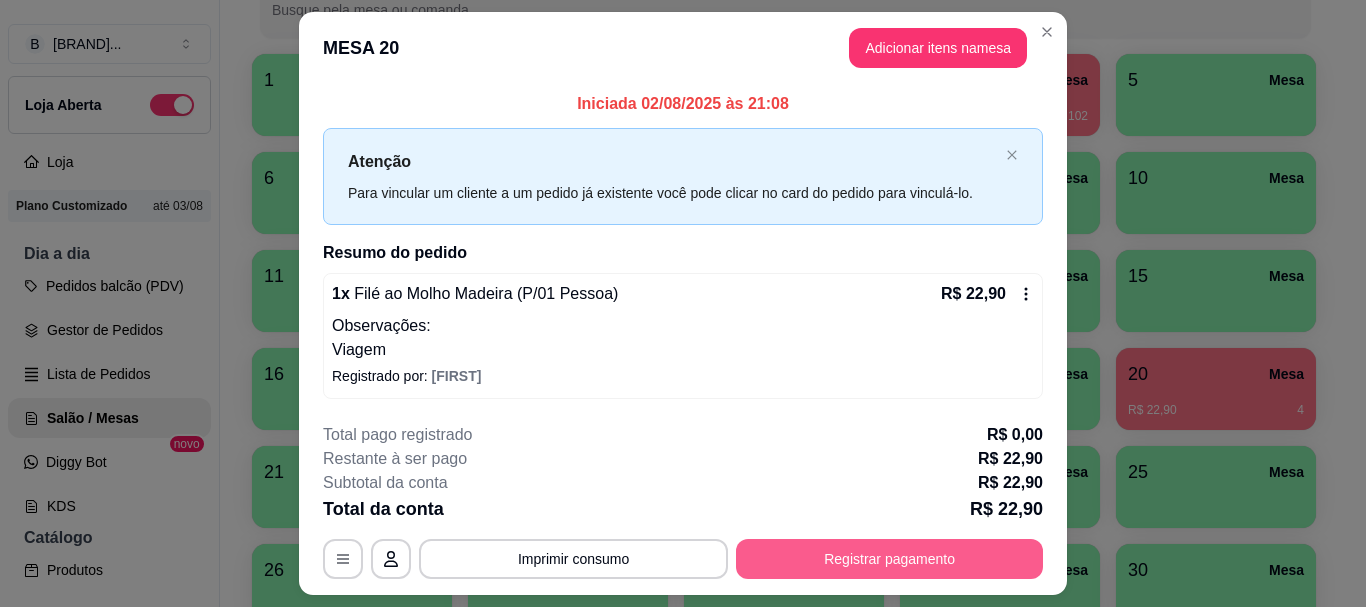 click on "Registrar pagamento" at bounding box center [889, 559] 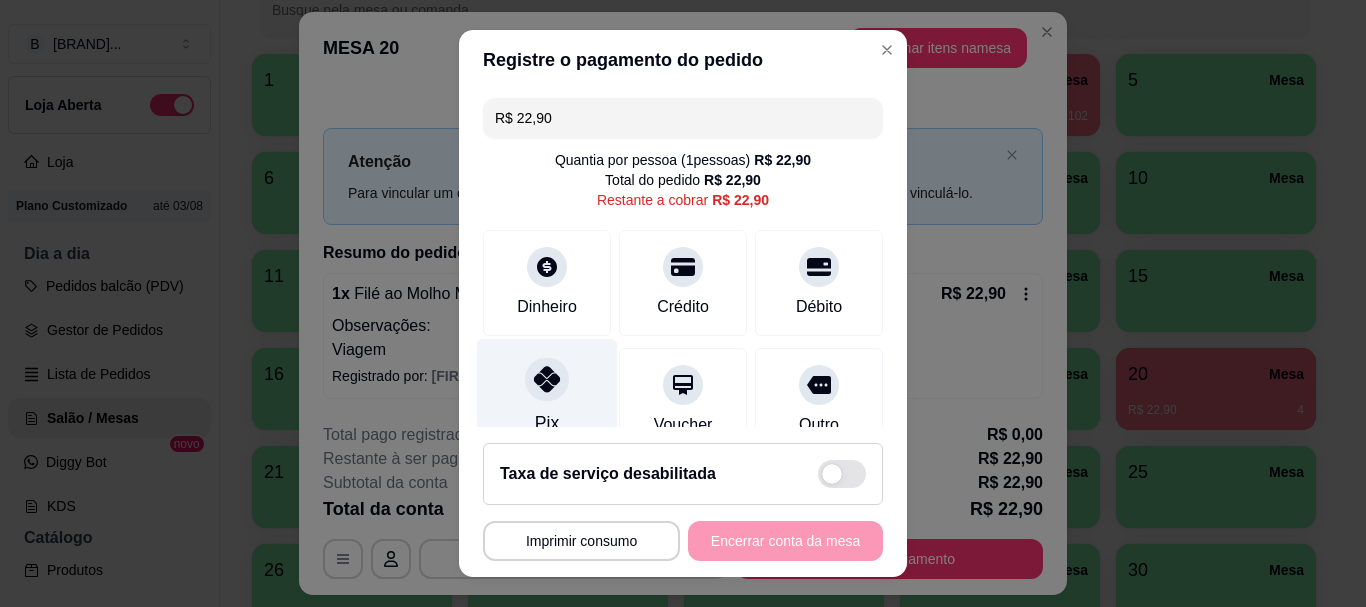 click at bounding box center [547, 380] 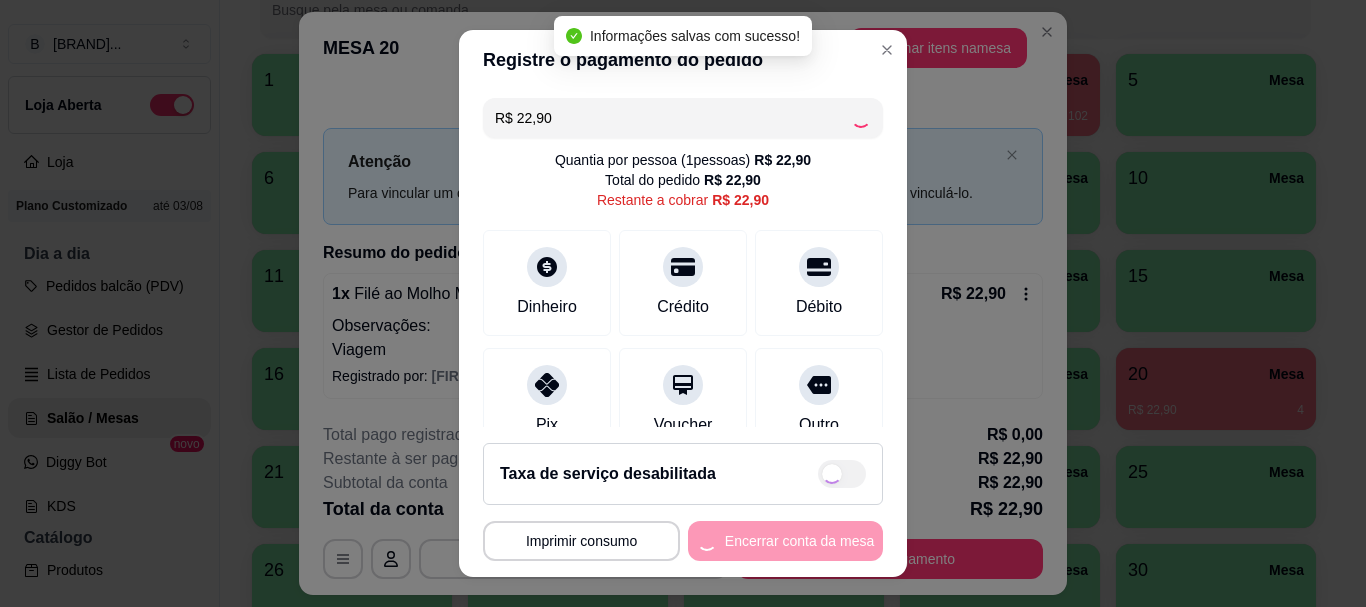 type on "R$ 0,00" 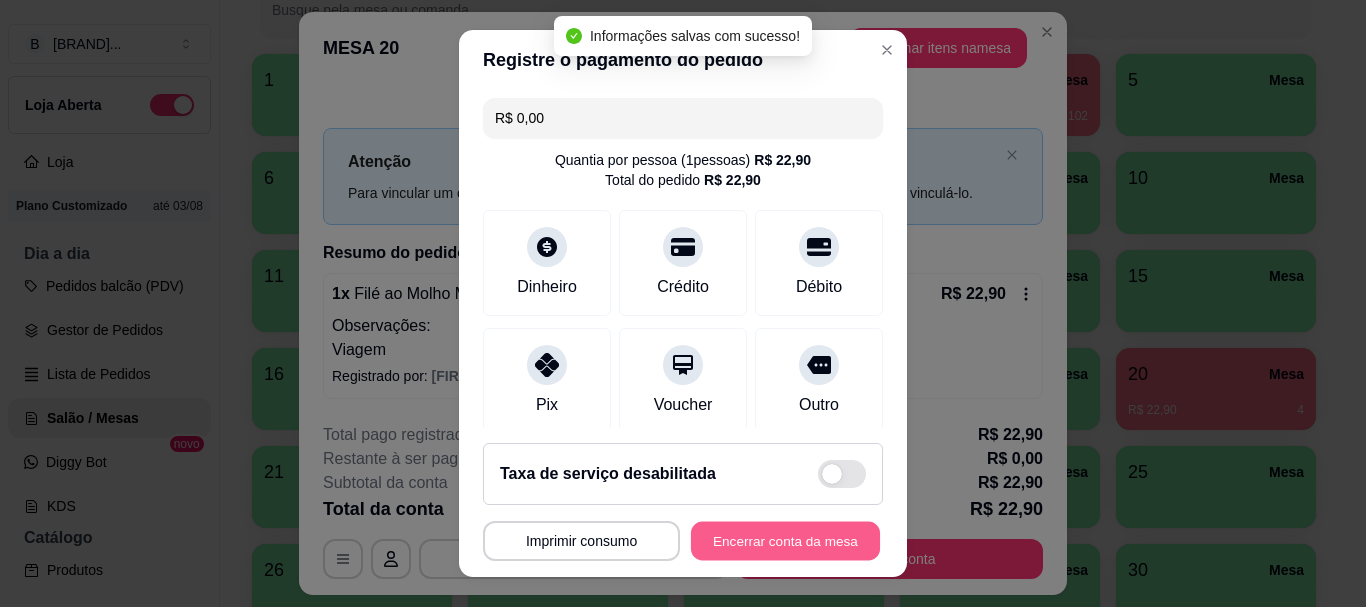 click on "Encerrar conta da mesa" at bounding box center [785, 540] 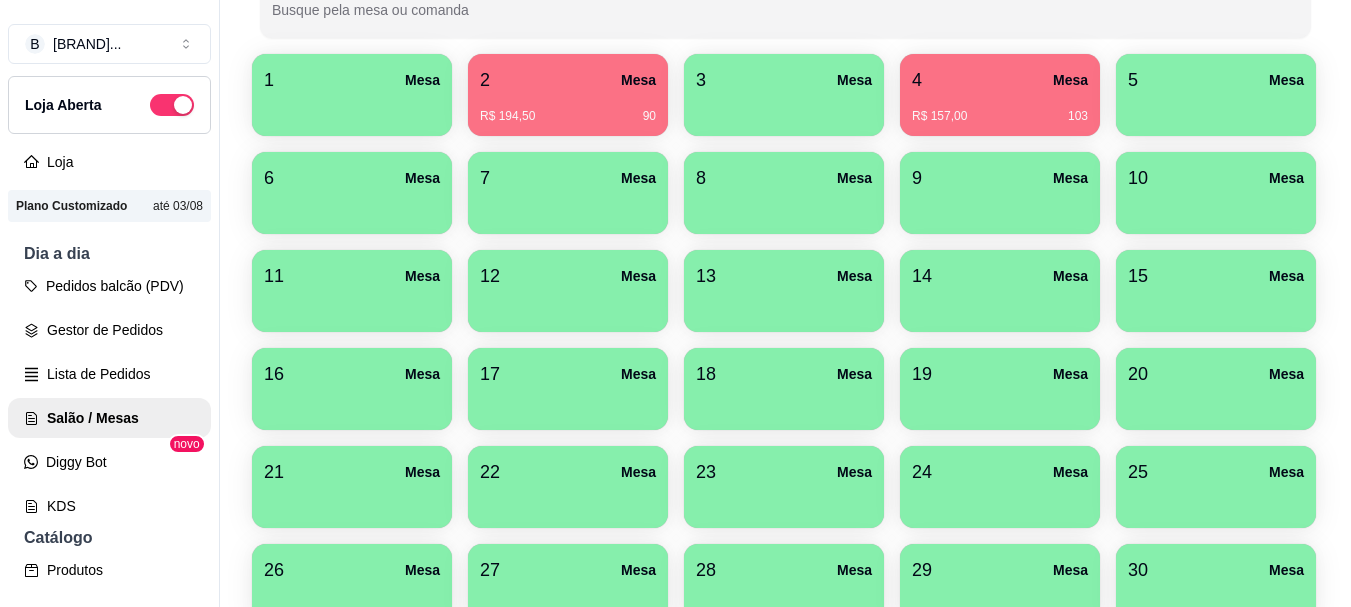 click on "20 Mesa" at bounding box center (1216, 374) 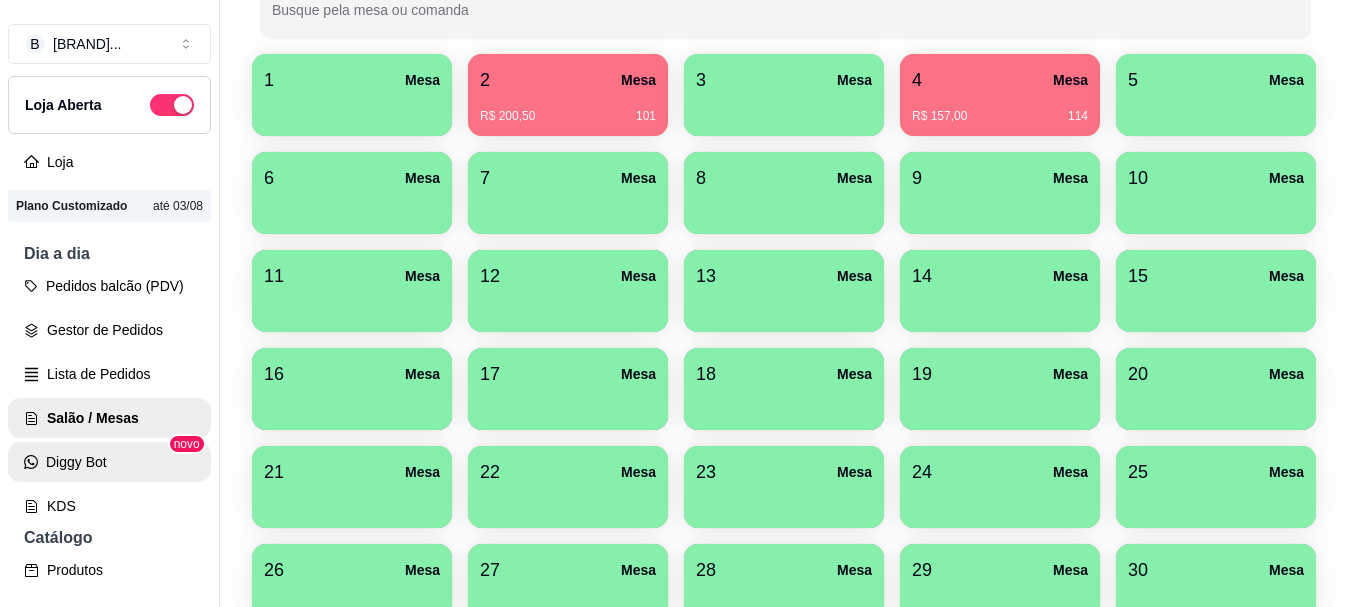 type 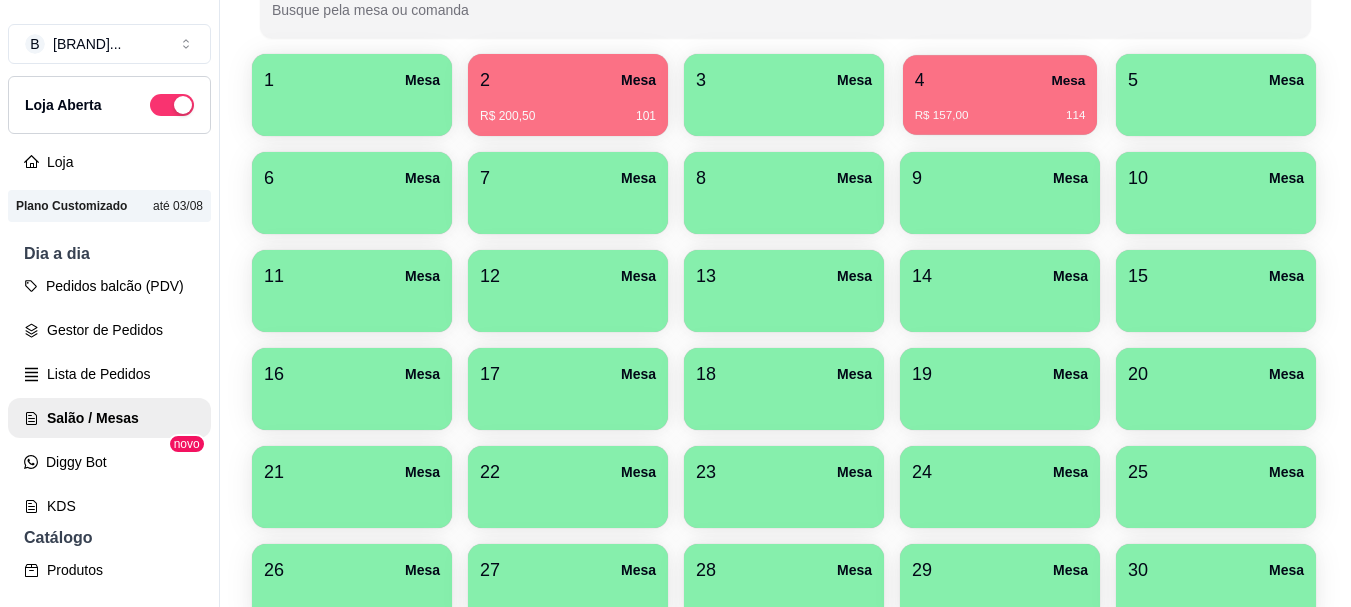 click on "R$ 157,00 114" at bounding box center (1000, 108) 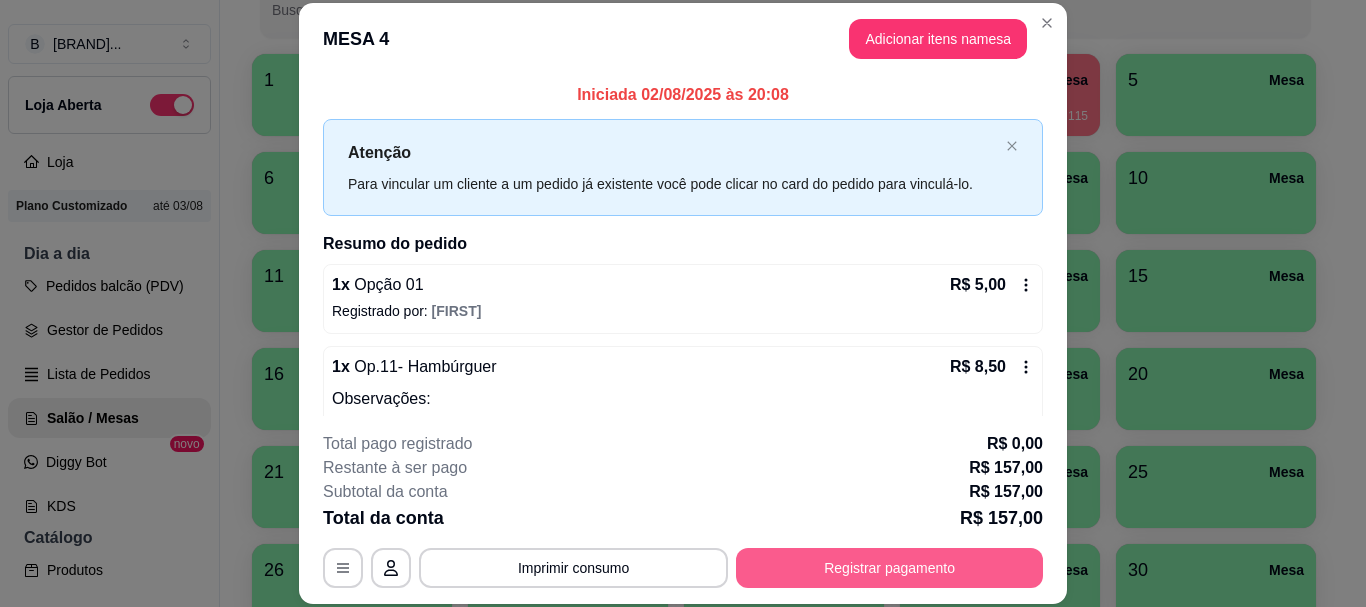 click on "Registrar pagamento" at bounding box center (889, 568) 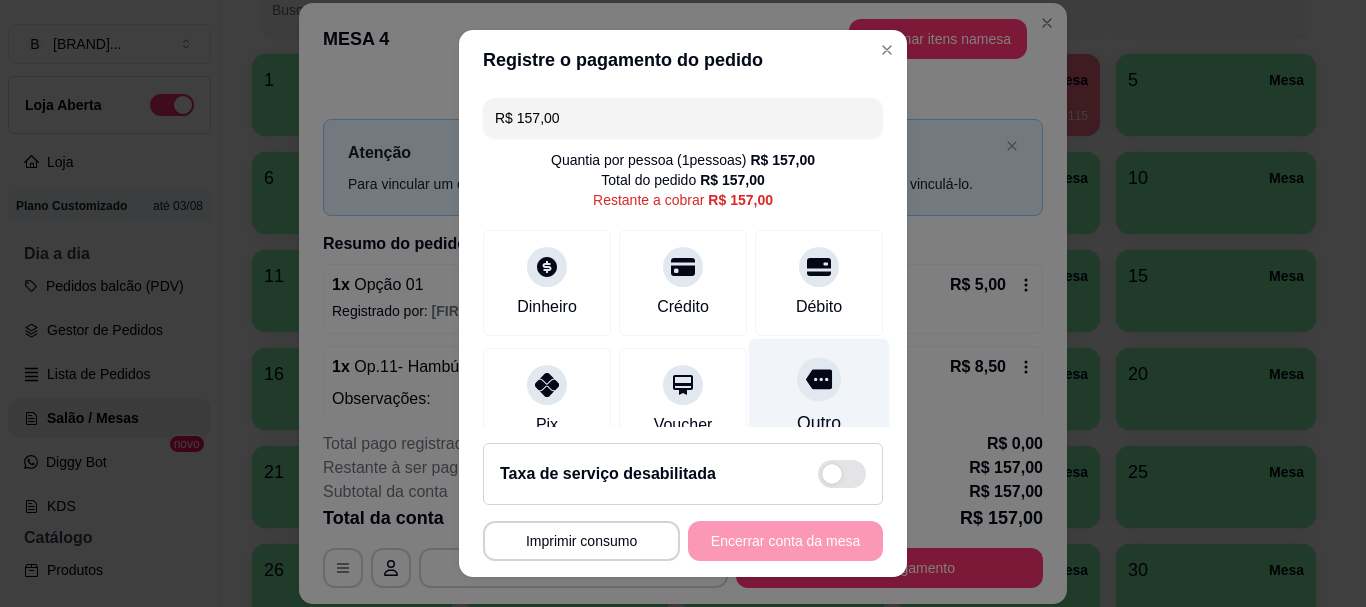 click 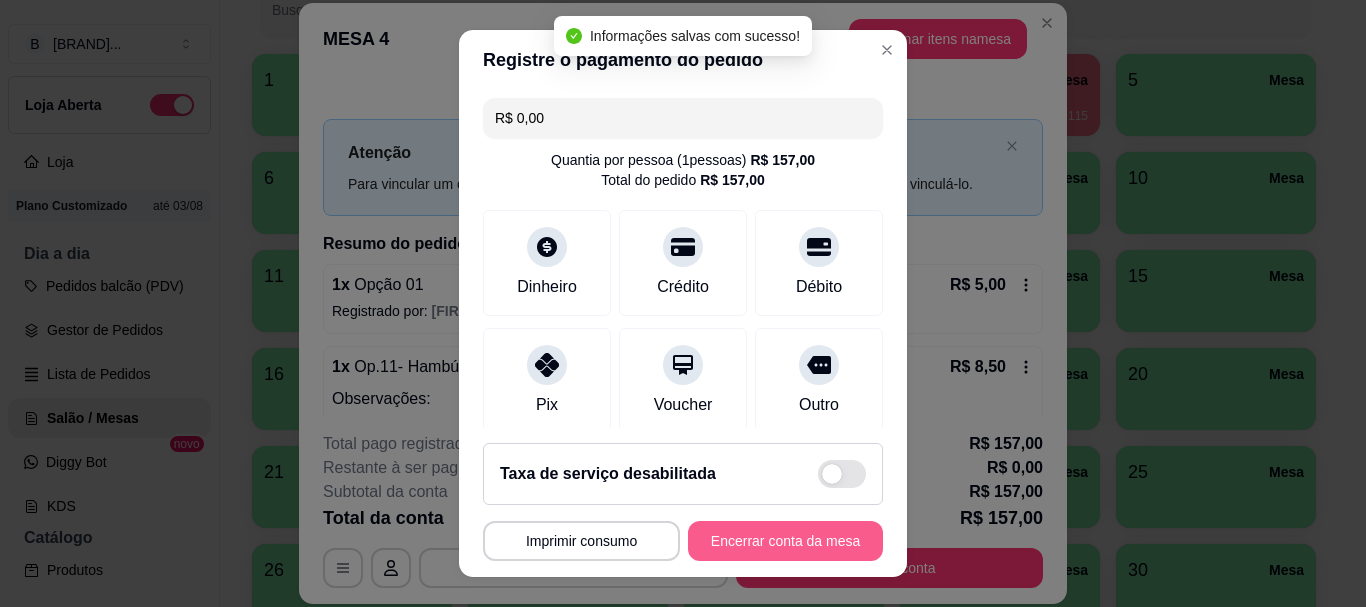 type on "R$ 0,00" 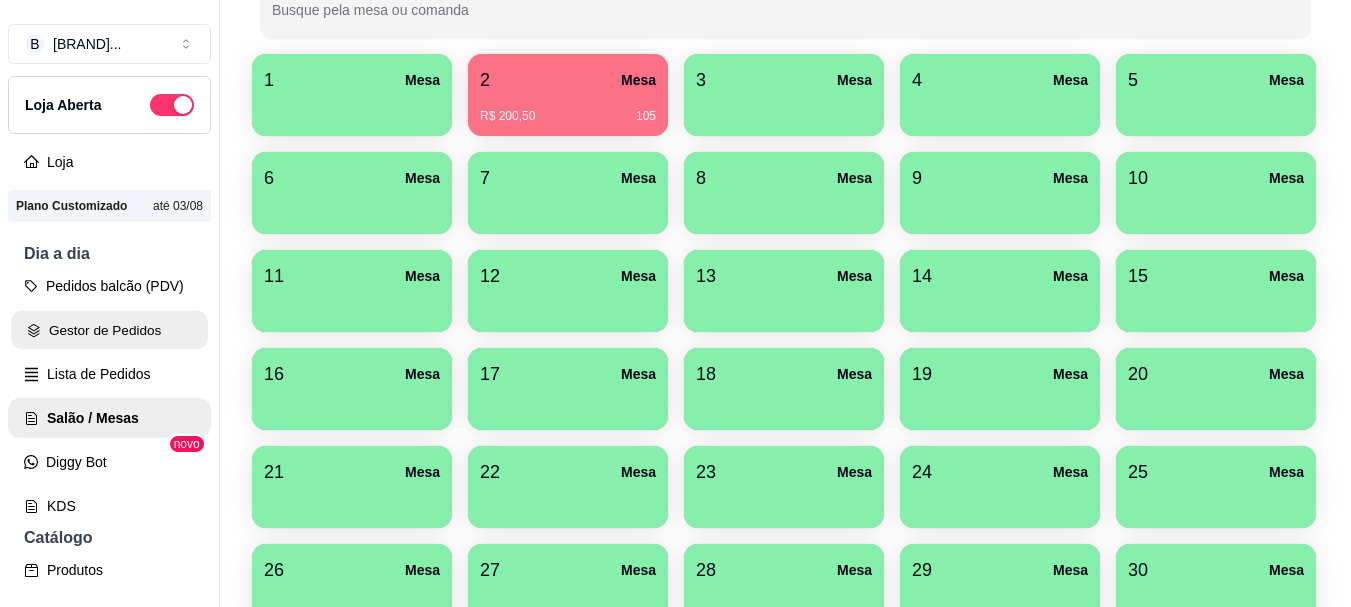 click on "Gestor de Pedidos" at bounding box center [109, 330] 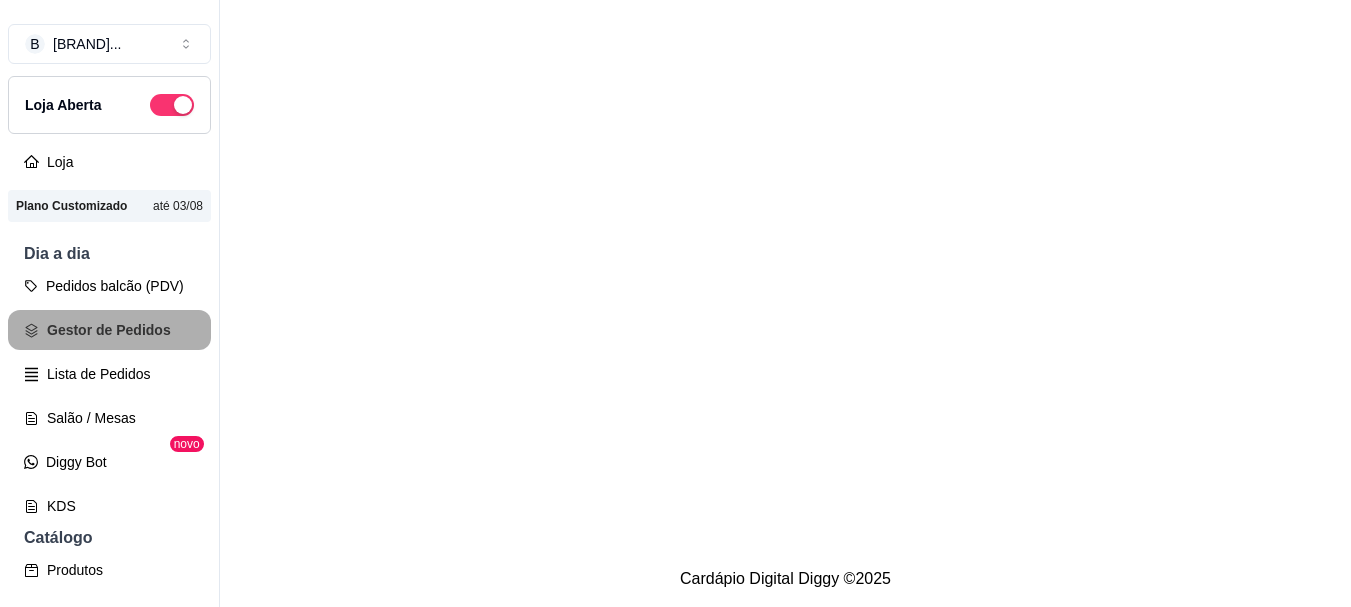 scroll, scrollTop: 0, scrollLeft: 0, axis: both 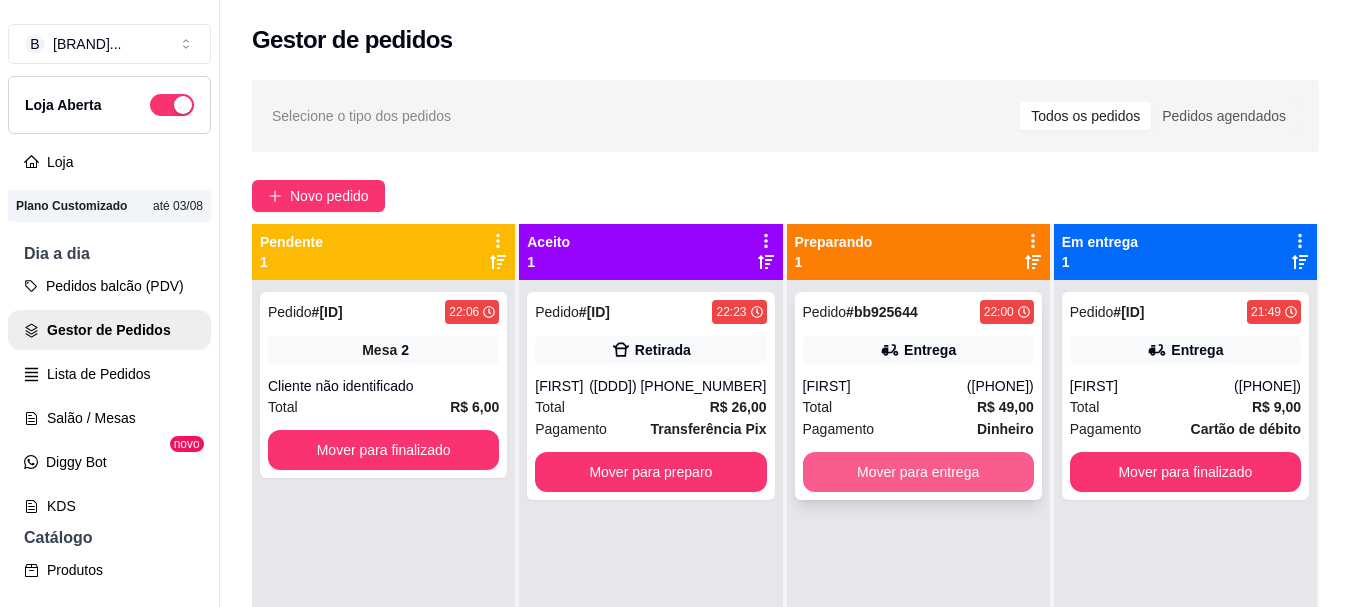 click on "Mover para entrega" at bounding box center [918, 472] 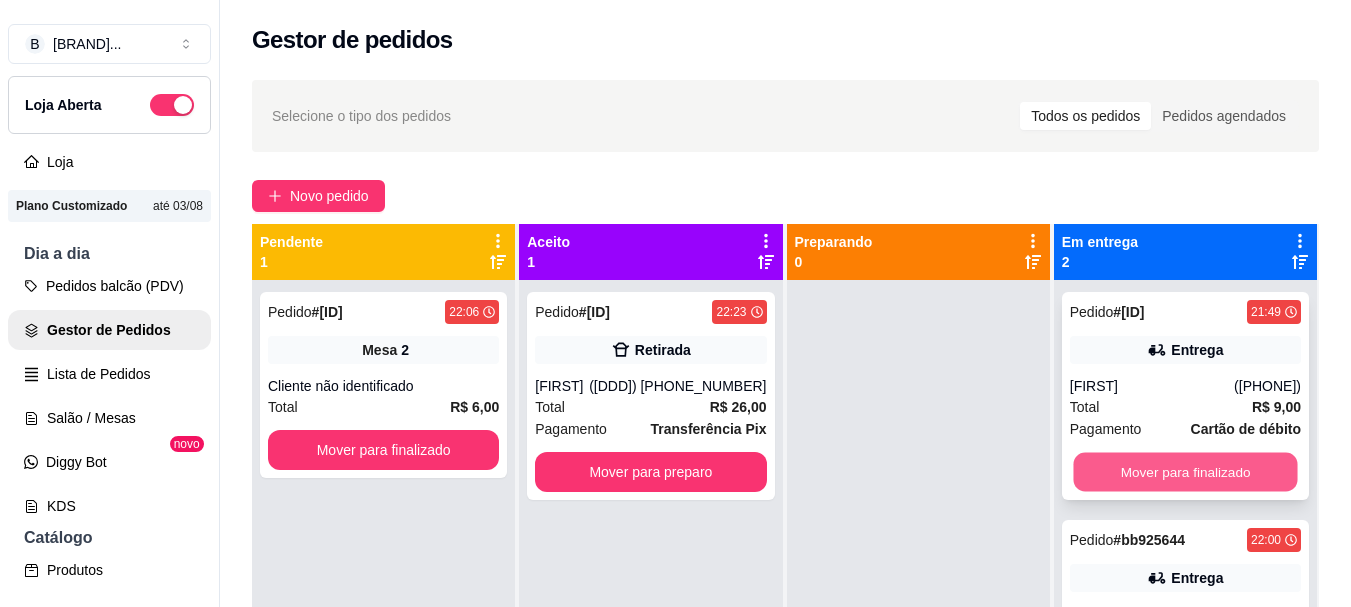 click on "Mover para finalizado" at bounding box center (1185, 472) 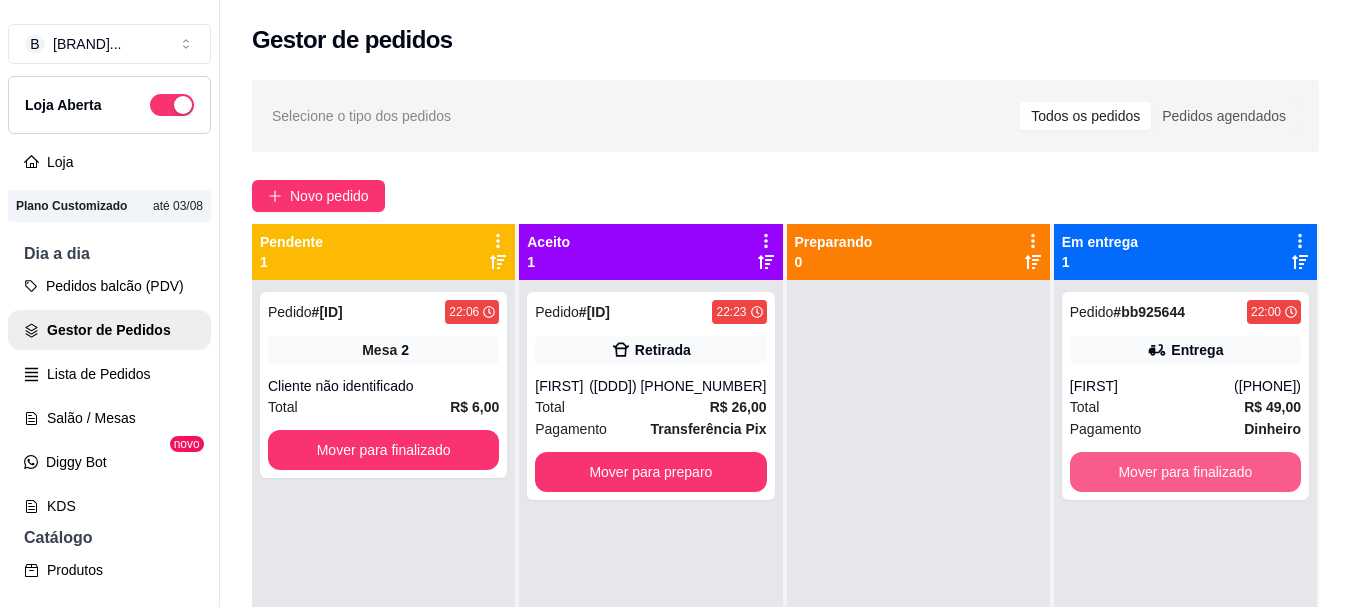 click on "Mover para finalizado" at bounding box center [1185, 472] 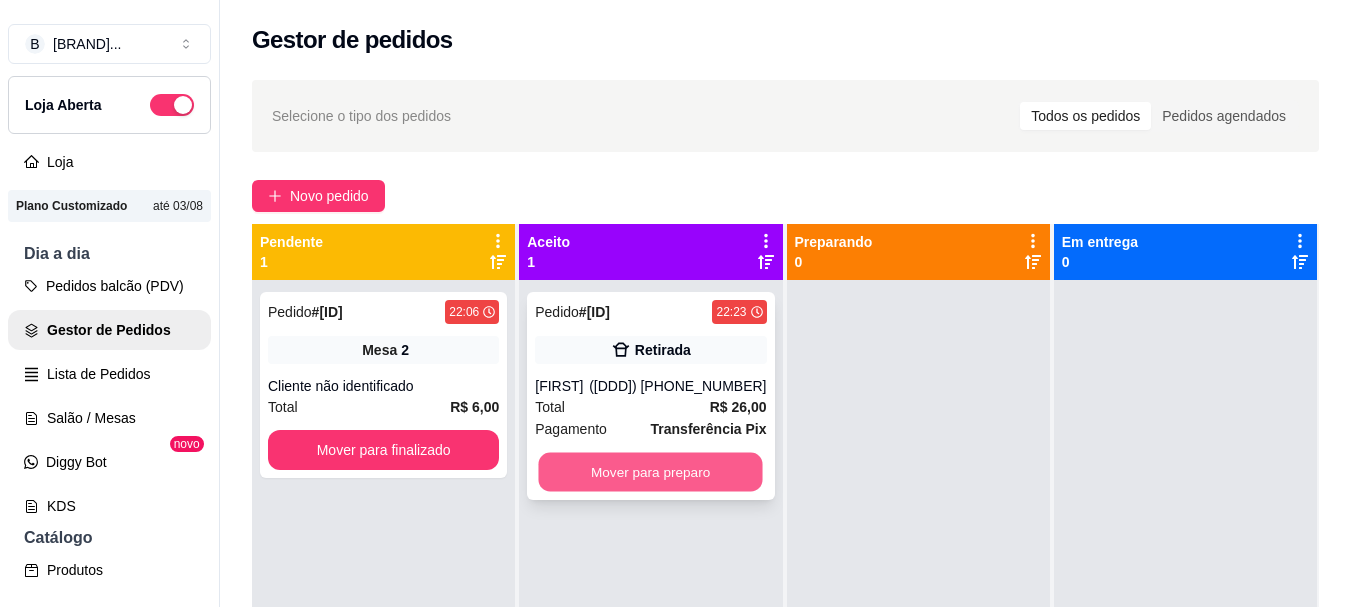 click on "Mover para preparo" at bounding box center (651, 472) 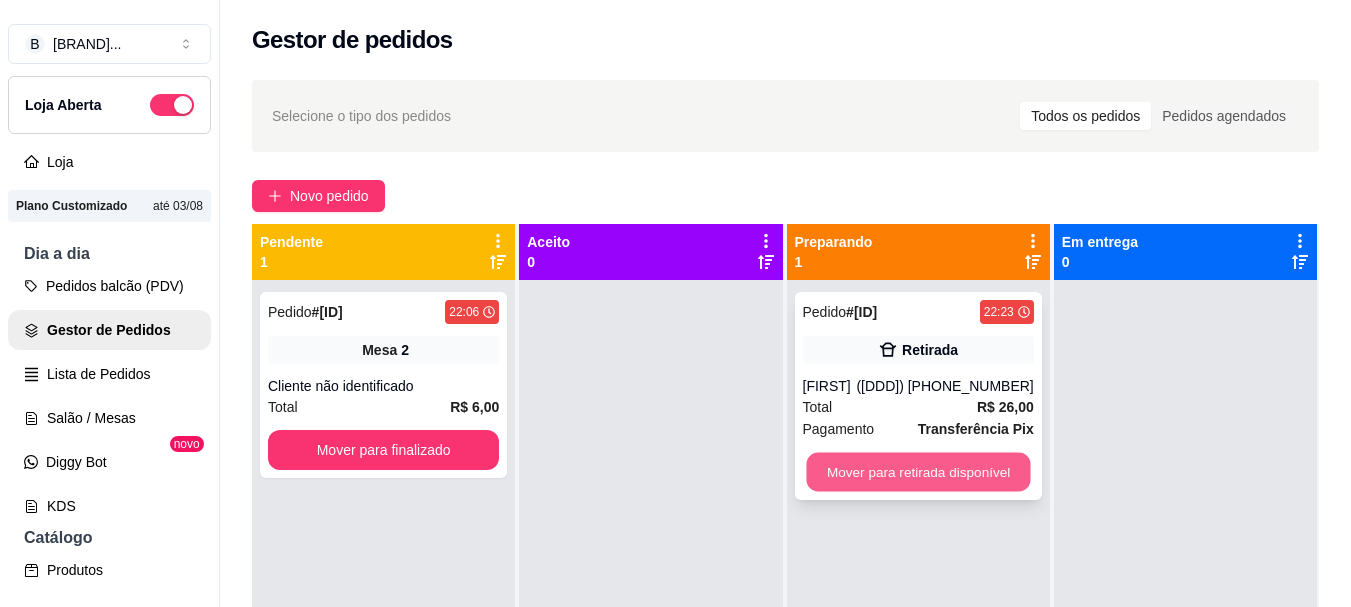 click on "Mover para retirada disponível" at bounding box center (918, 472) 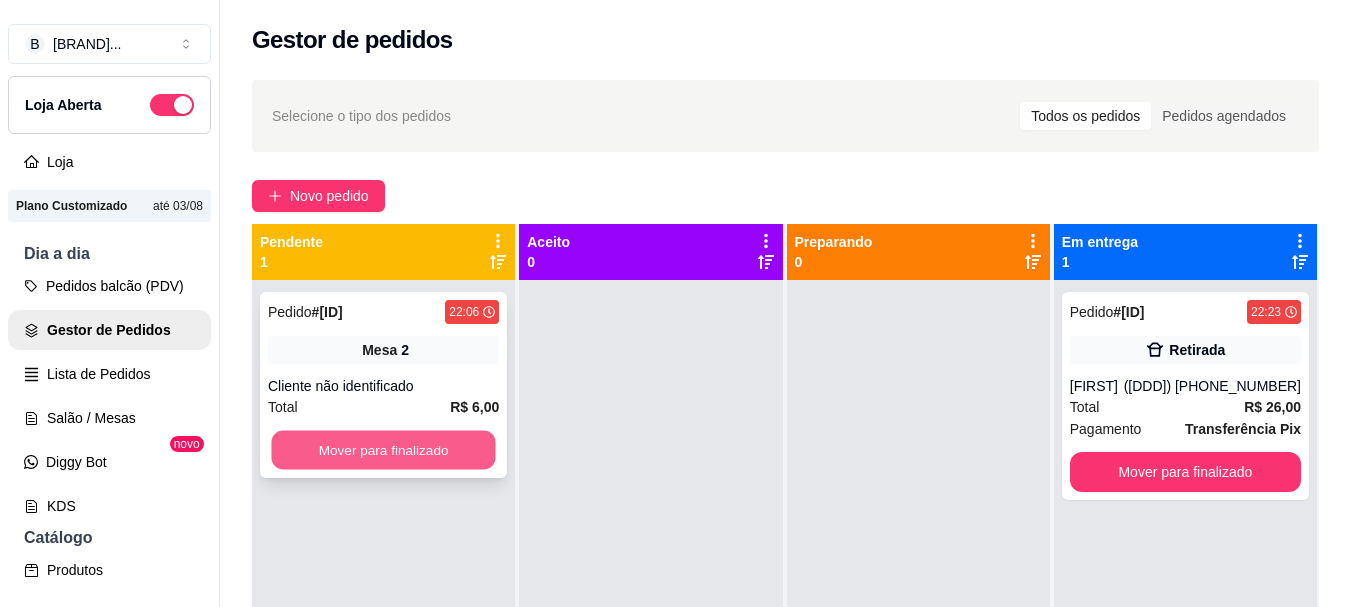 click on "Mover para finalizado" at bounding box center (383, 450) 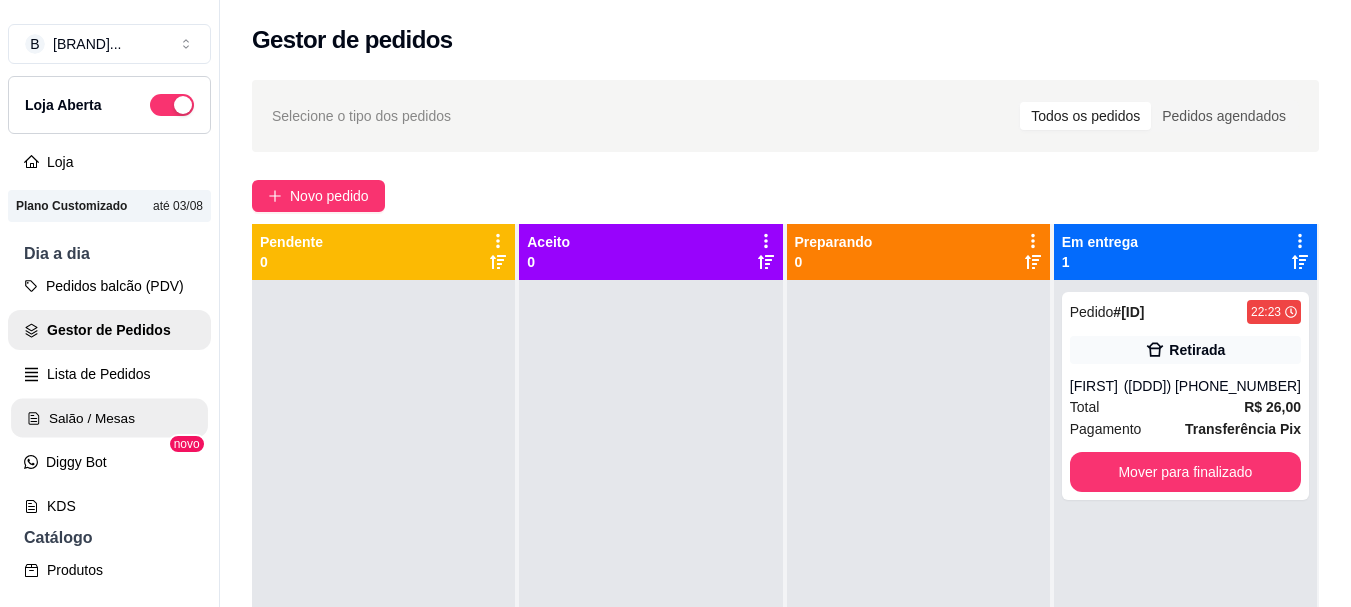 click on "Salão / Mesas" at bounding box center (109, 418) 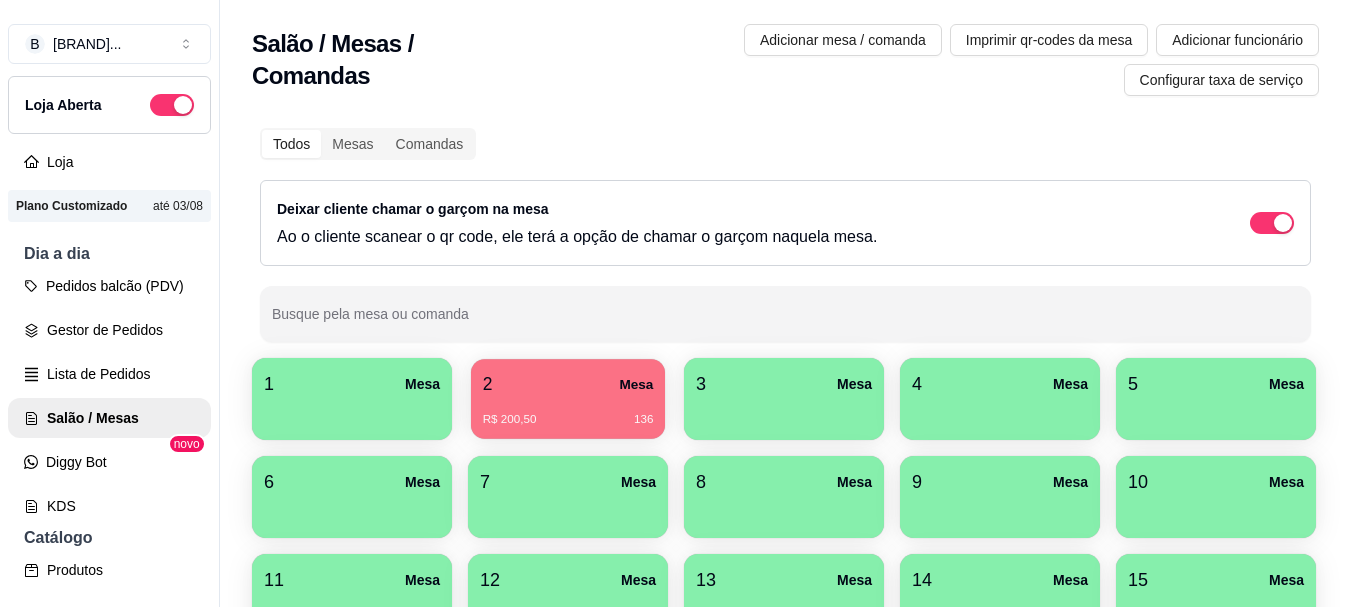 click on "Mesa" at bounding box center (636, 384) 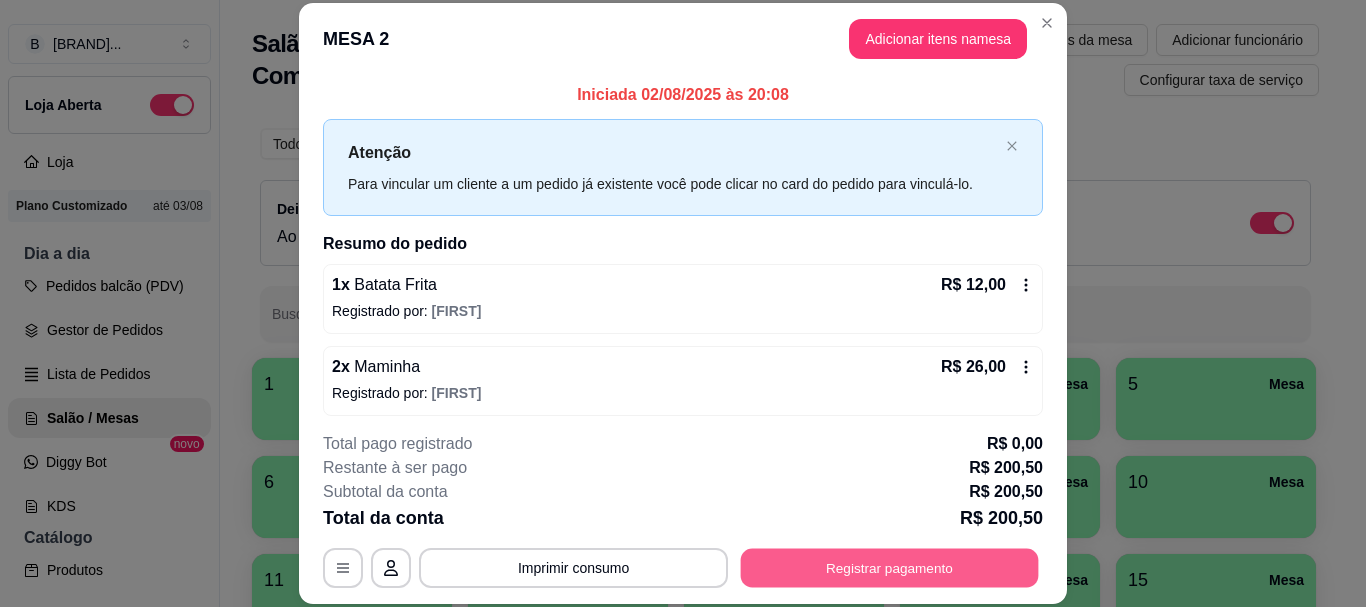 click on "Registrar pagamento" at bounding box center (890, 568) 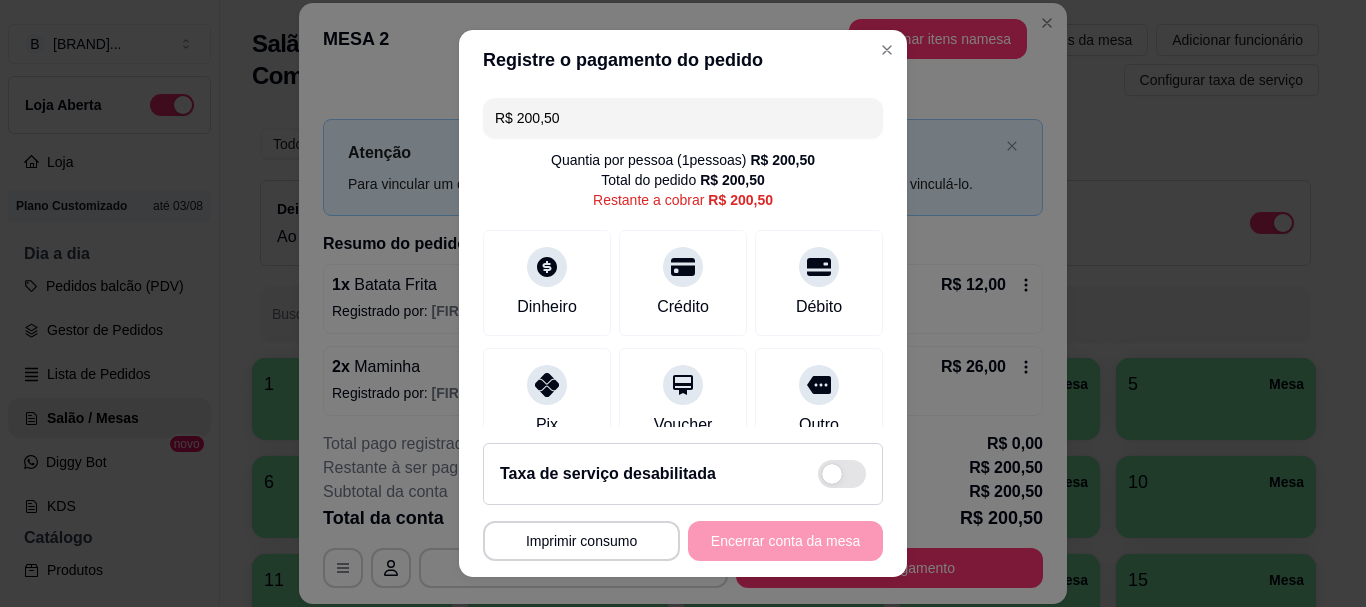 drag, startPoint x: 589, startPoint y: 123, endPoint x: 301, endPoint y: 101, distance: 288.83905 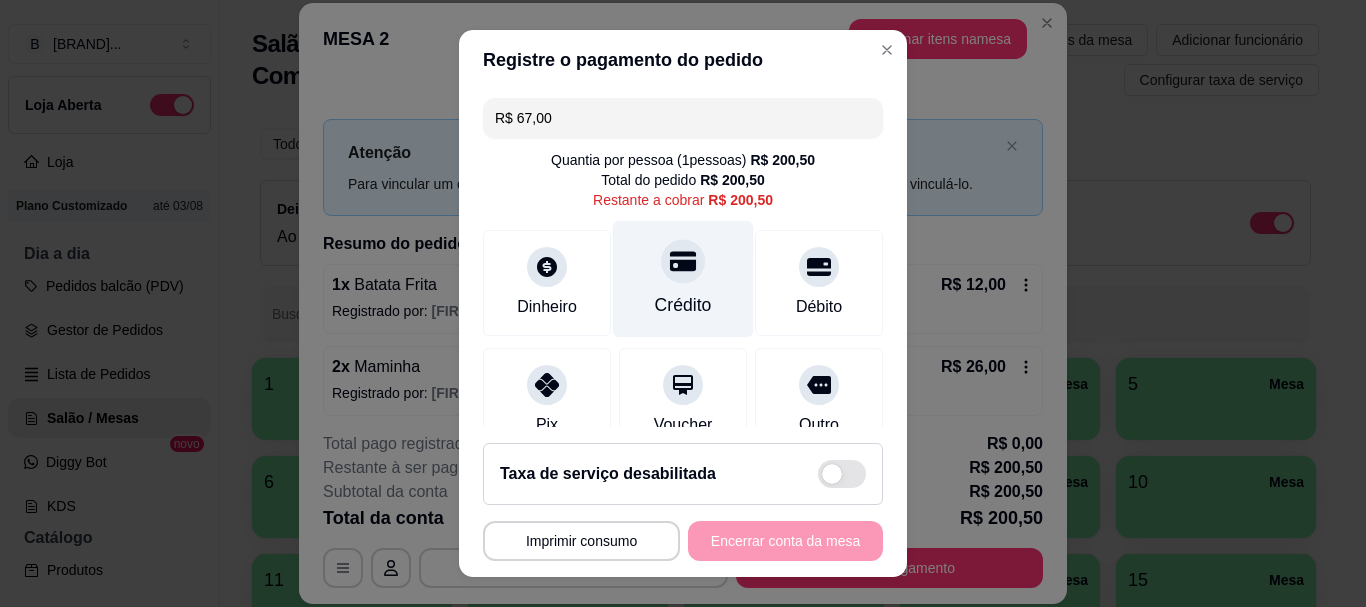 click at bounding box center (683, 262) 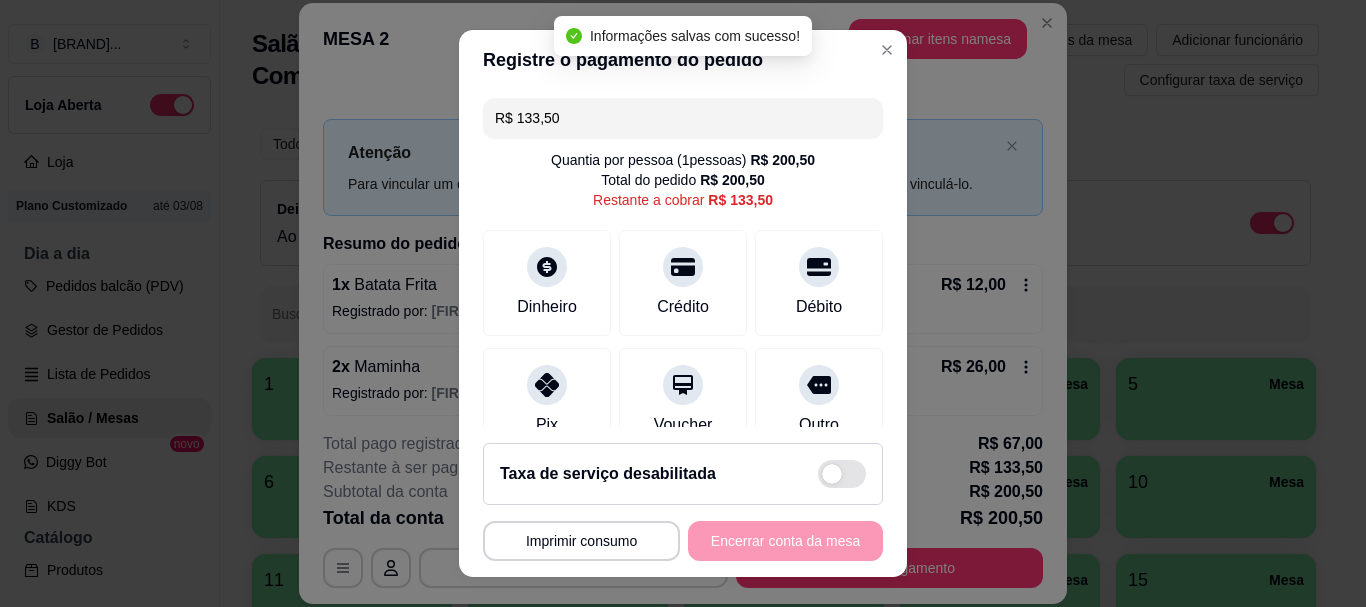 drag, startPoint x: 577, startPoint y: 123, endPoint x: 362, endPoint y: 101, distance: 216.12265 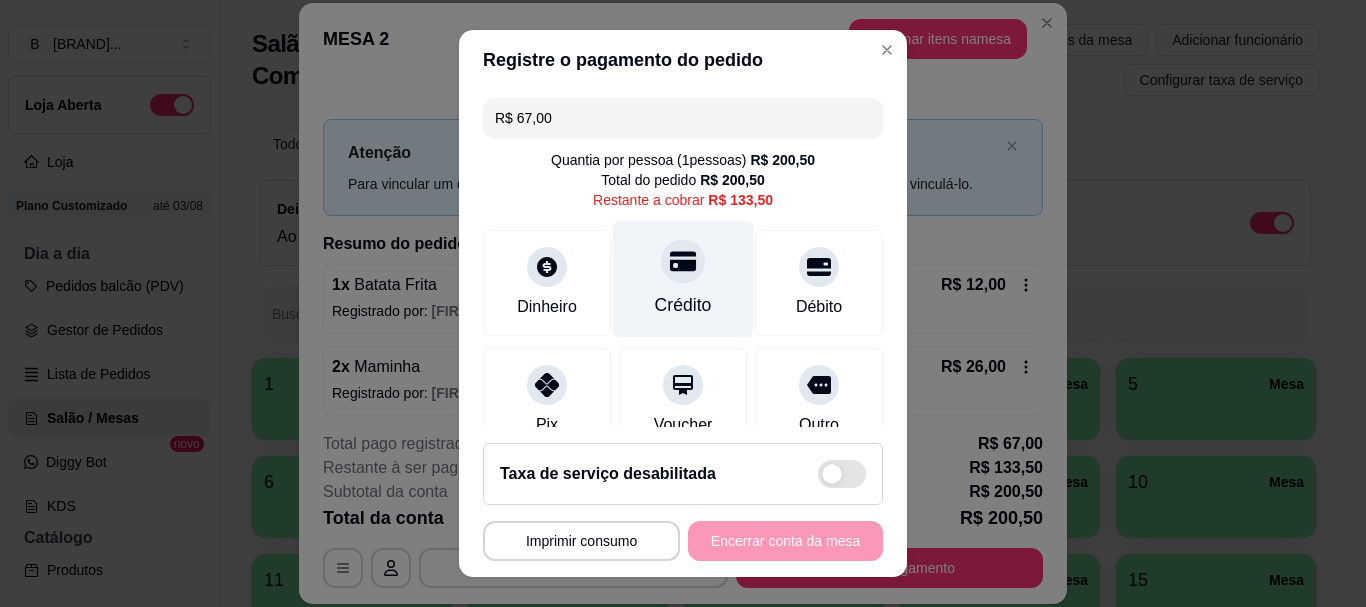 click on "Crédito" at bounding box center [683, 279] 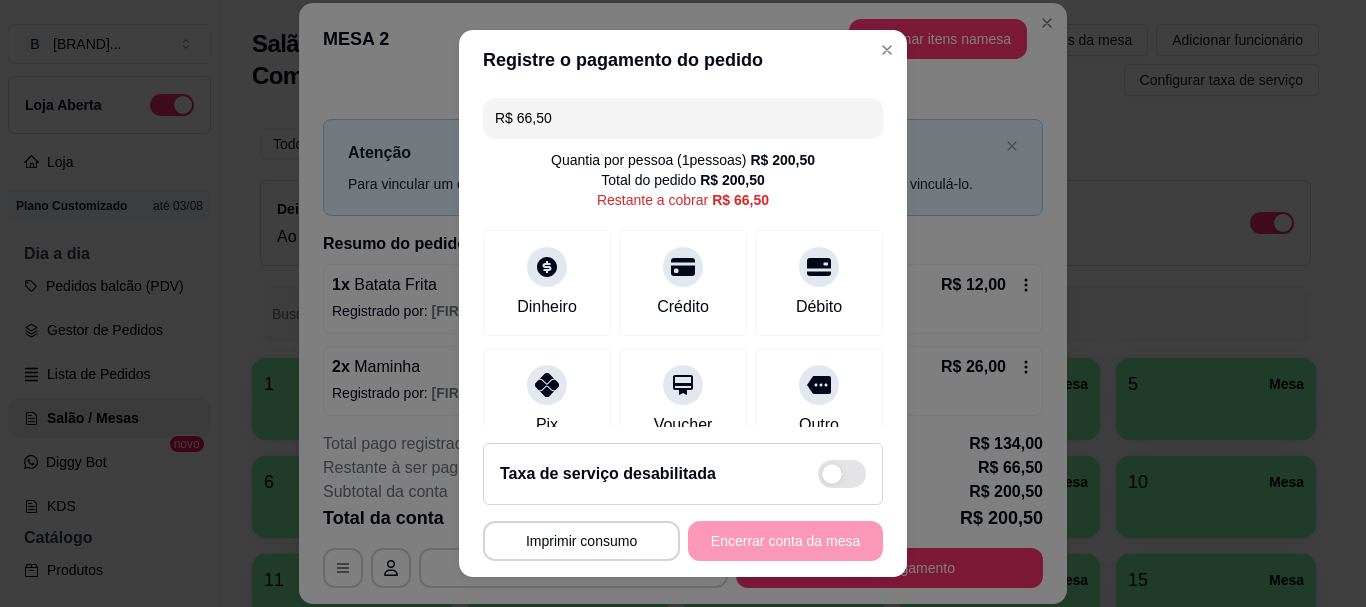 click on "R$ 66,50" at bounding box center (683, 118) 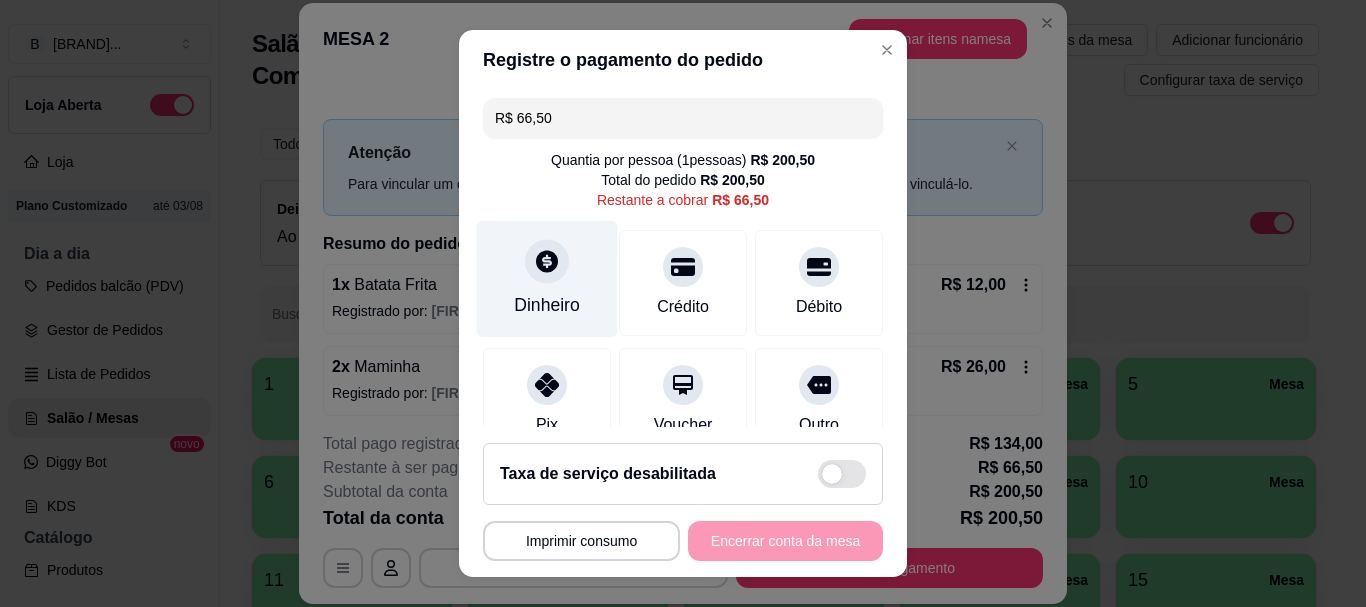 click on "Dinheiro" at bounding box center [547, 279] 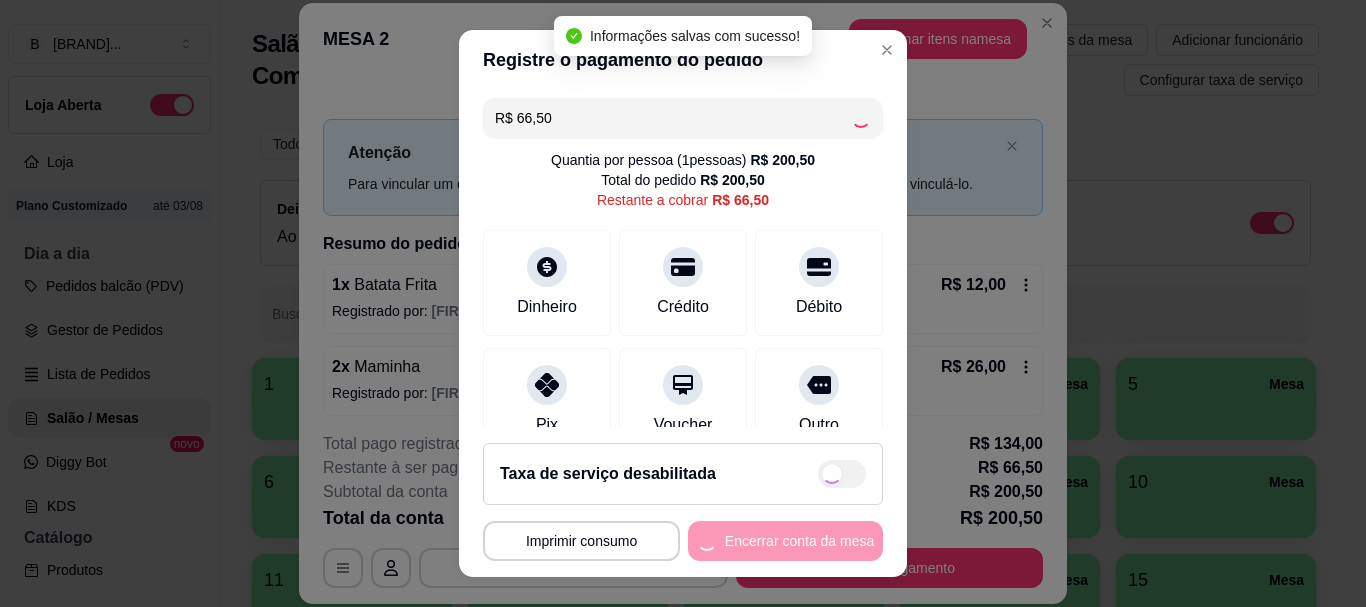 type on "R$ 0,00" 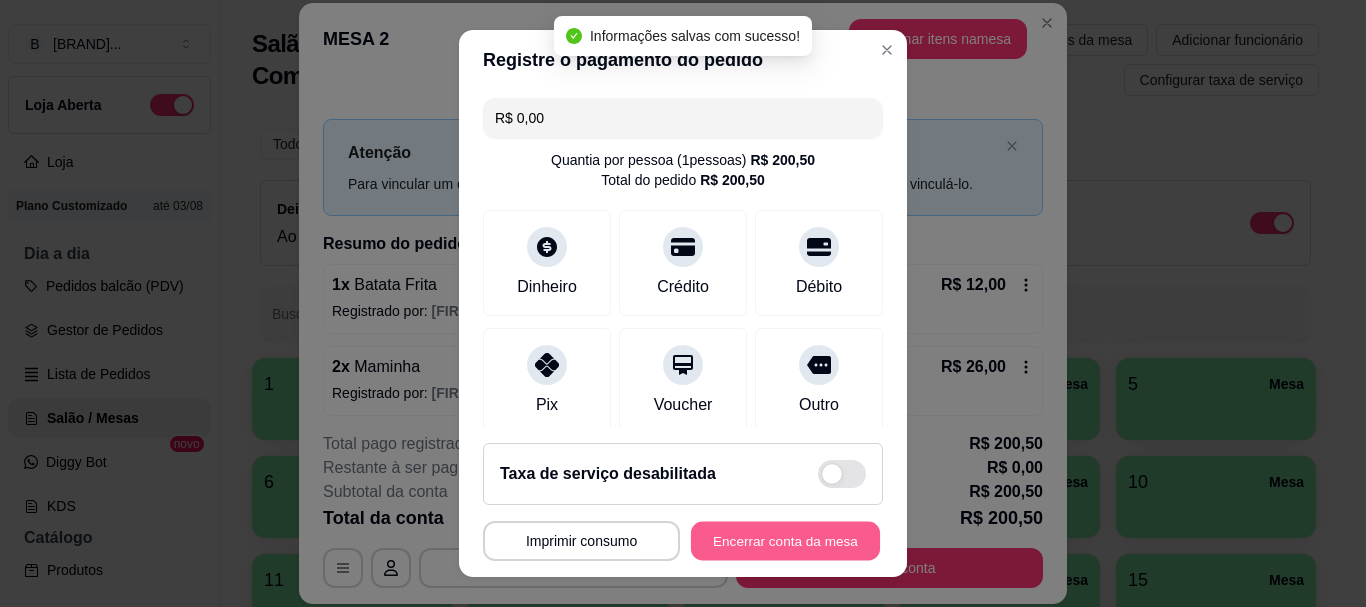 click on "Encerrar conta da mesa" at bounding box center [785, 540] 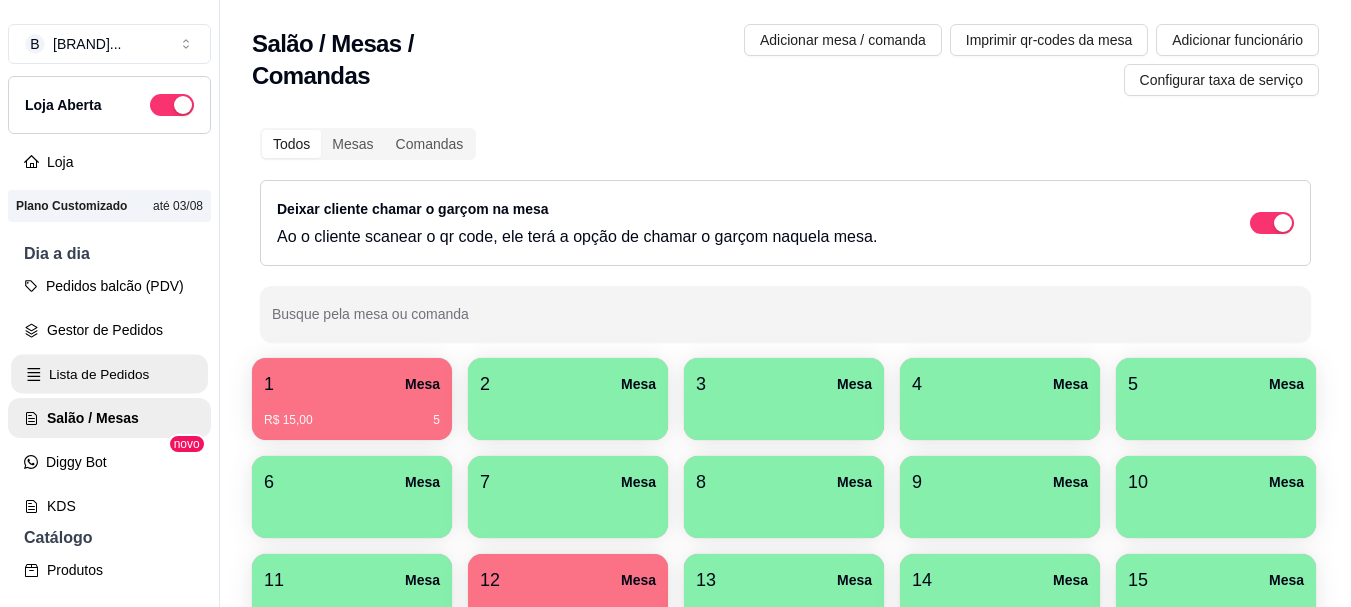 click on "Lista de Pedidos" at bounding box center (109, 374) 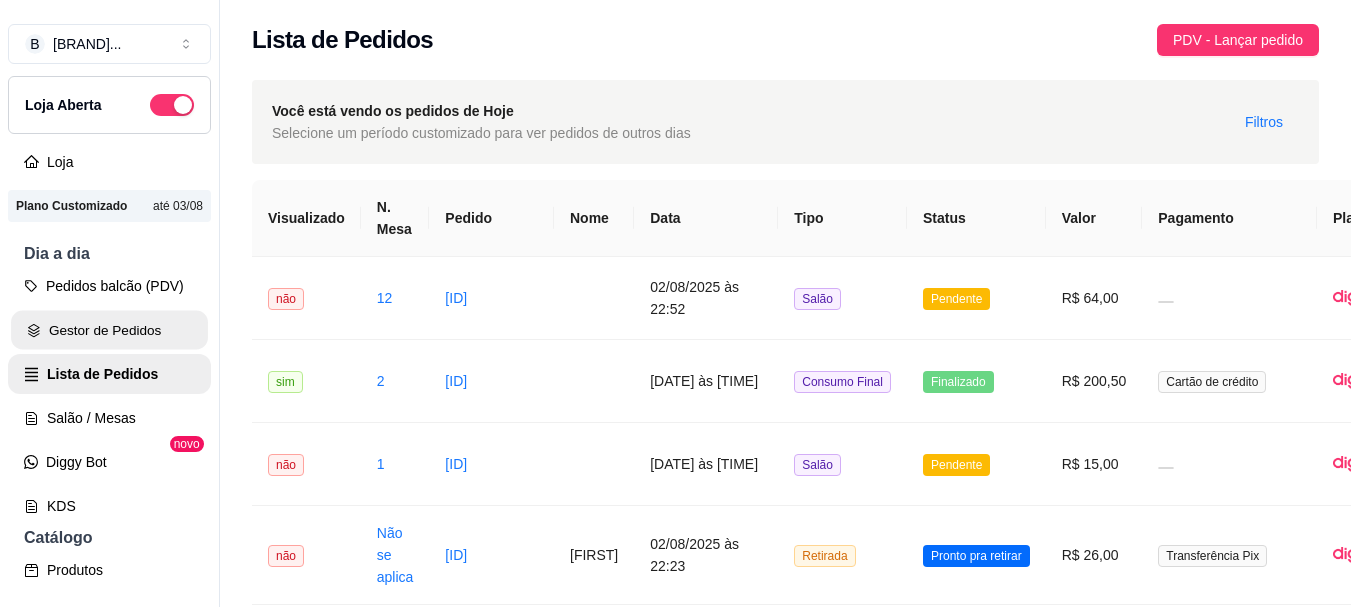 click on "Gestor de Pedidos" at bounding box center [109, 330] 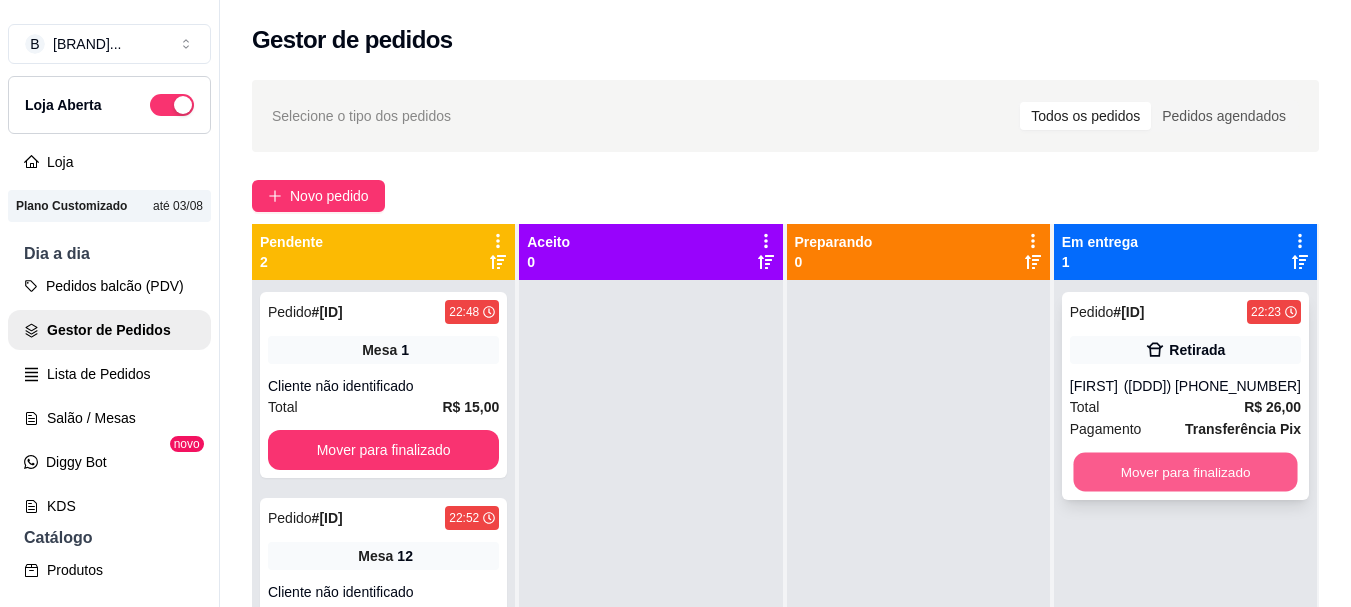 click on "Mover para finalizado" at bounding box center [1185, 472] 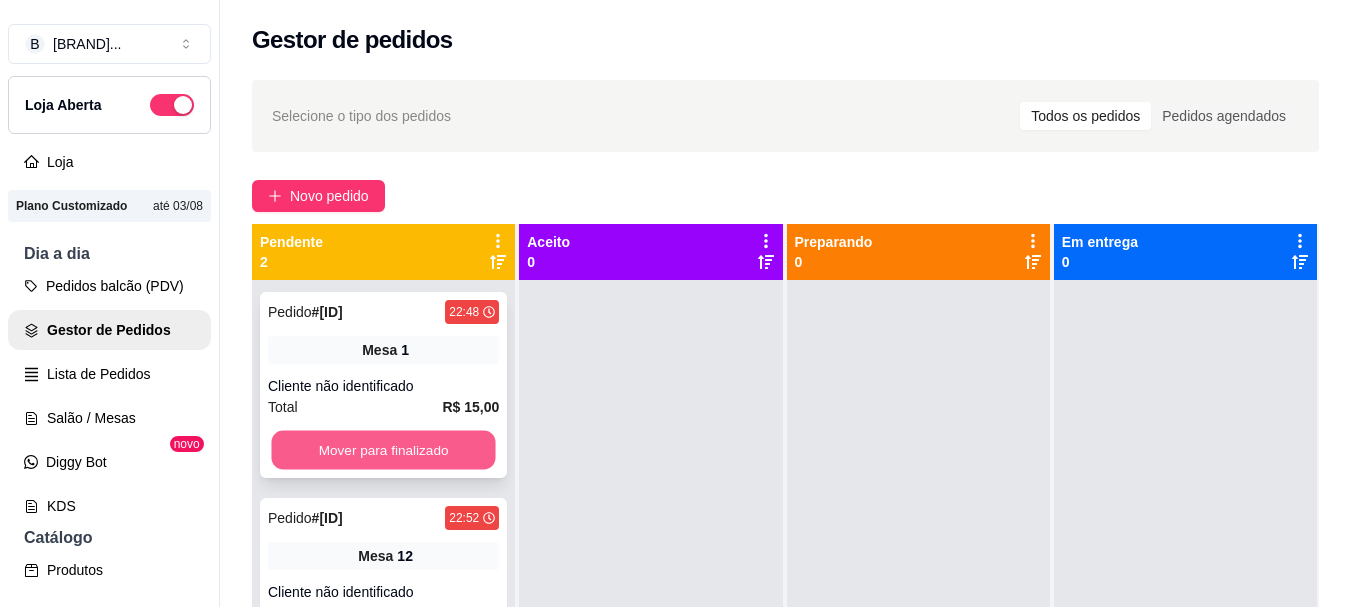 click on "Mover para finalizado" at bounding box center (383, 450) 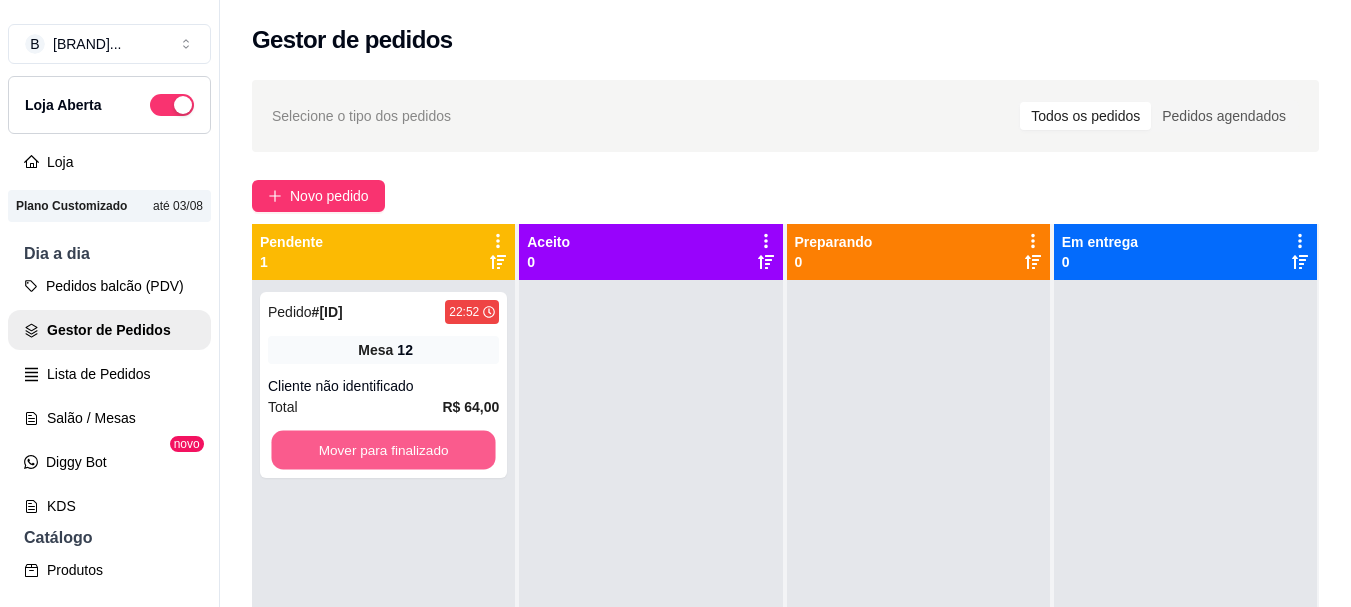 click on "Mover para finalizado" at bounding box center (383, 450) 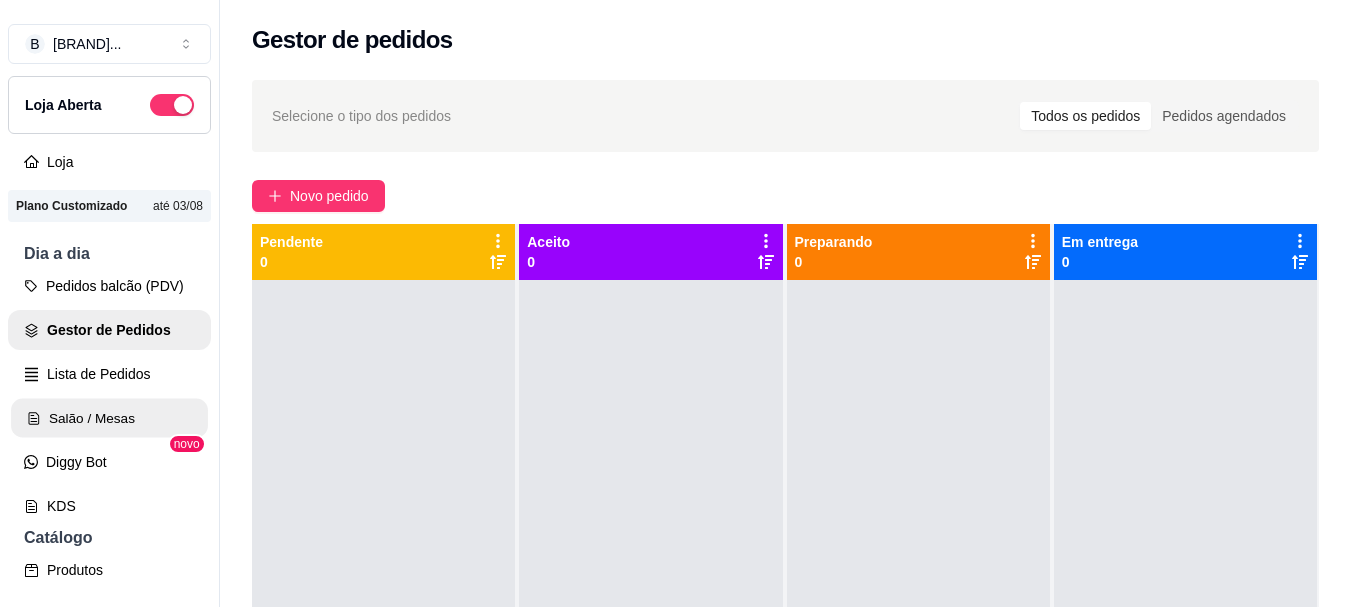click on "Salão / Mesas" at bounding box center (109, 418) 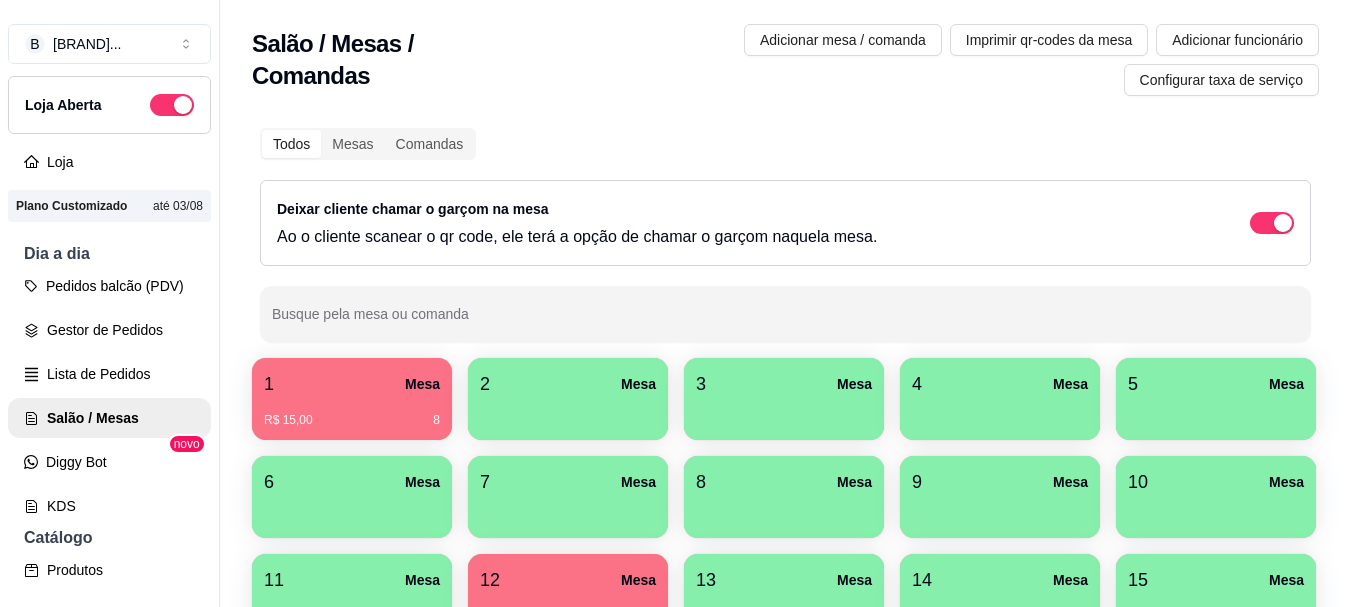 scroll, scrollTop: 302, scrollLeft: 0, axis: vertical 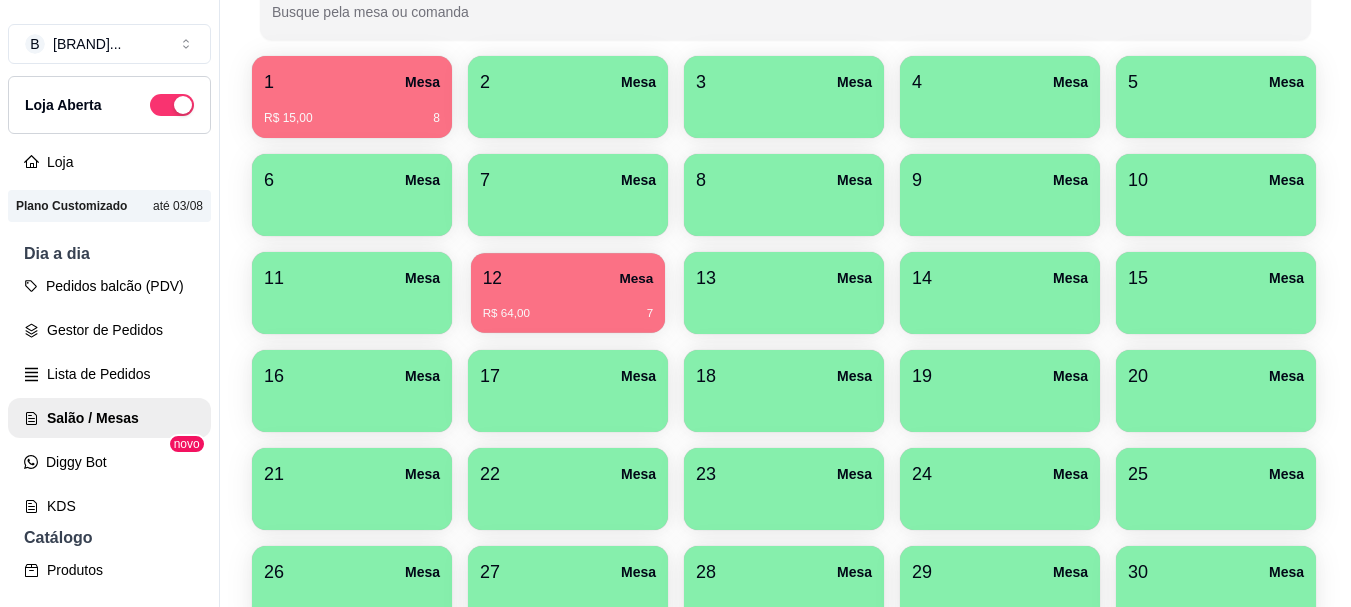 click on "12 Mesa" at bounding box center [568, 278] 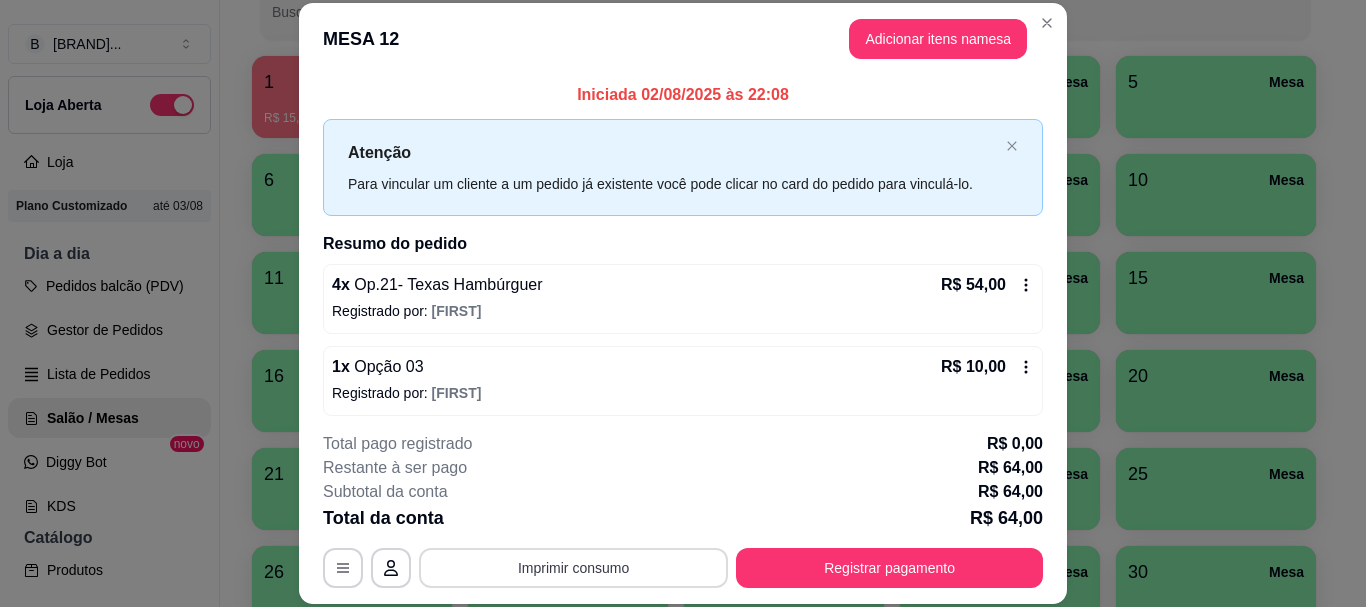 click on "Imprimir consumo" at bounding box center [573, 568] 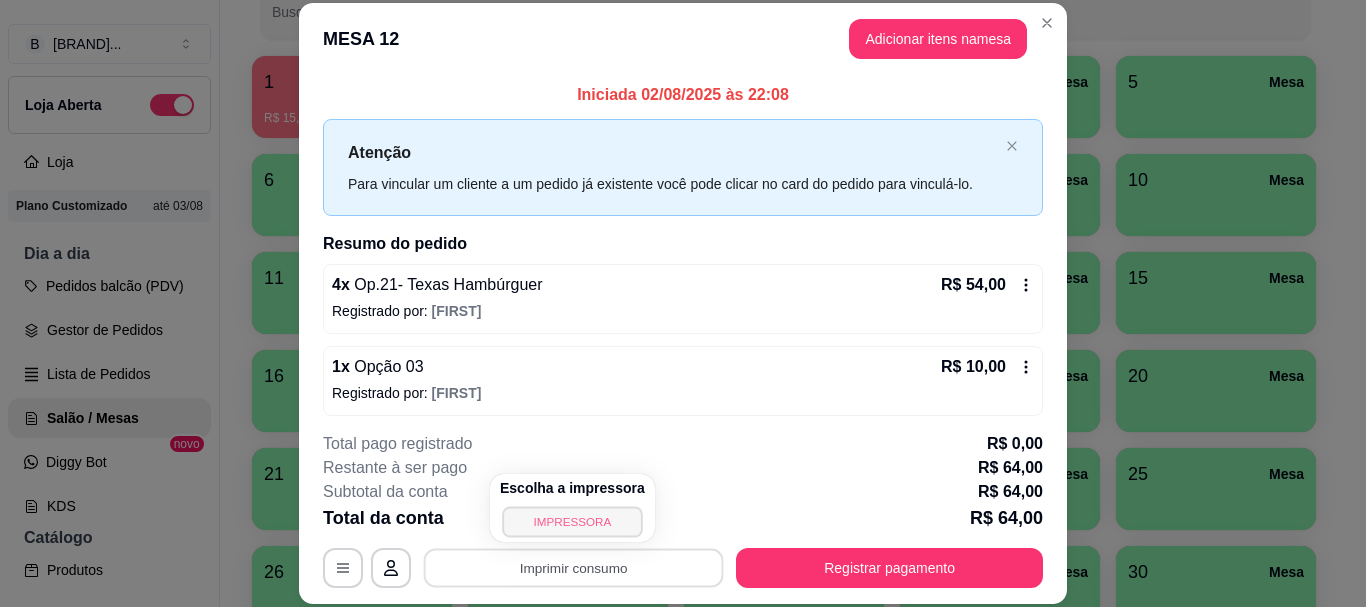 click on "IMPRESSORA" at bounding box center (572, 521) 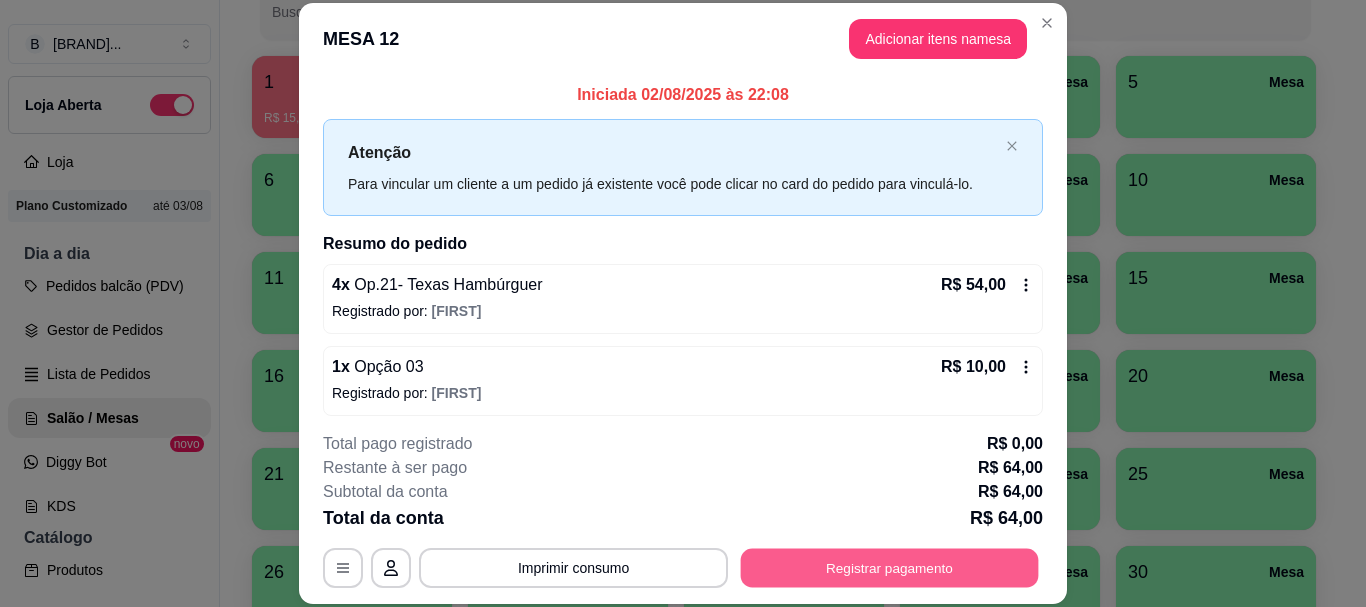 click on "Registrar pagamento" at bounding box center [890, 568] 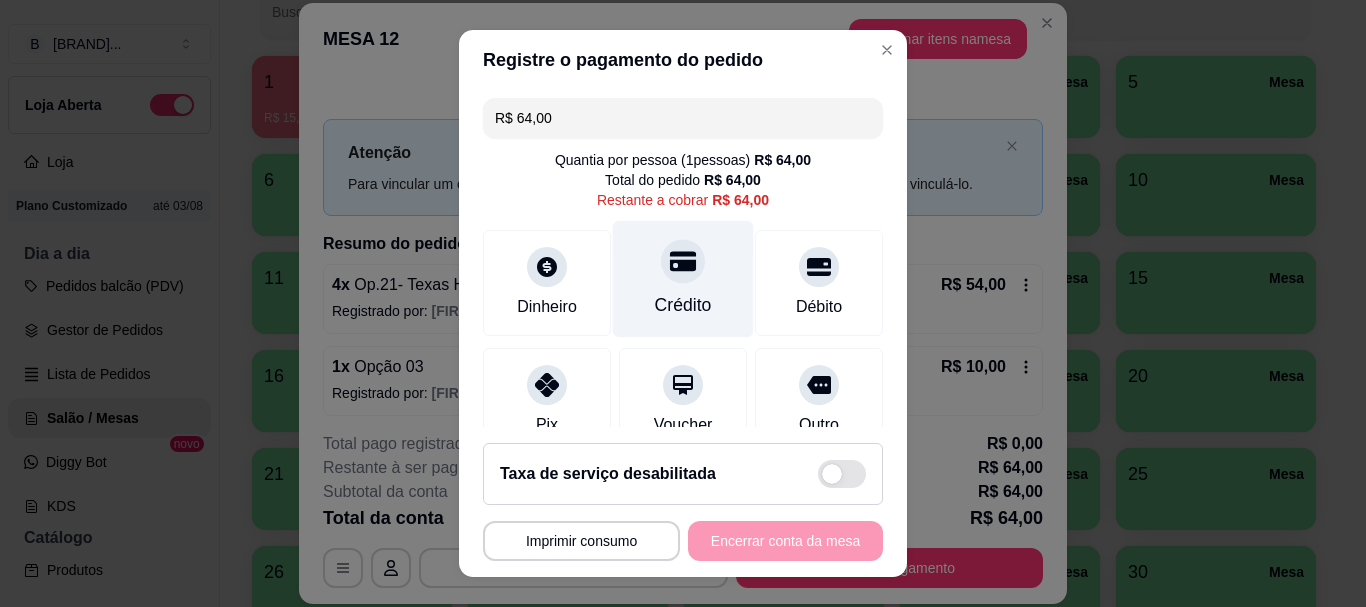 click at bounding box center [683, 262] 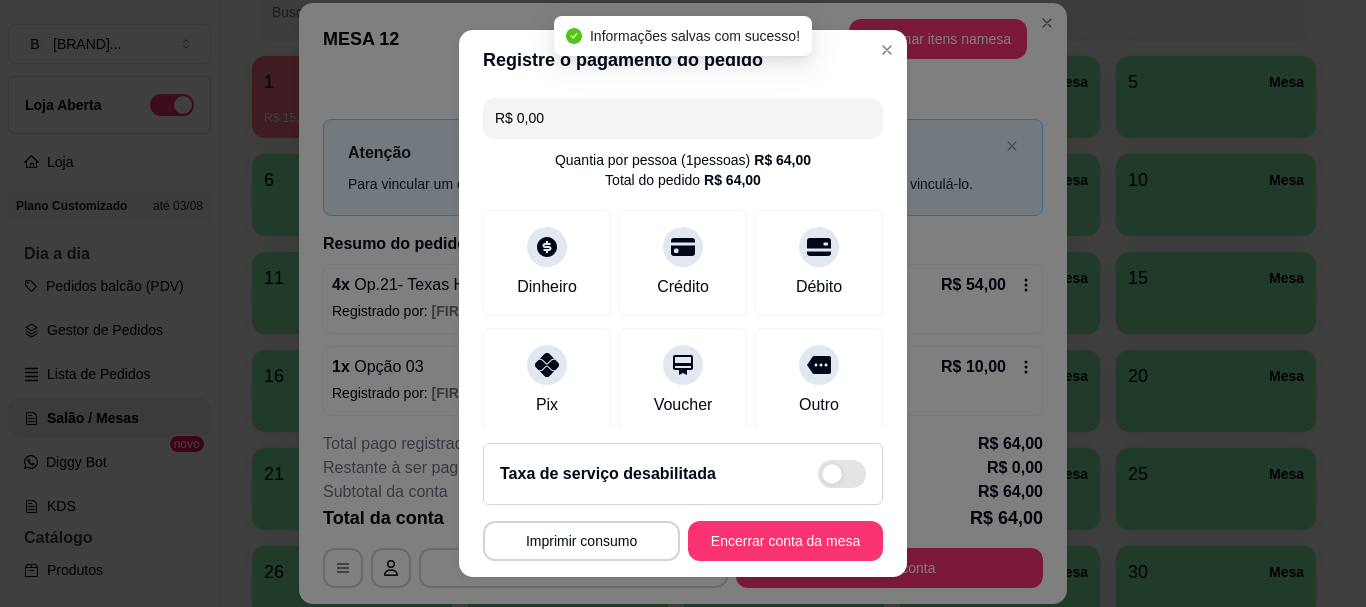 type on "R$ 0,00" 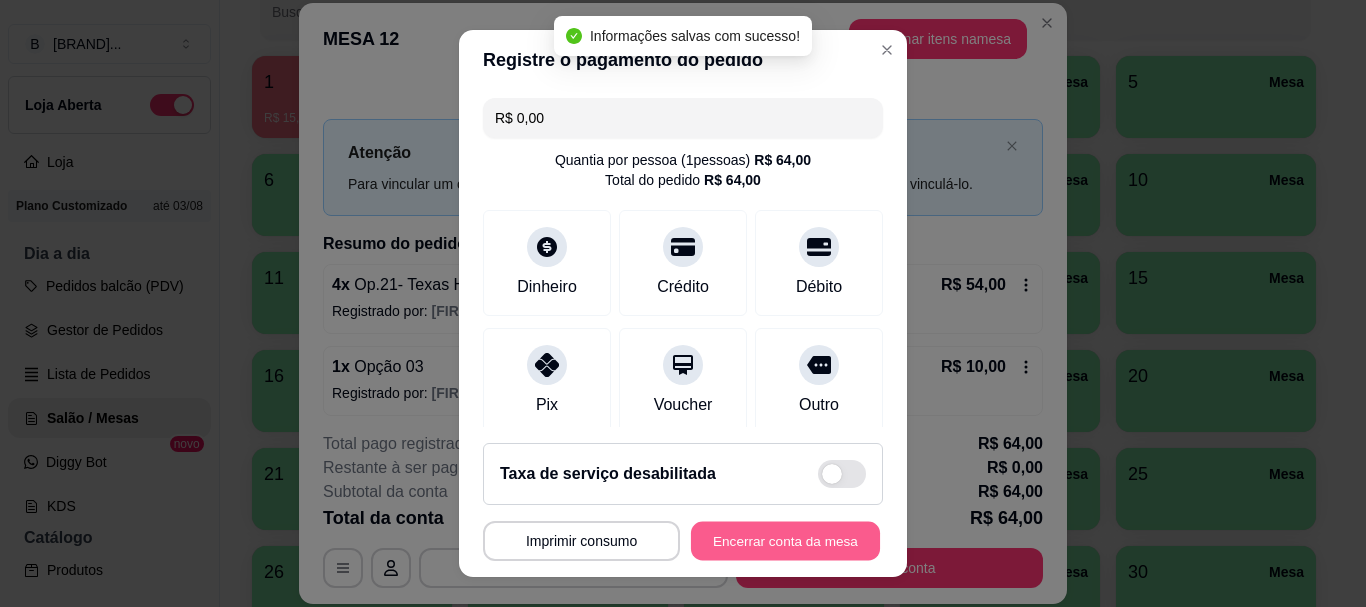 click on "Encerrar conta da mesa" at bounding box center [785, 540] 